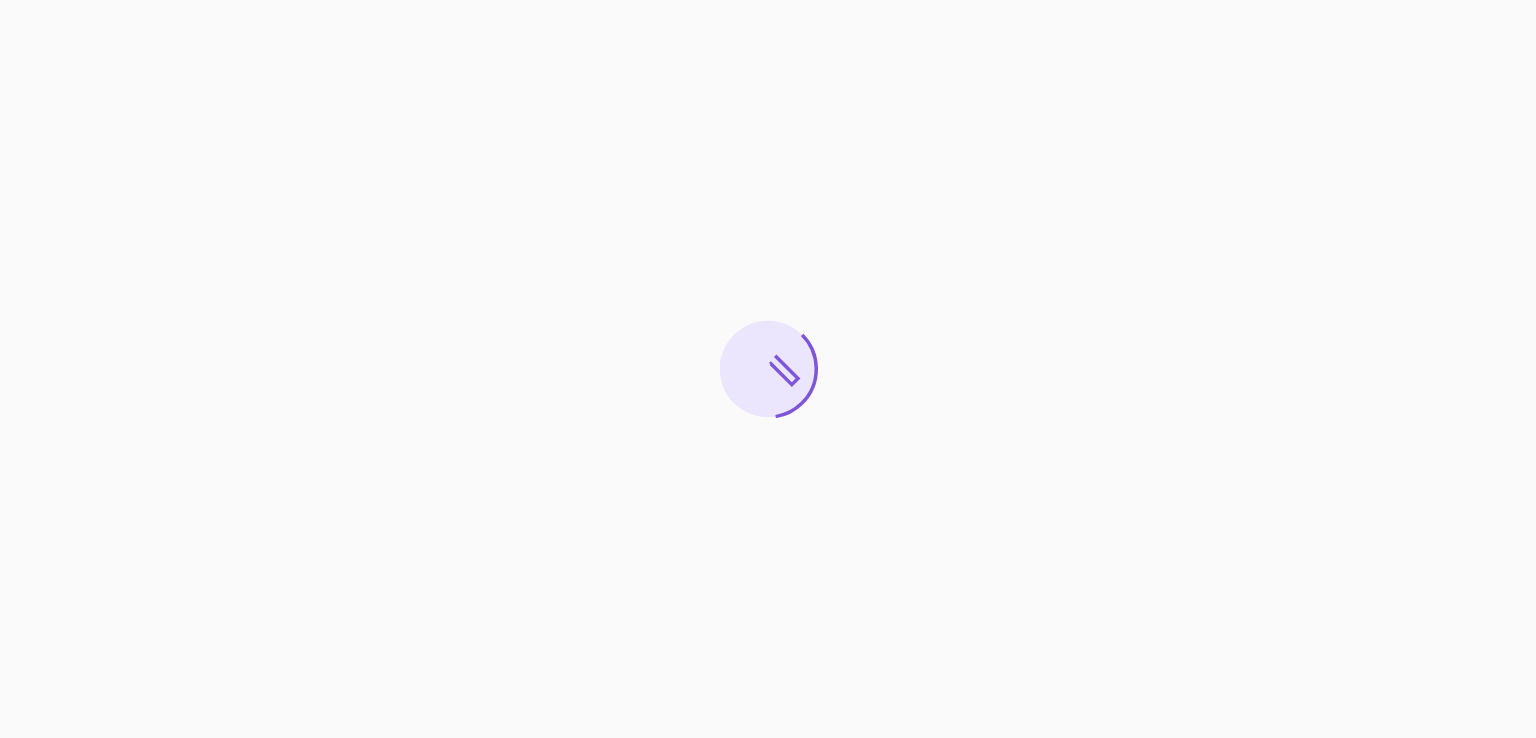 scroll, scrollTop: 0, scrollLeft: 0, axis: both 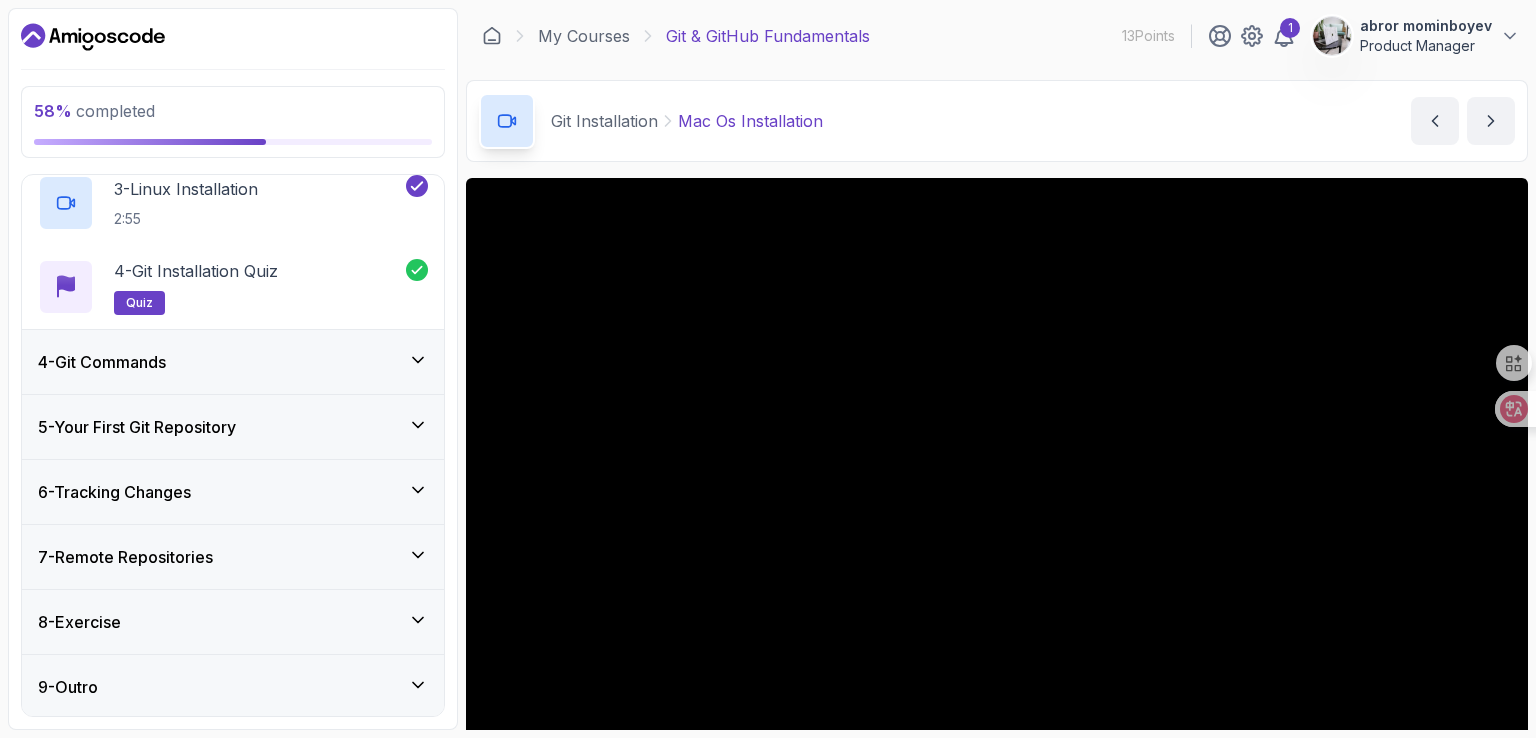 click on "4  -  Git Commands" at bounding box center [233, 362] 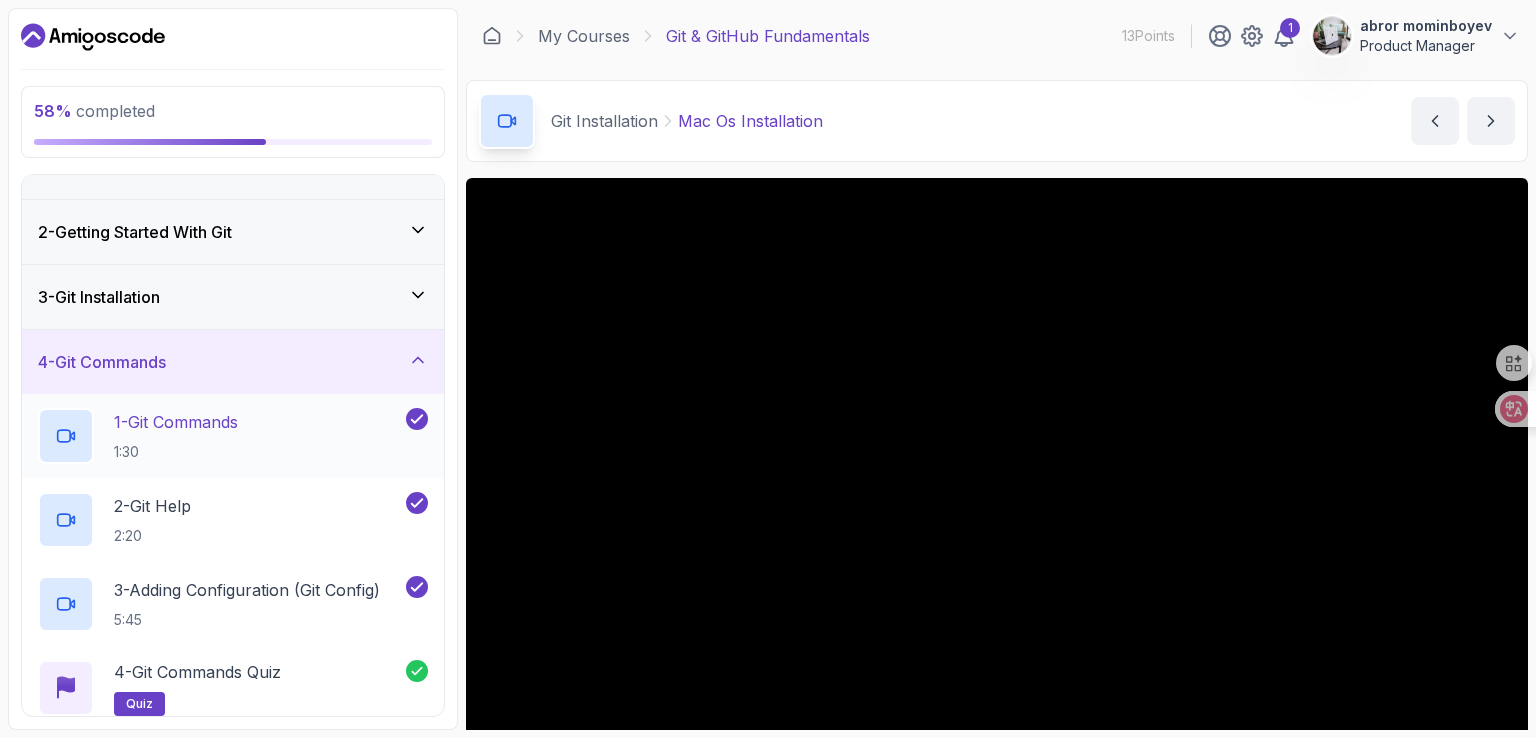 scroll, scrollTop: 460, scrollLeft: 0, axis: vertical 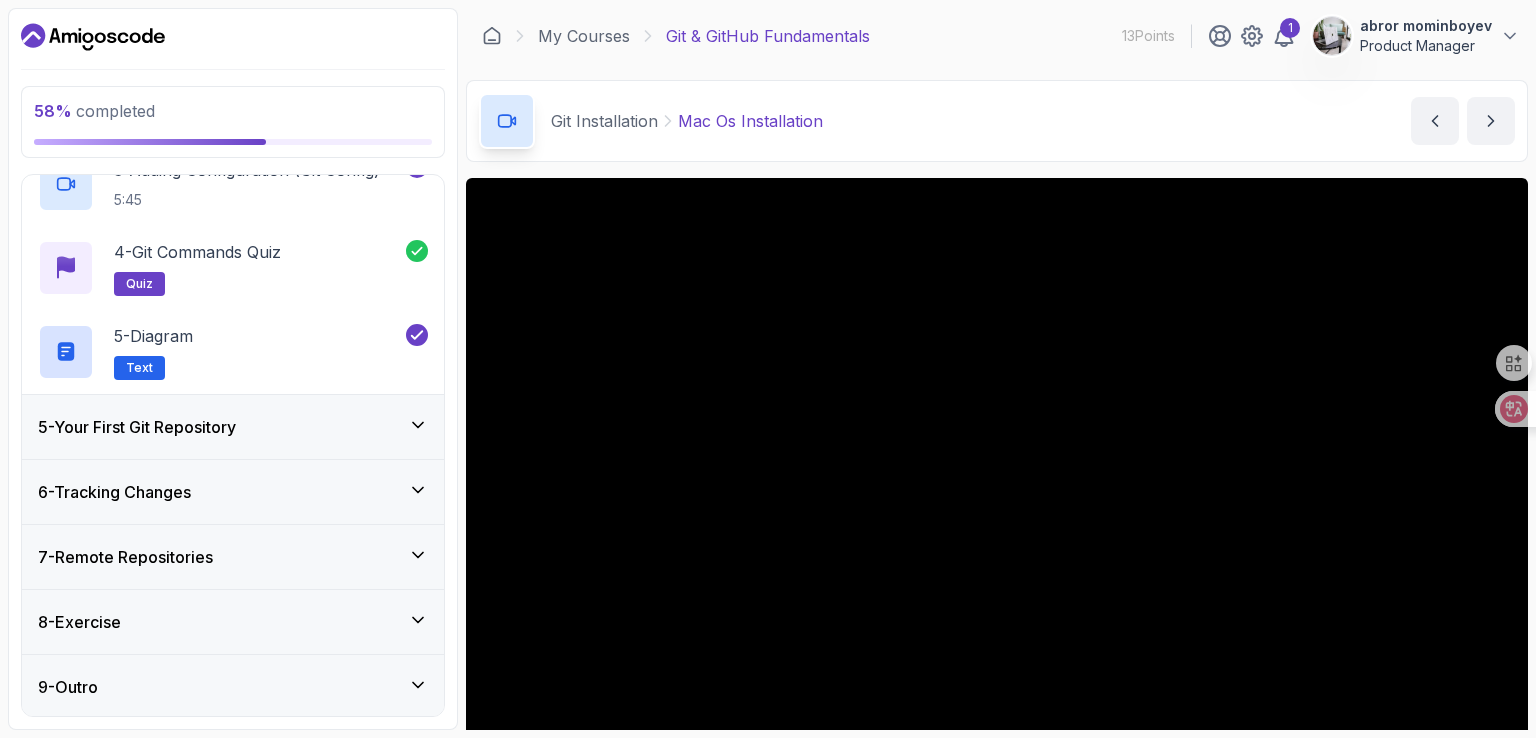 click on "6  -  Tracking Changes" at bounding box center (233, 492) 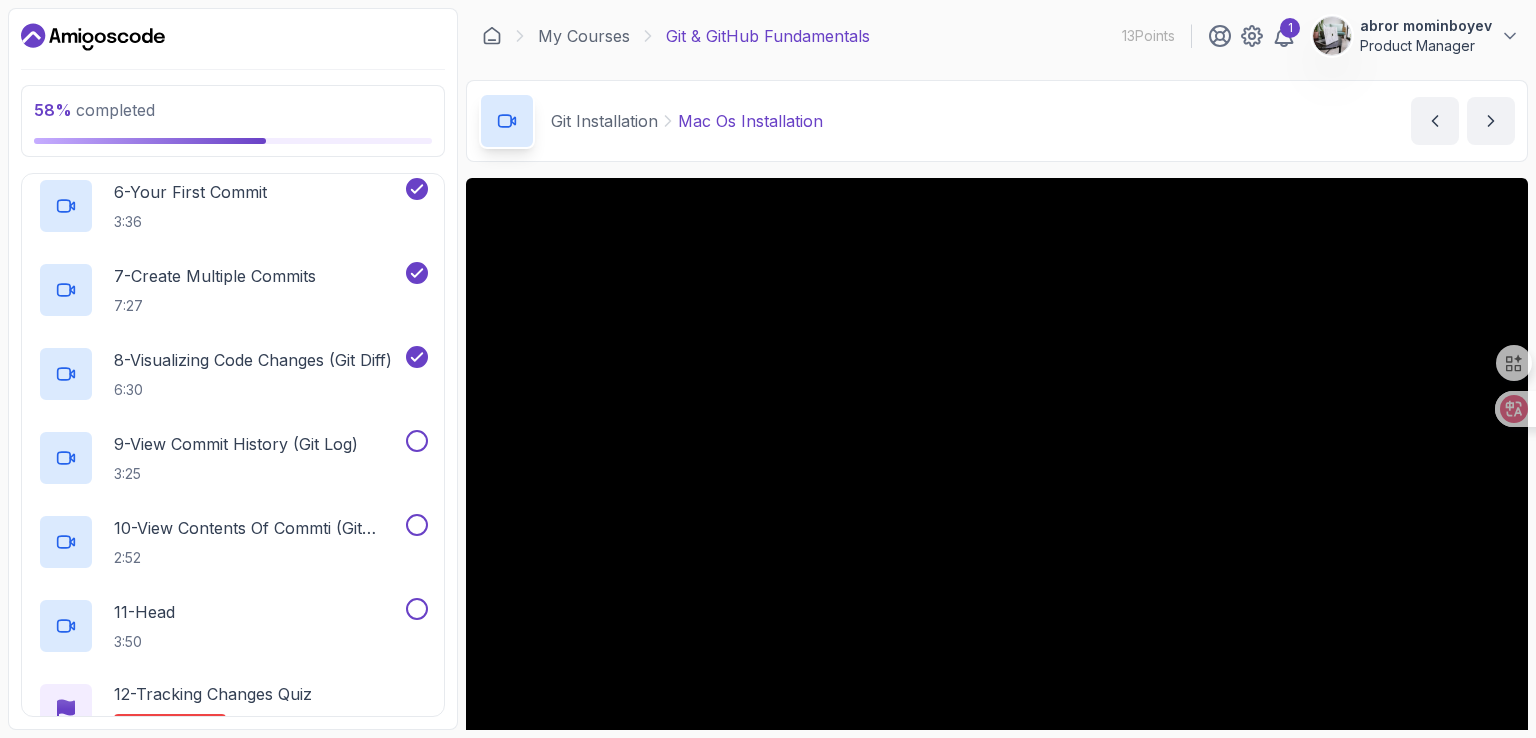 scroll, scrollTop: 816, scrollLeft: 0, axis: vertical 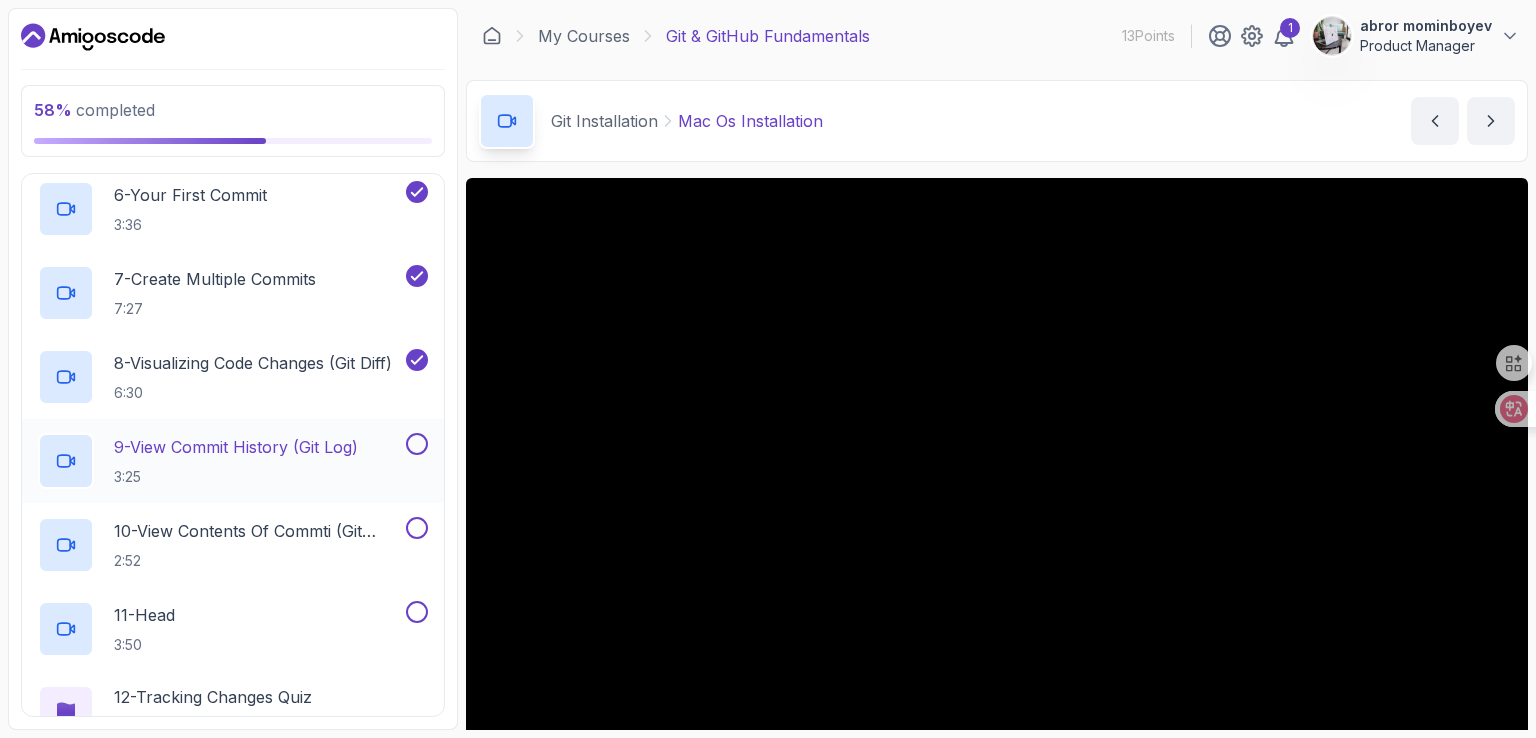 click on "9  -  View Commit History (Git Log)" at bounding box center [236, 447] 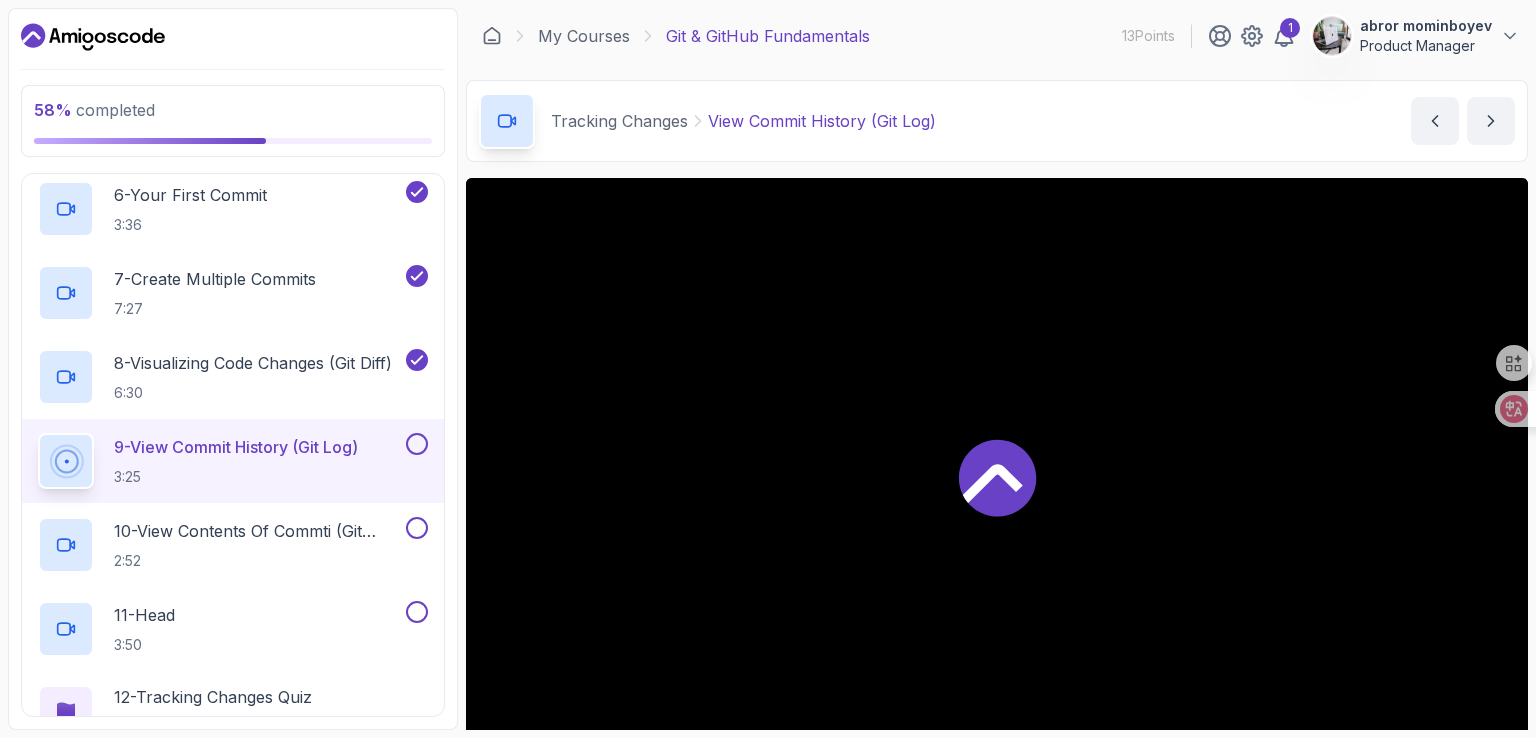 type 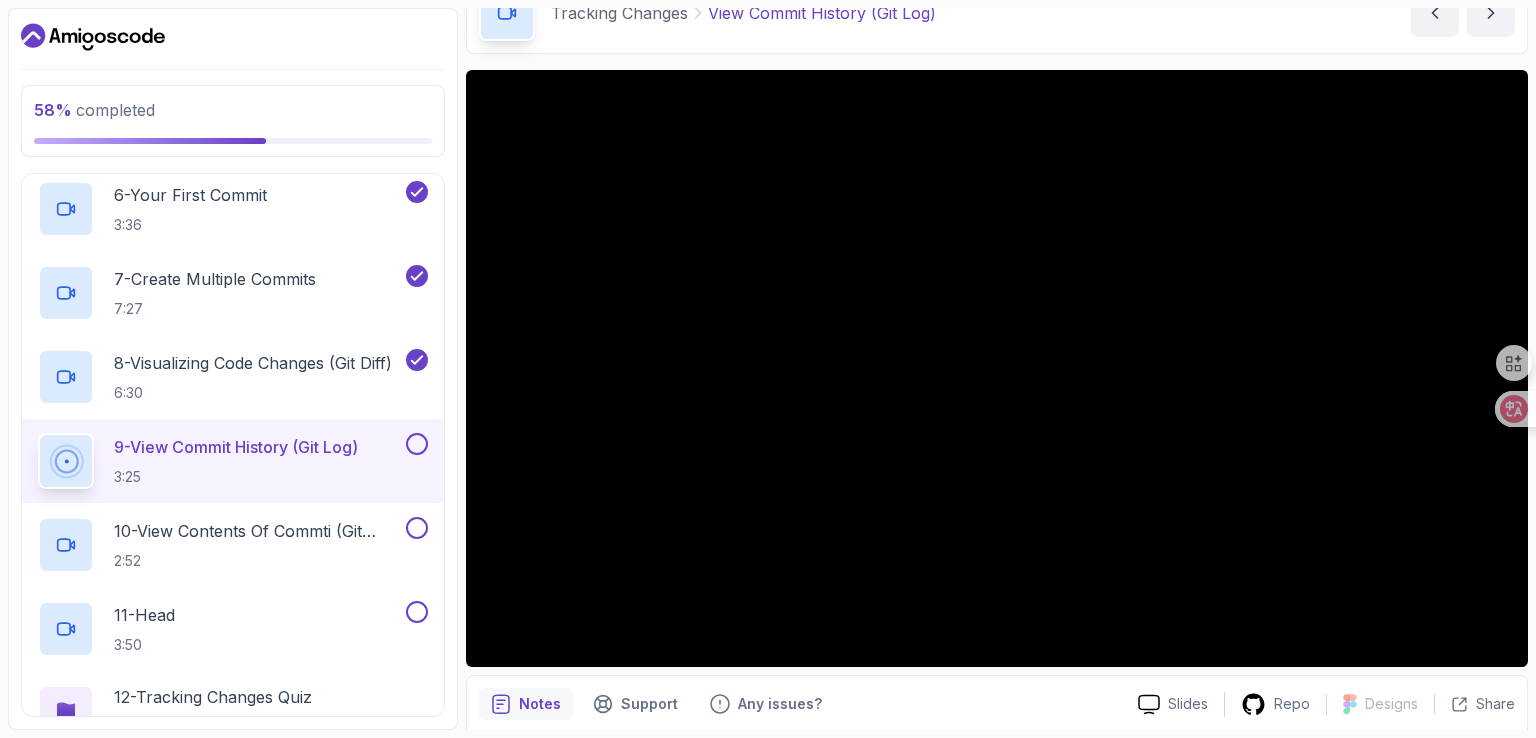scroll, scrollTop: 108, scrollLeft: 0, axis: vertical 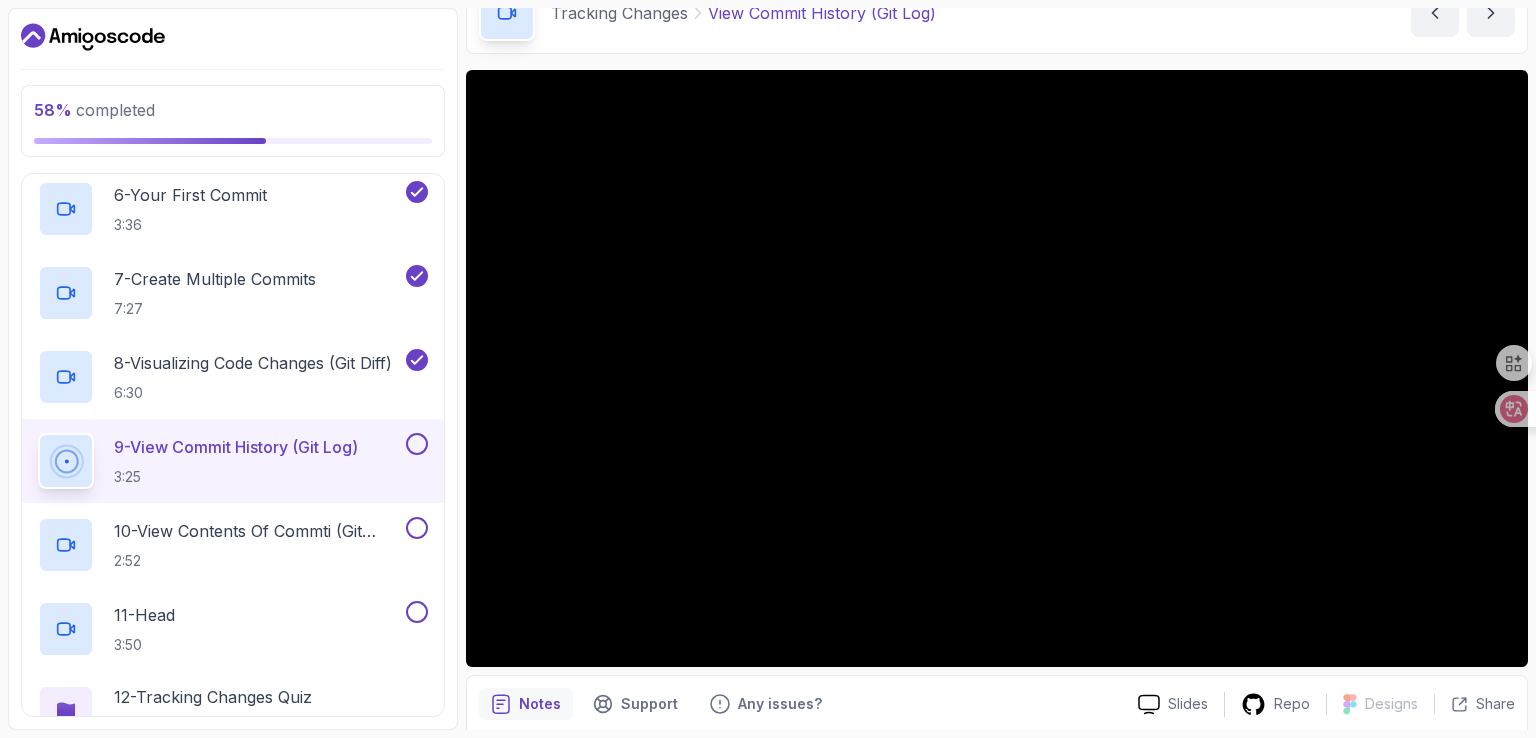 click on "Notes Support Any issues?" at bounding box center [800, 704] 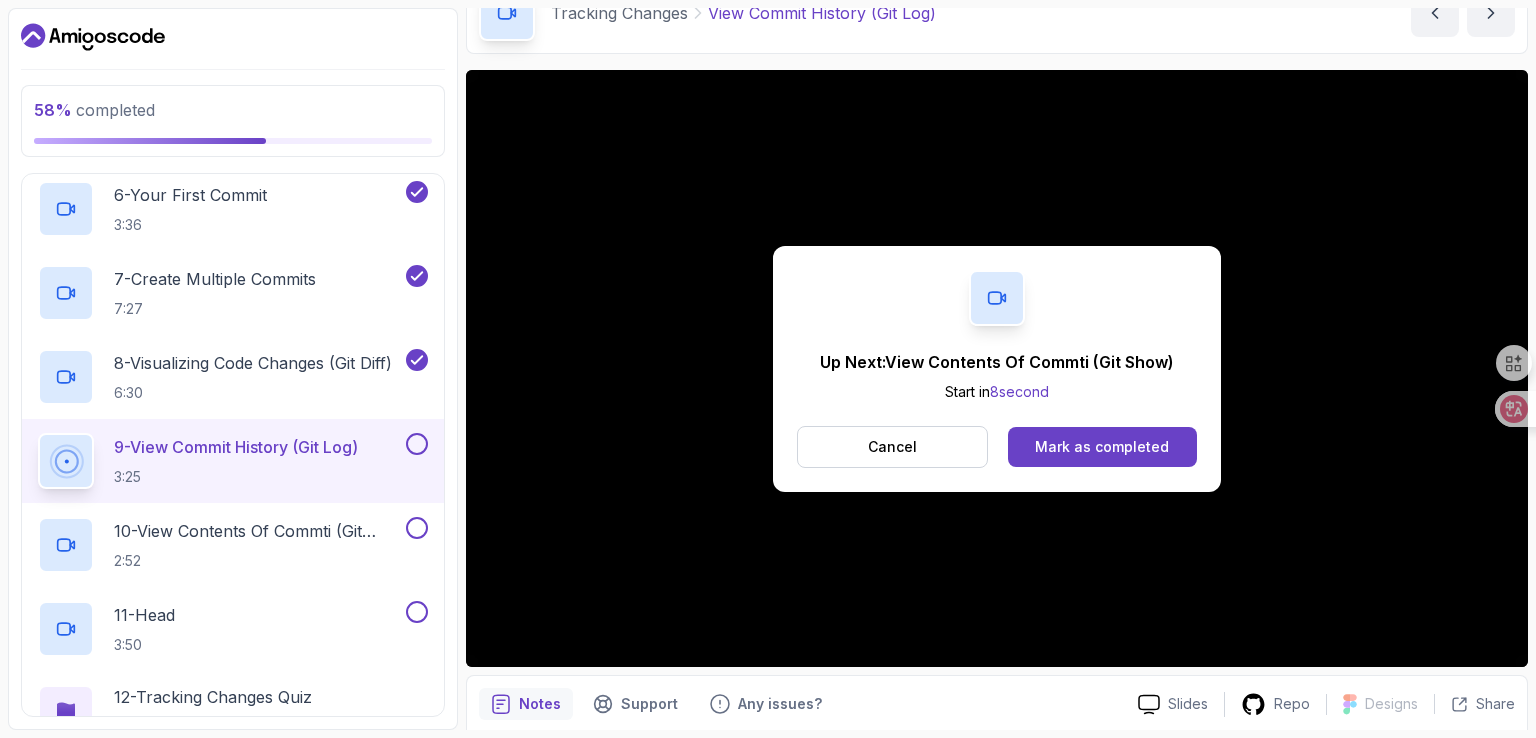 click on "Up Next:  View Contents Of Commti (Git Show) Start in  8  second Cancel Mark as completed" at bounding box center (997, 369) 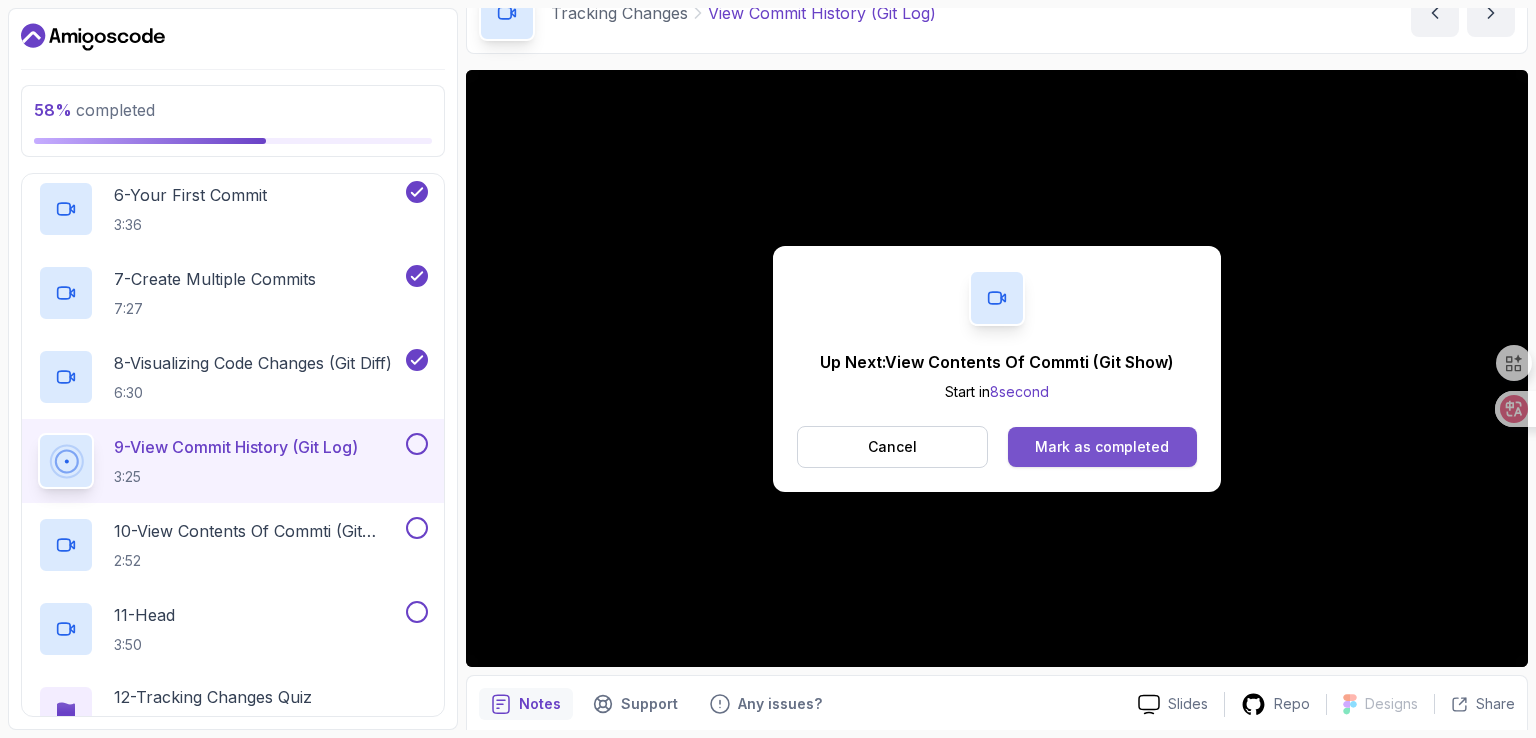 click on "Mark as completed" at bounding box center (1102, 447) 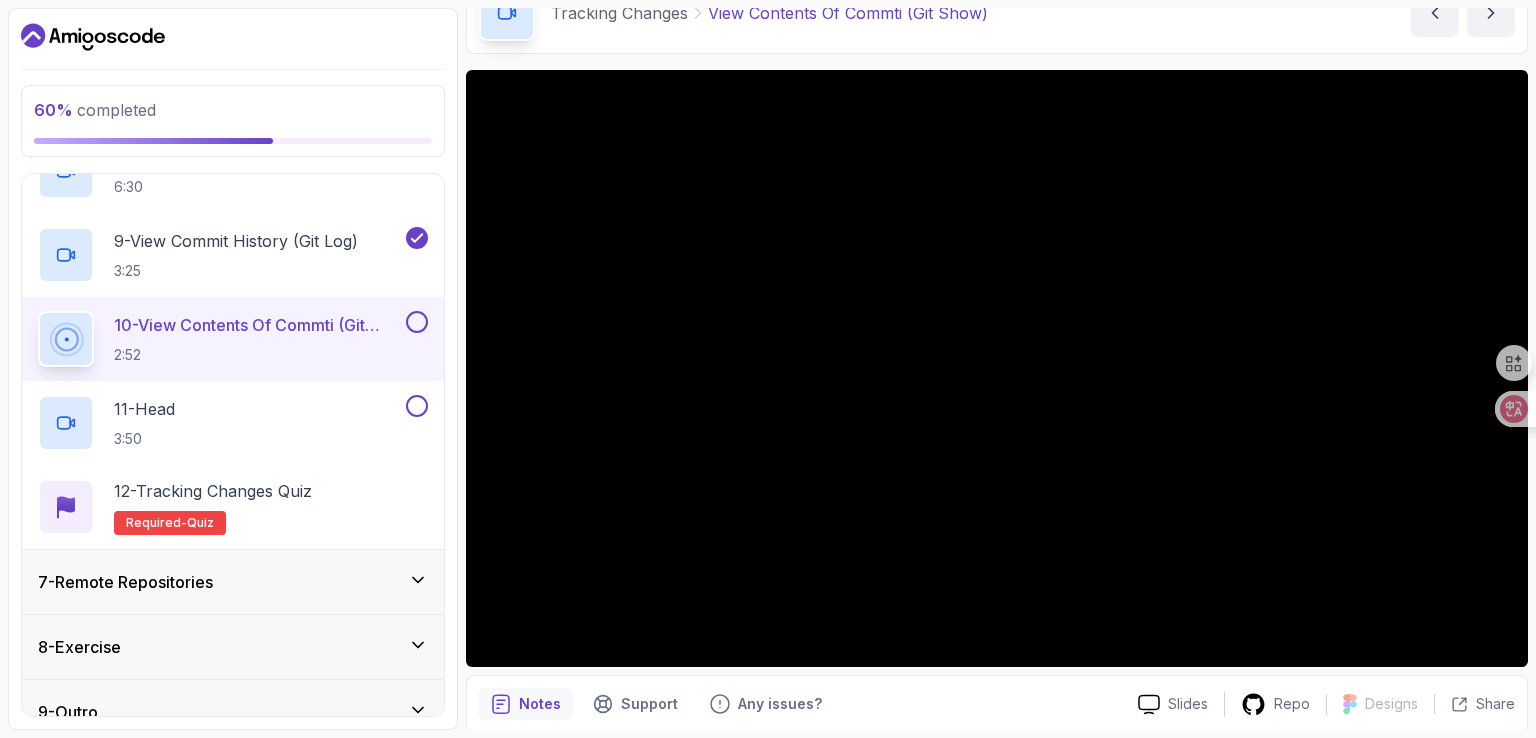 scroll, scrollTop: 1012, scrollLeft: 0, axis: vertical 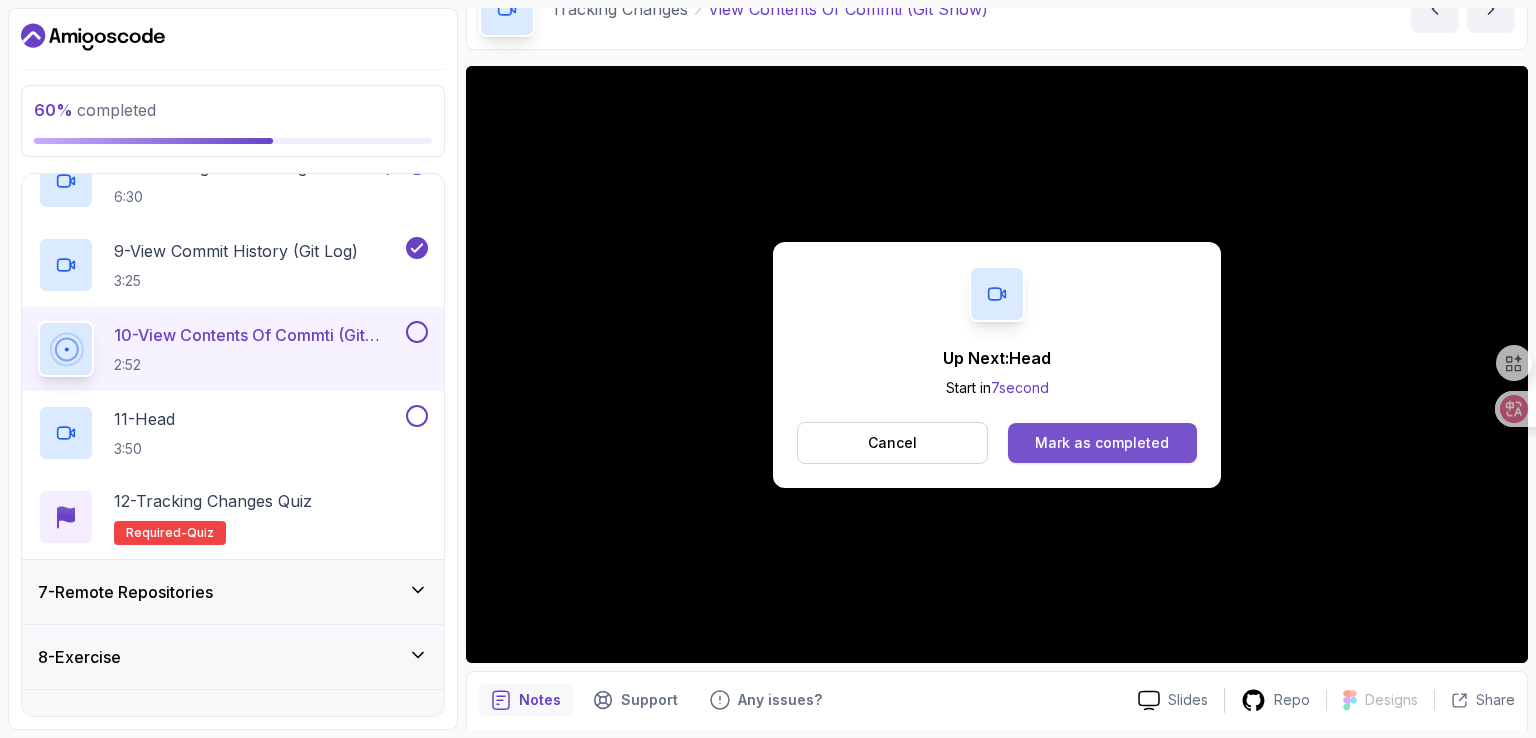click on "Mark as completed" at bounding box center (1102, 443) 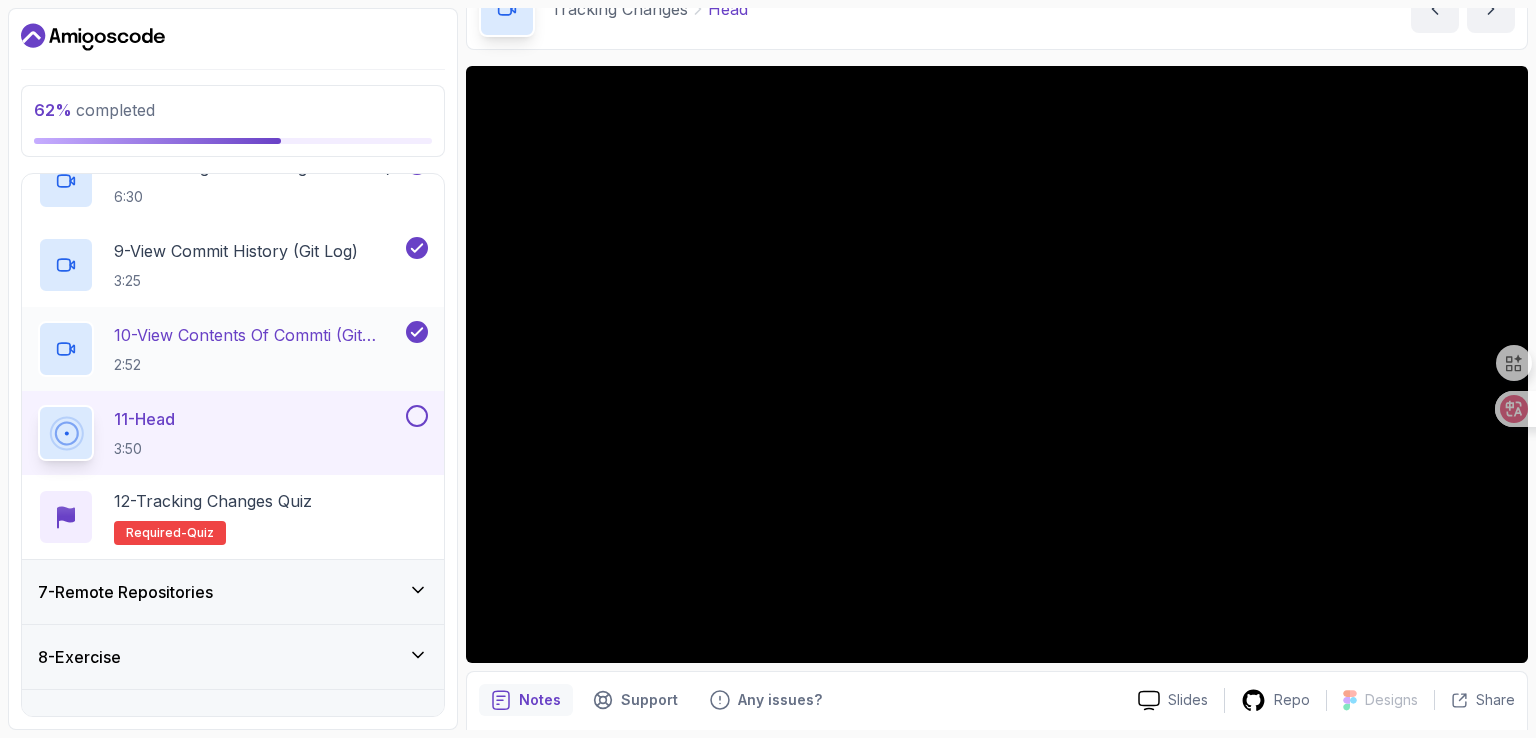 click on "2:52" at bounding box center (258, 365) 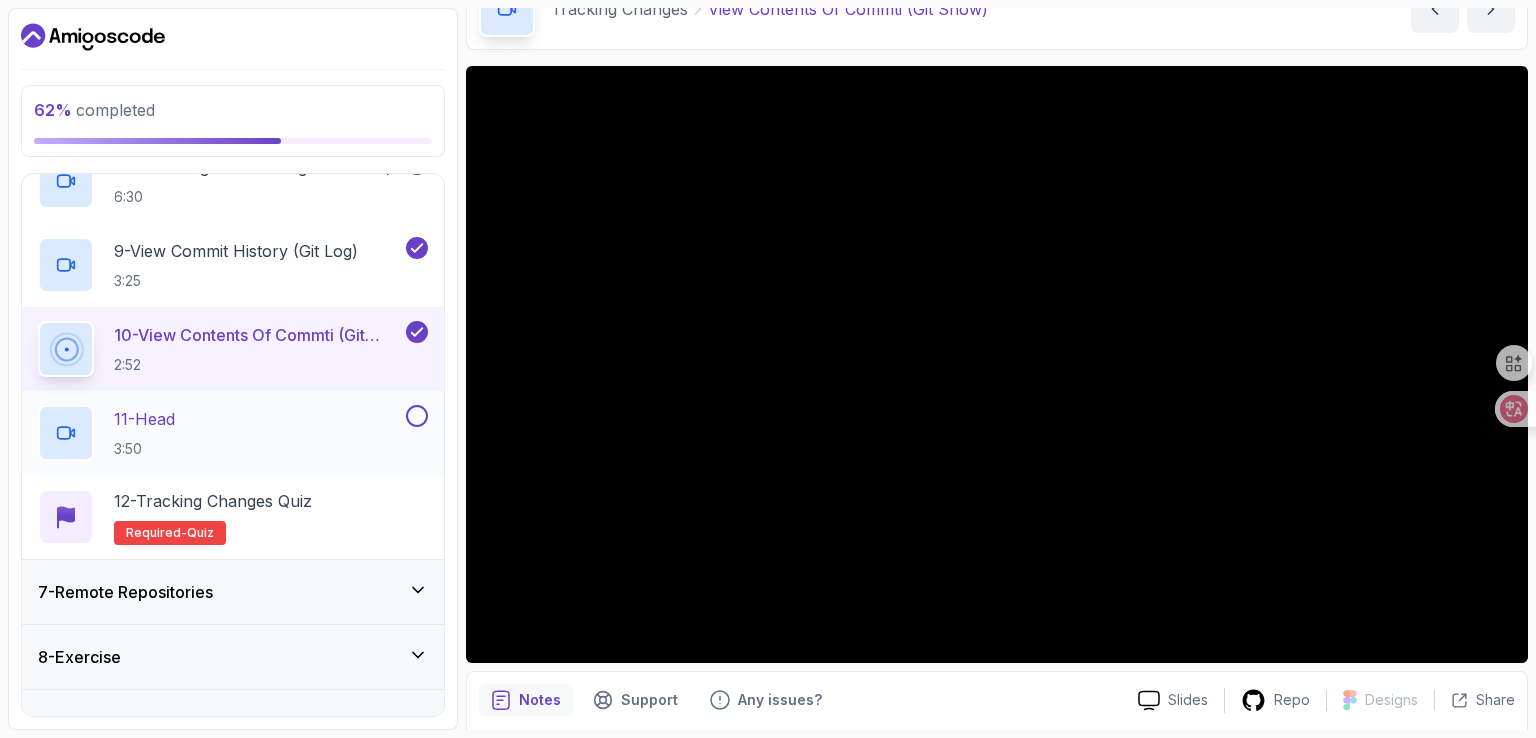 click on "11  -  Head 3:50" at bounding box center (220, 433) 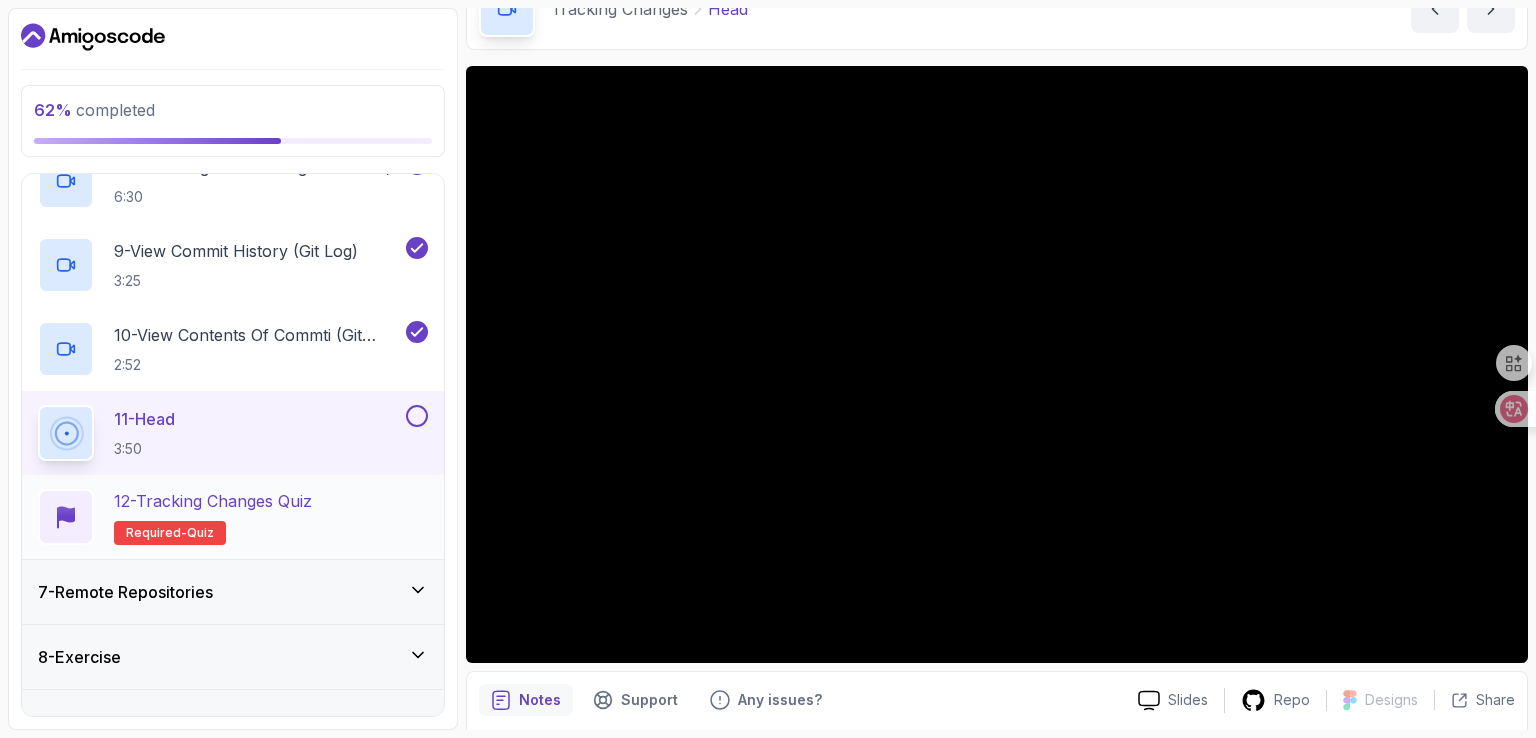 scroll, scrollTop: 1048, scrollLeft: 0, axis: vertical 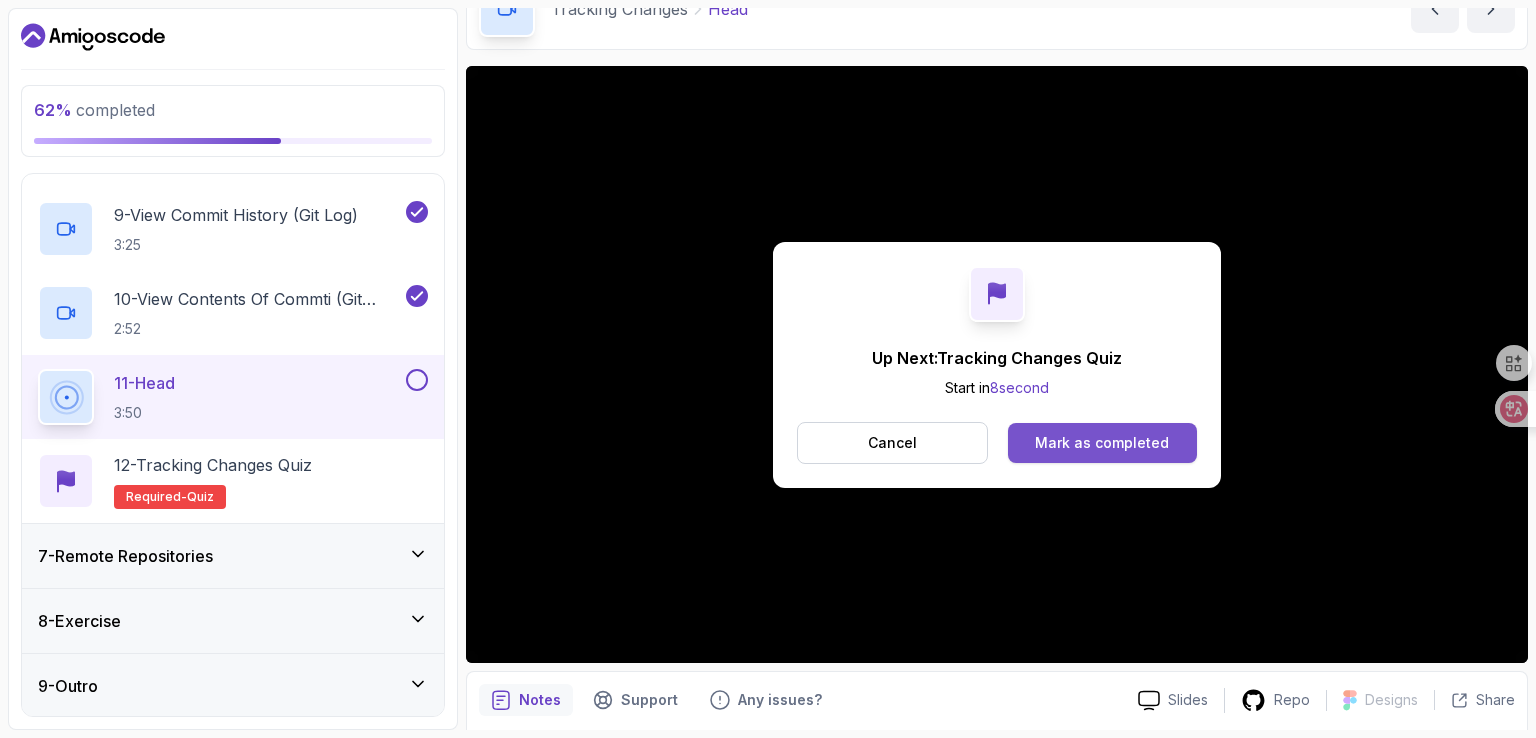 click on "Mark as completed" at bounding box center (1102, 443) 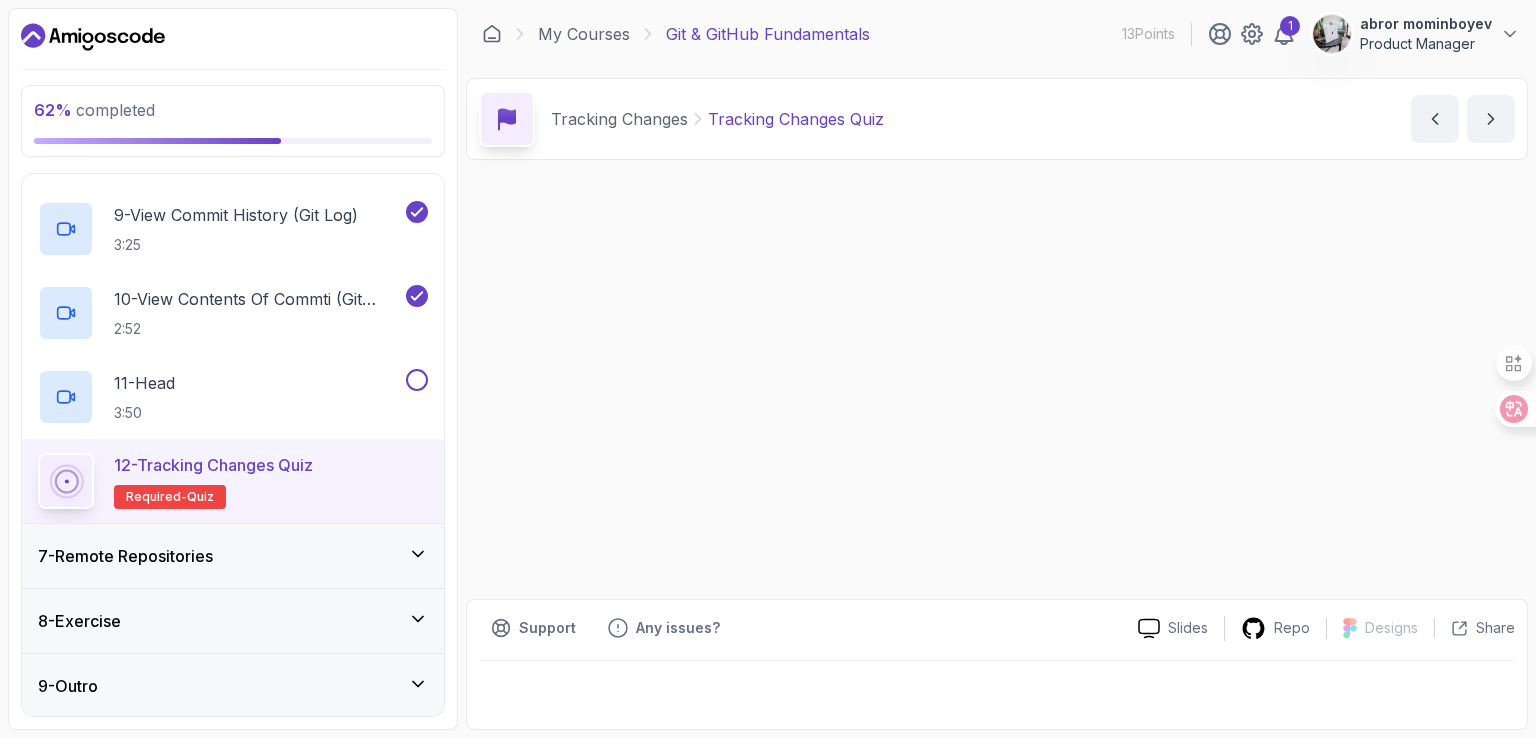 scroll, scrollTop: 0, scrollLeft: 0, axis: both 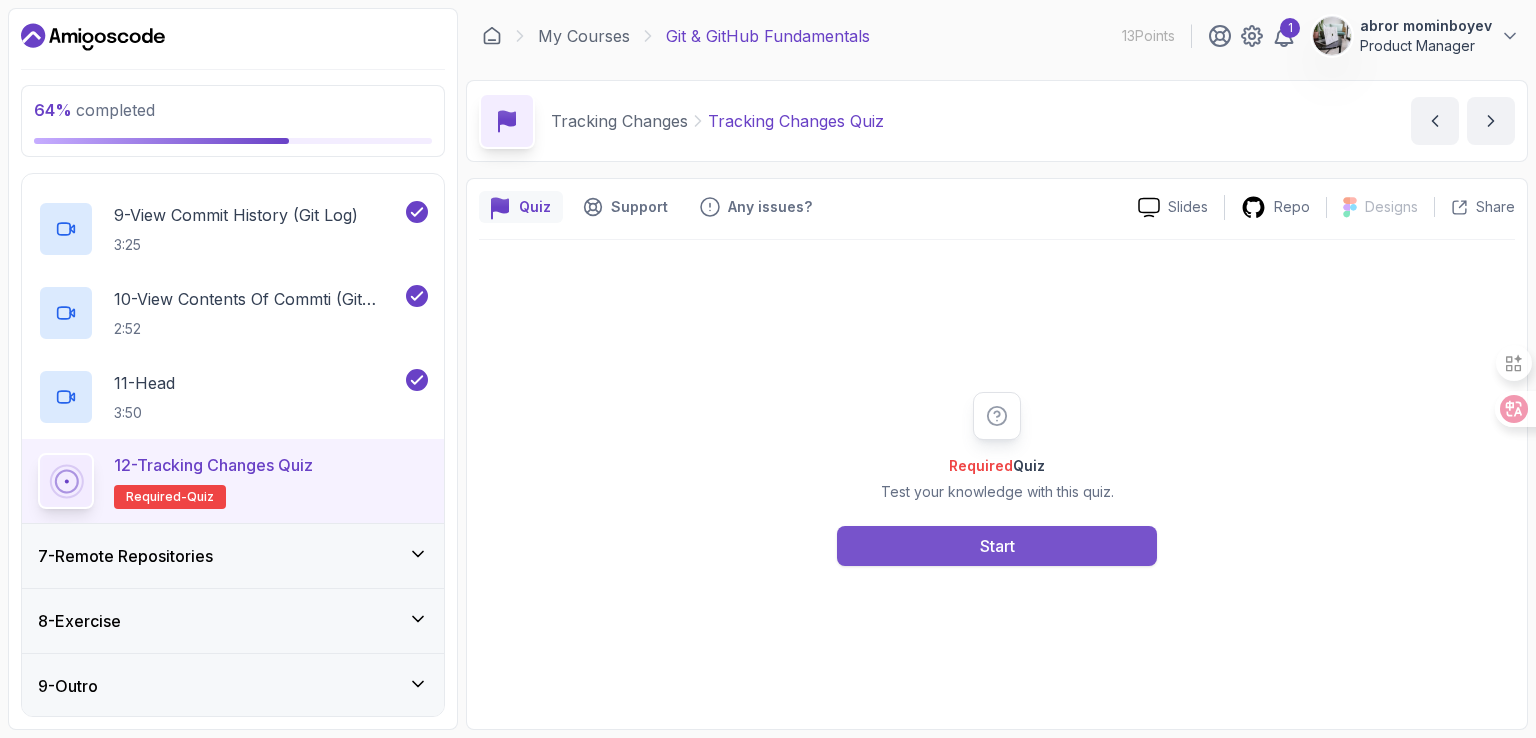 click on "Start" at bounding box center [997, 546] 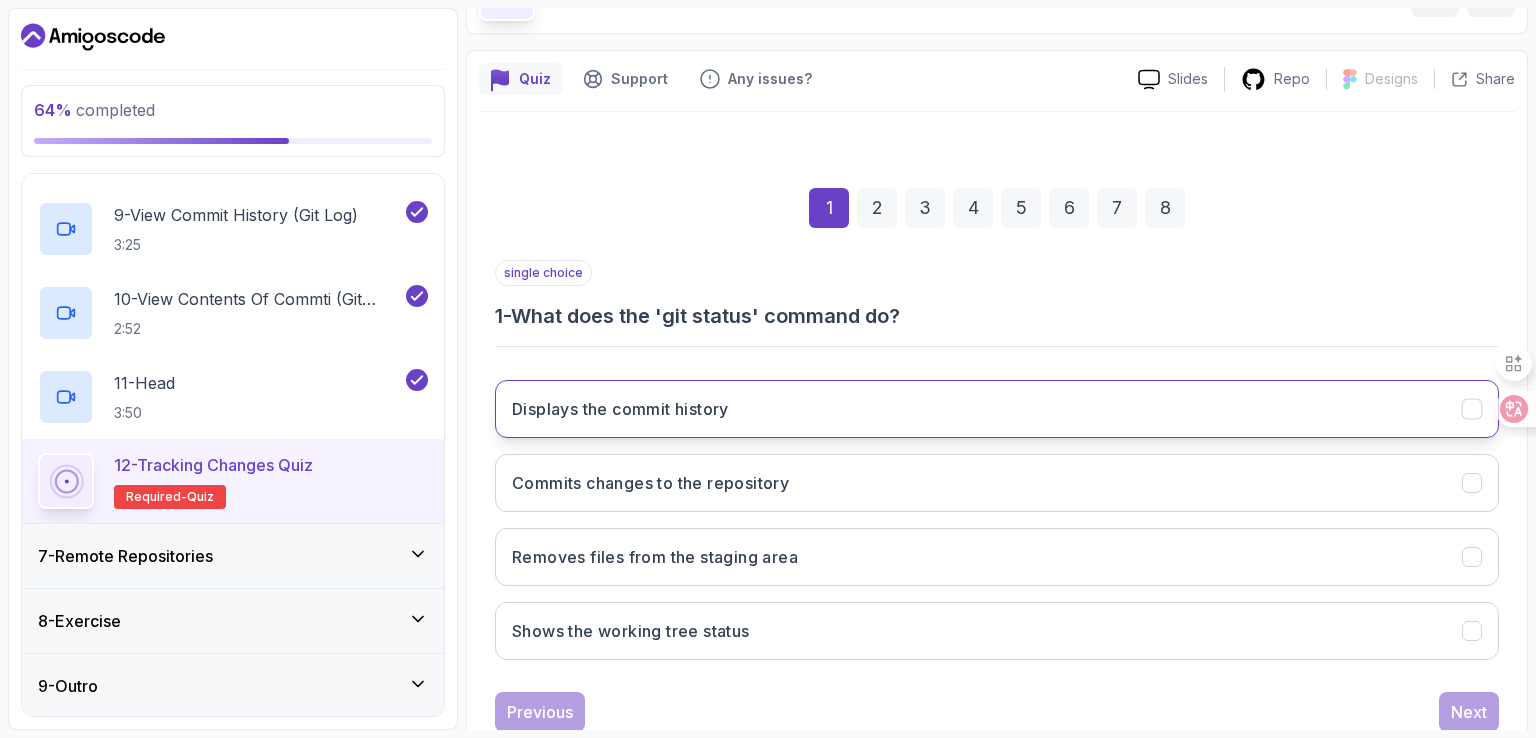 scroll, scrollTop: 184, scrollLeft: 0, axis: vertical 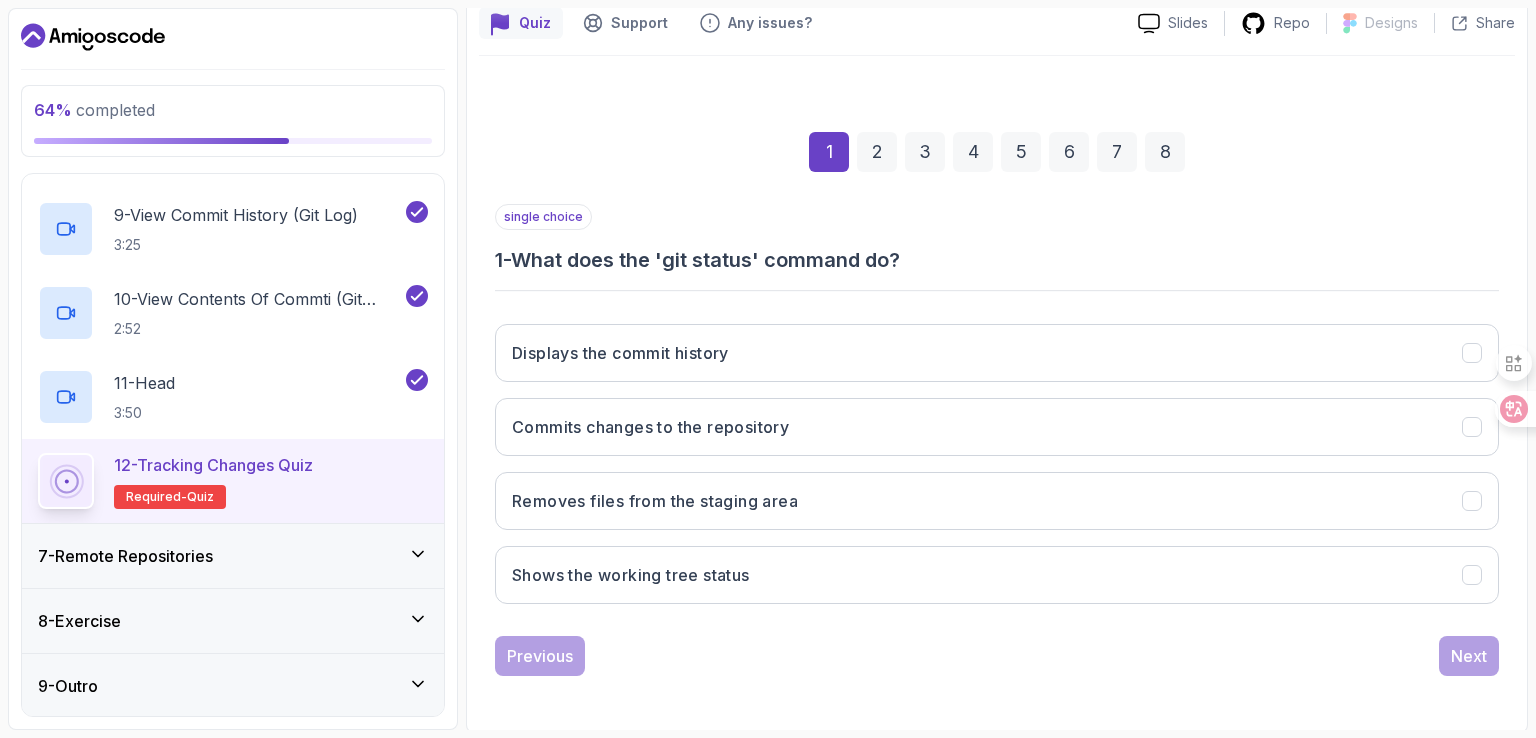 click on "single choice 1  -  What does the 'git status' command do? Displays the commit history Commits changes to the repository Removes files from the staging area Shows the working tree status" at bounding box center [997, 412] 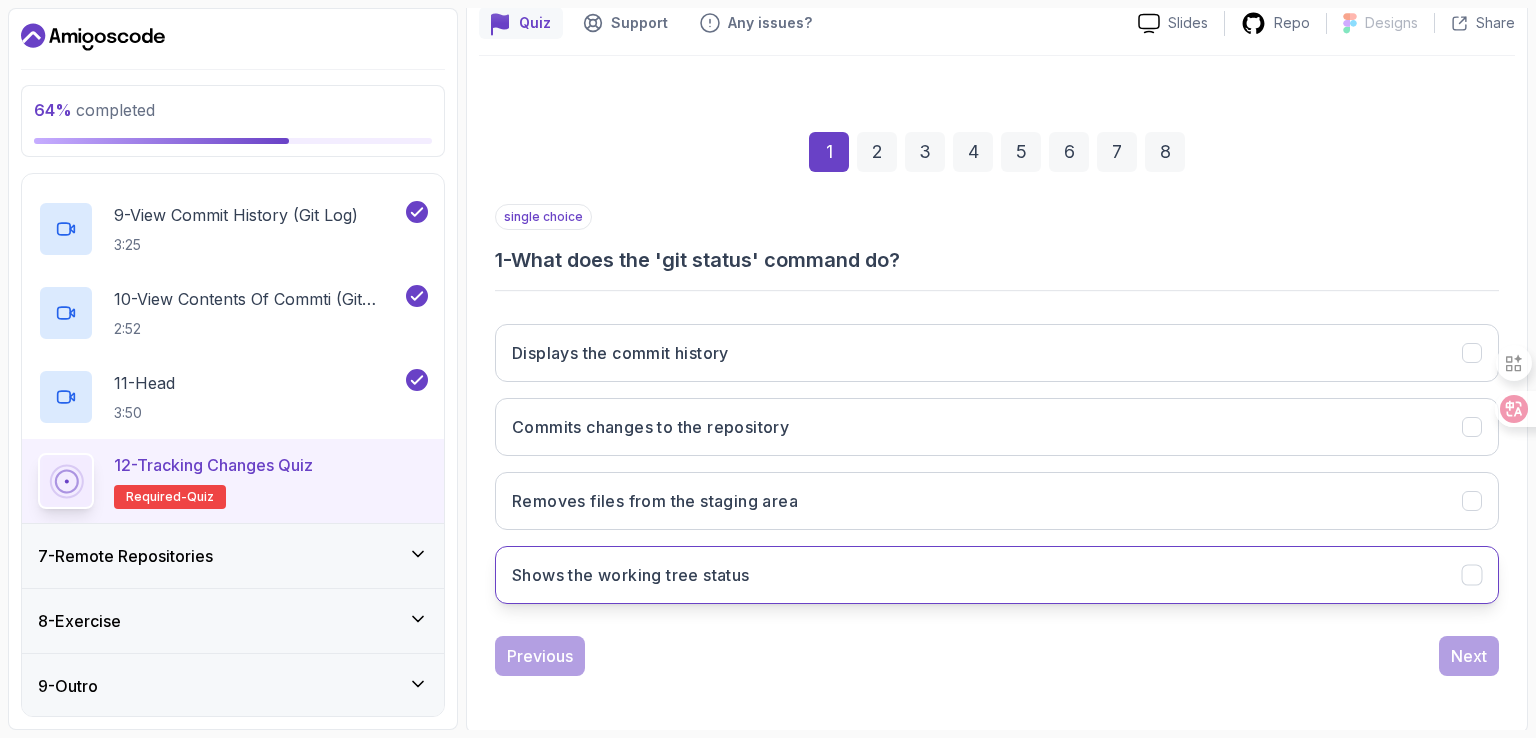 click on "Shows the working tree status" at bounding box center (631, 575) 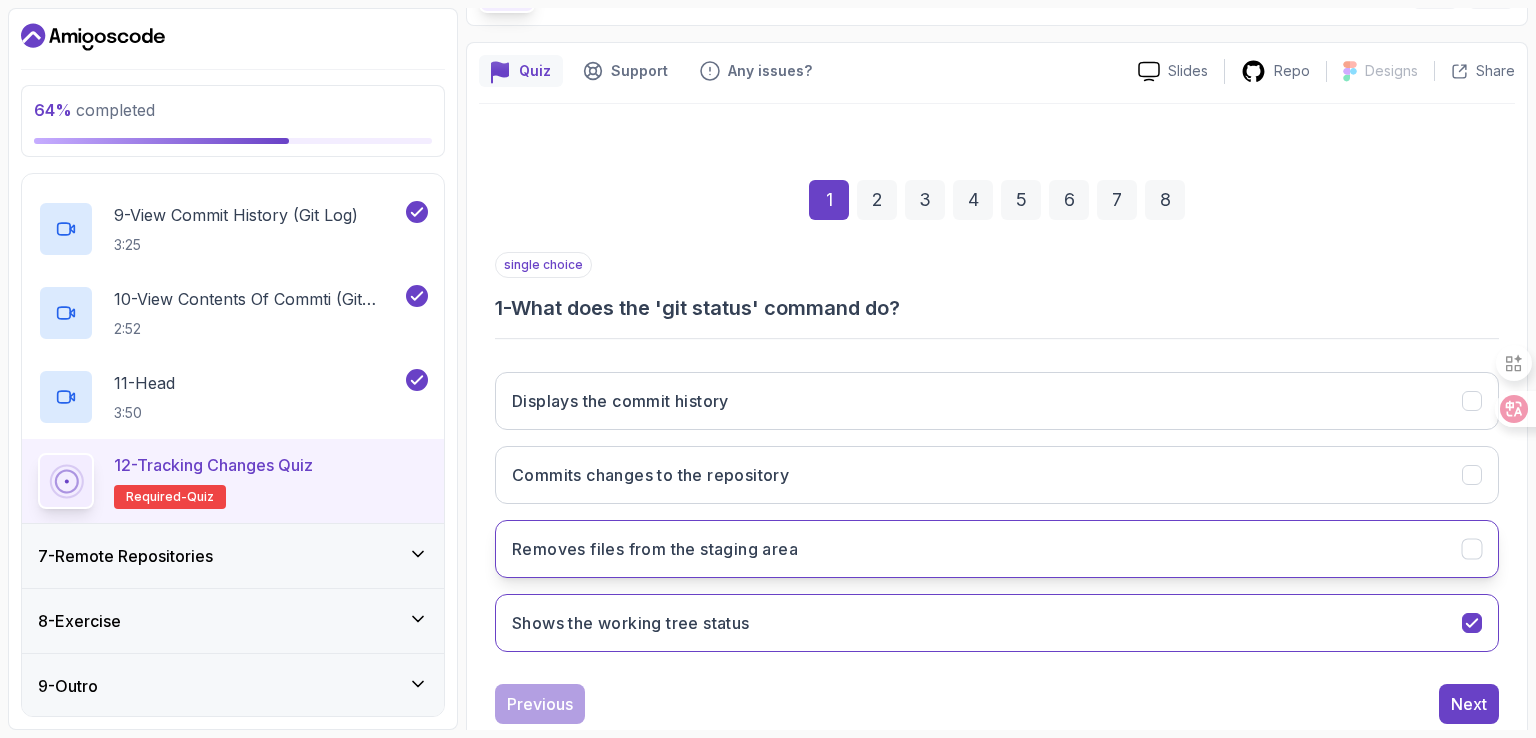 scroll, scrollTop: 184, scrollLeft: 0, axis: vertical 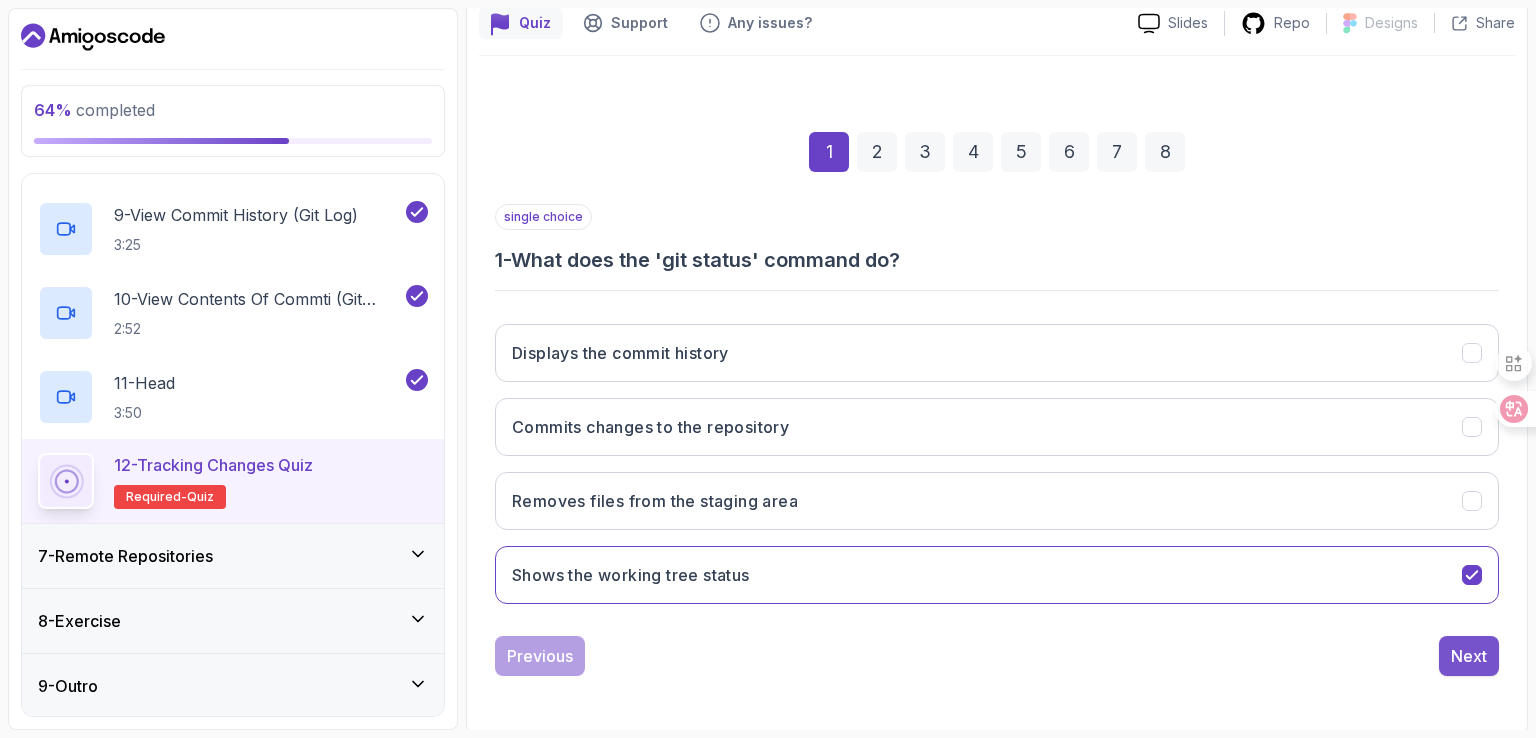 click on "Next" at bounding box center (1469, 656) 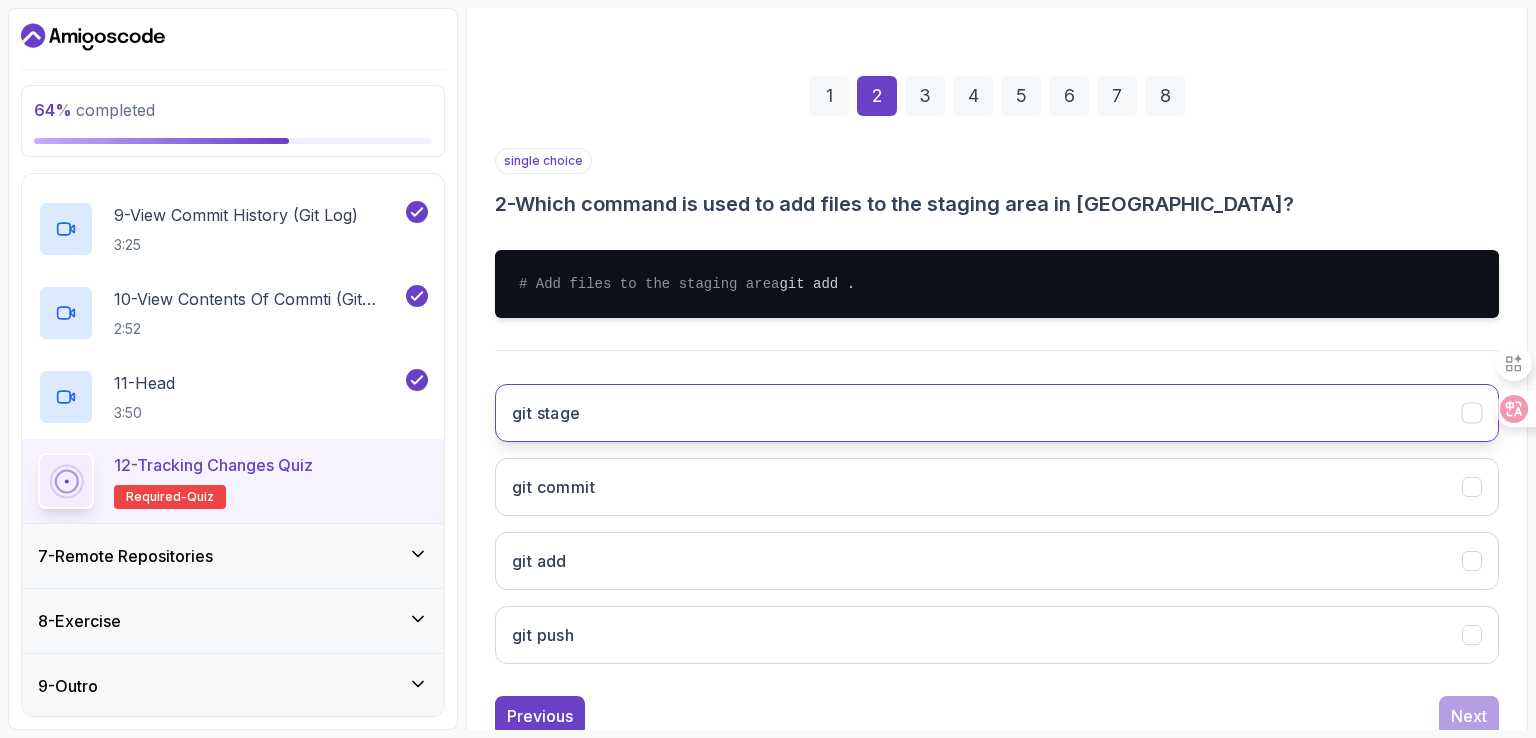 scroll, scrollTop: 320, scrollLeft: 0, axis: vertical 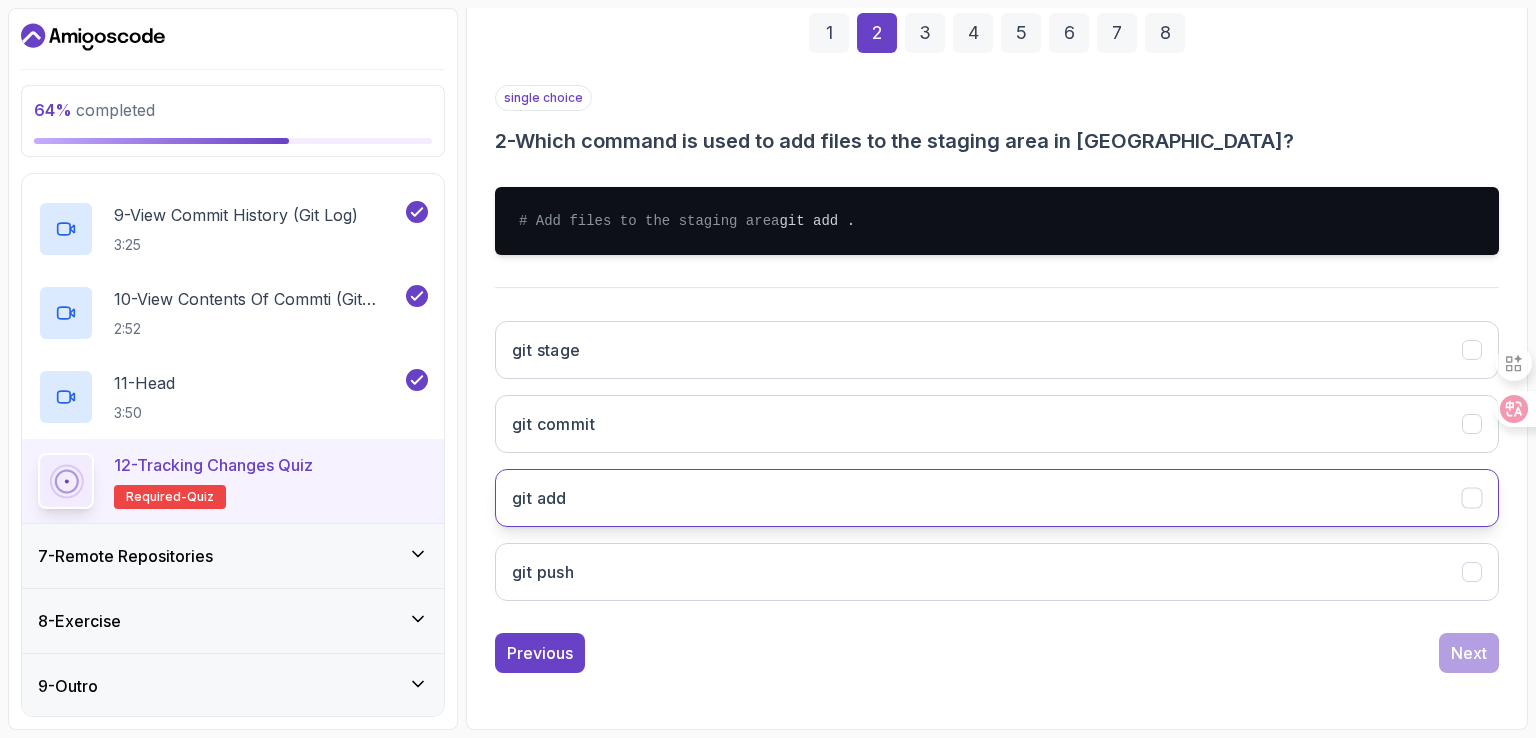click on "git add" at bounding box center [997, 498] 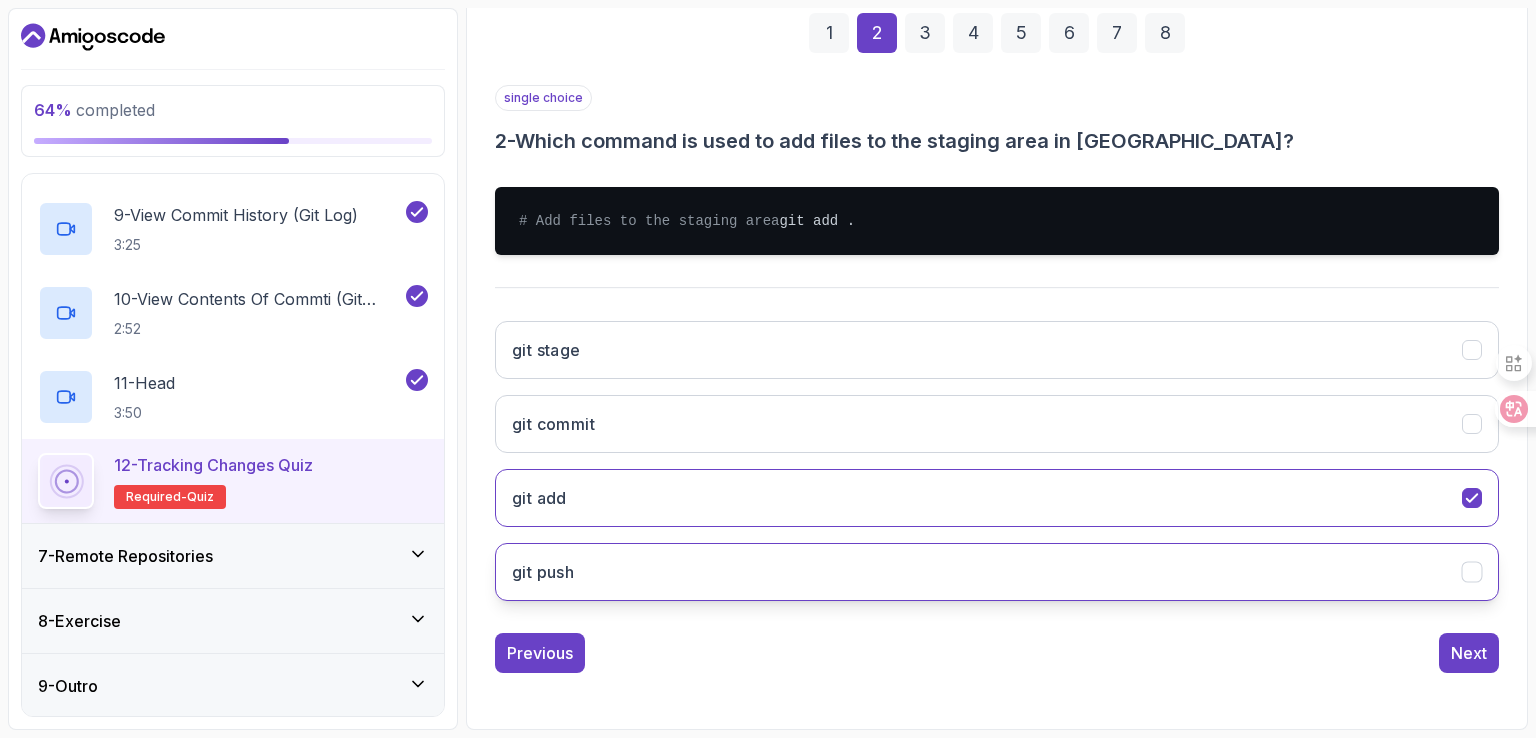 click 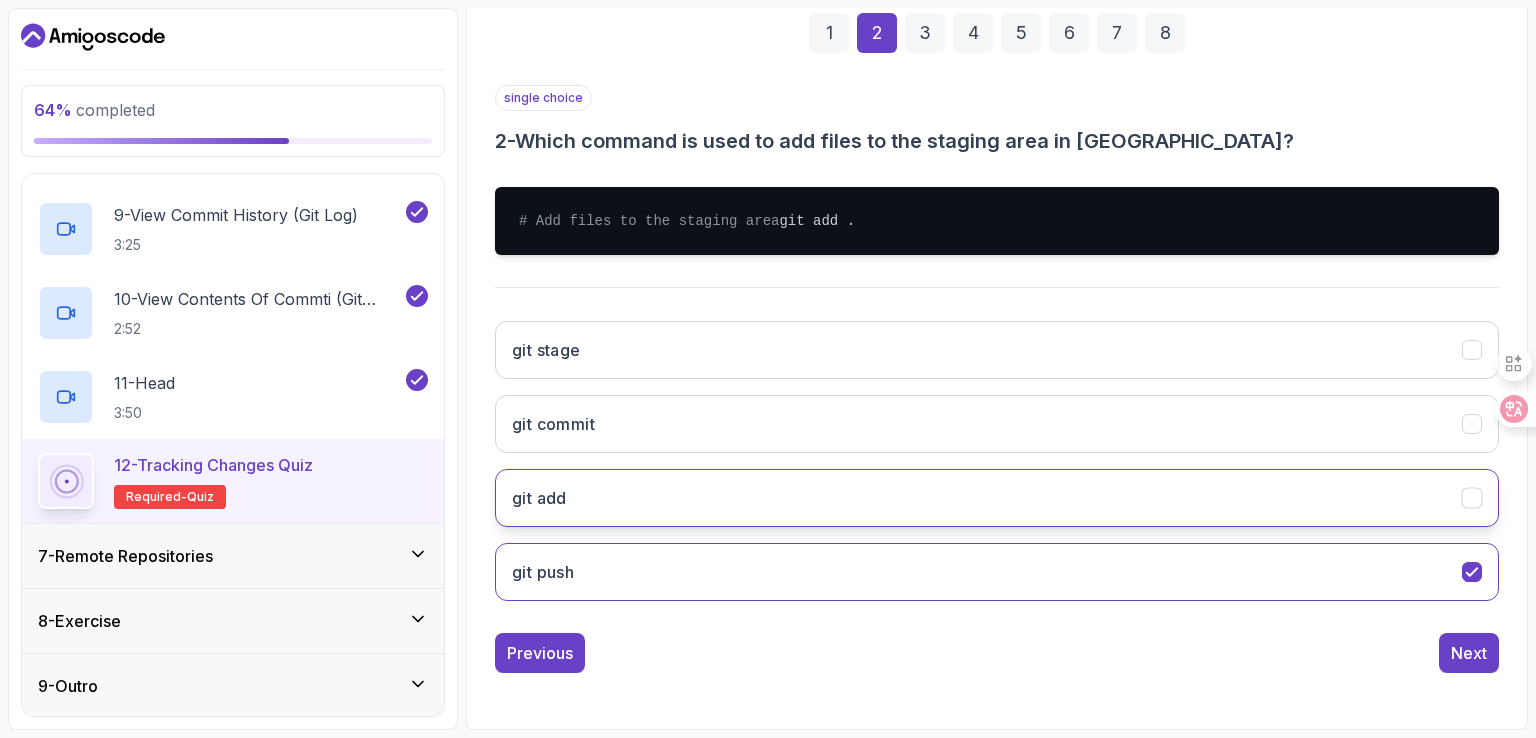 click on "git add" at bounding box center [997, 498] 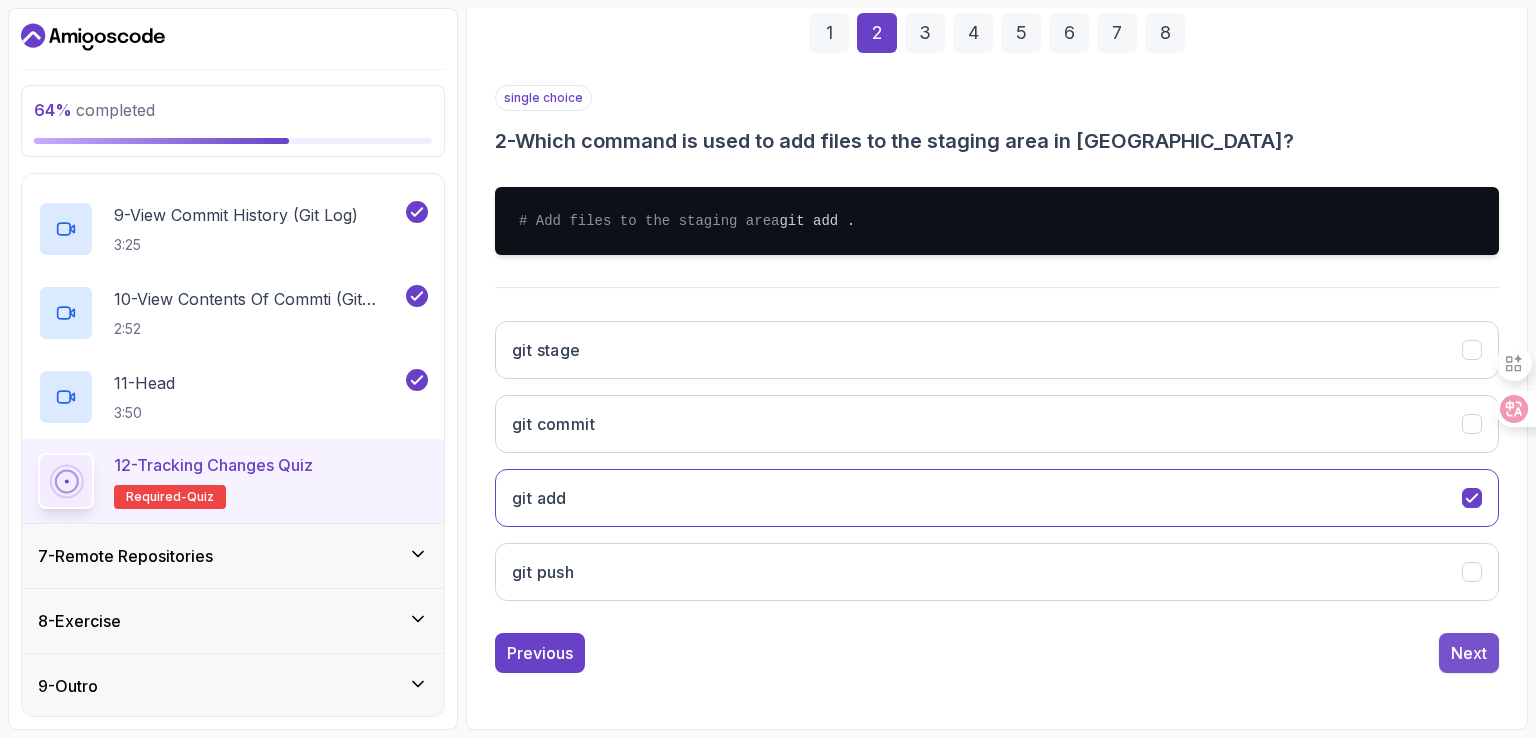 click on "Next" at bounding box center [1469, 653] 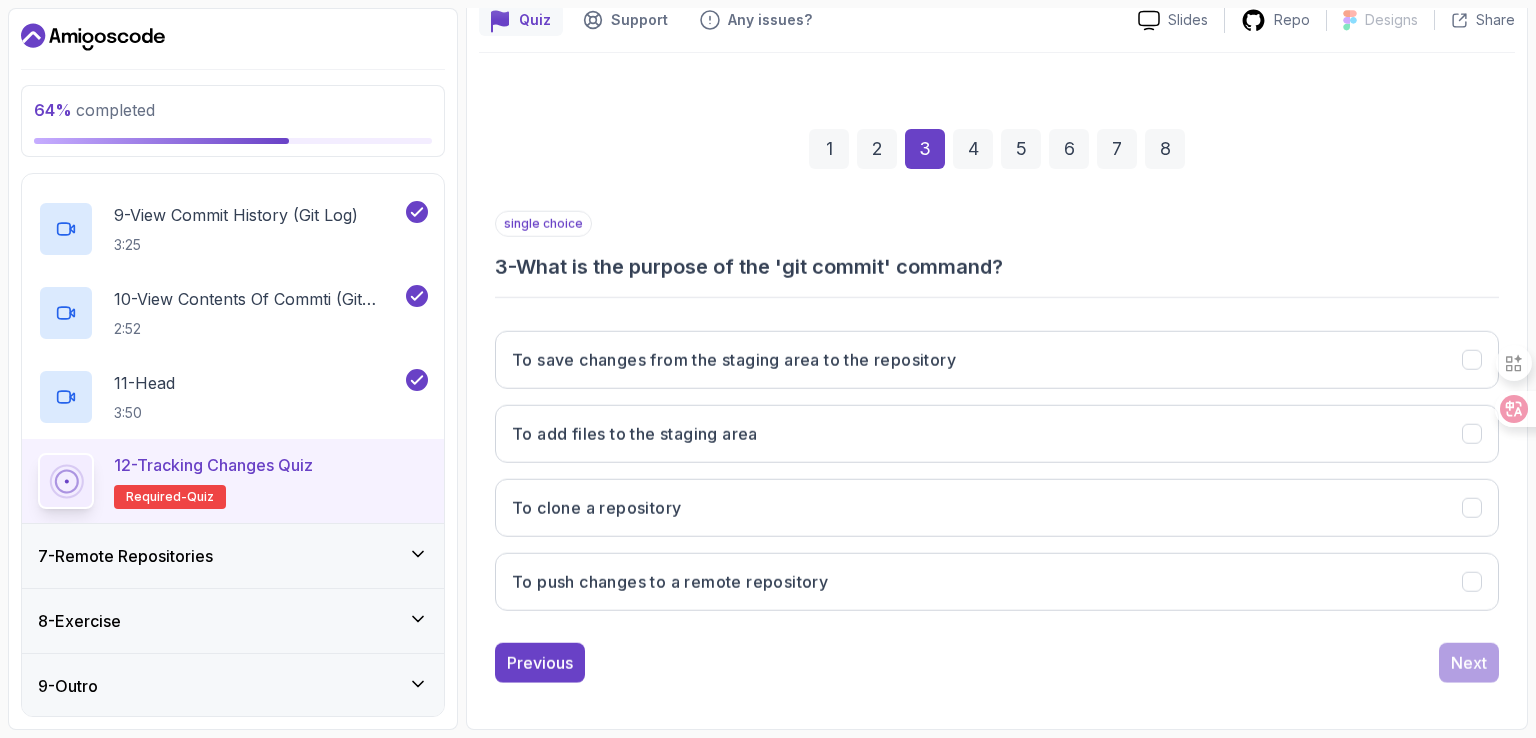 scroll, scrollTop: 184, scrollLeft: 0, axis: vertical 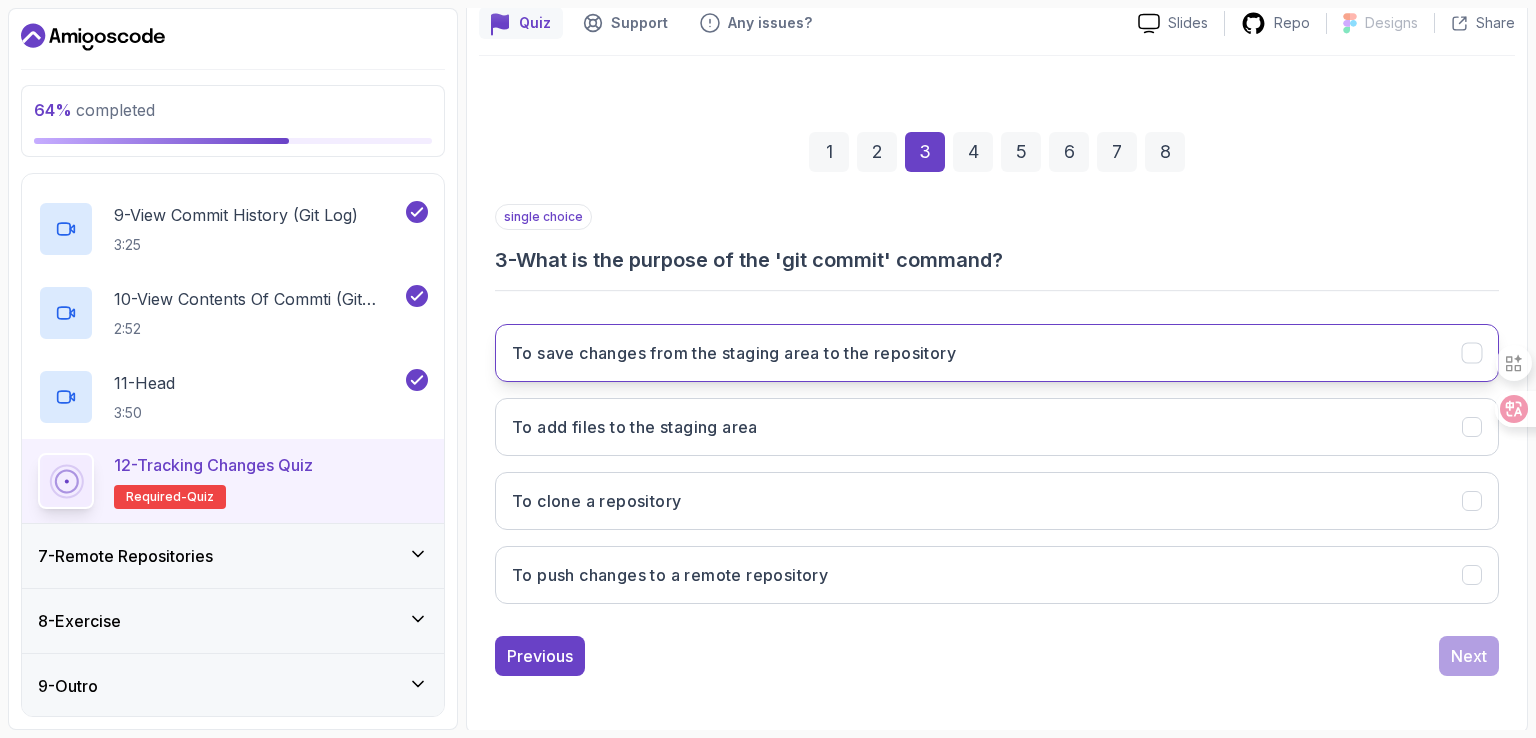 click on "To save changes from the staging area to the repository" at bounding box center [734, 353] 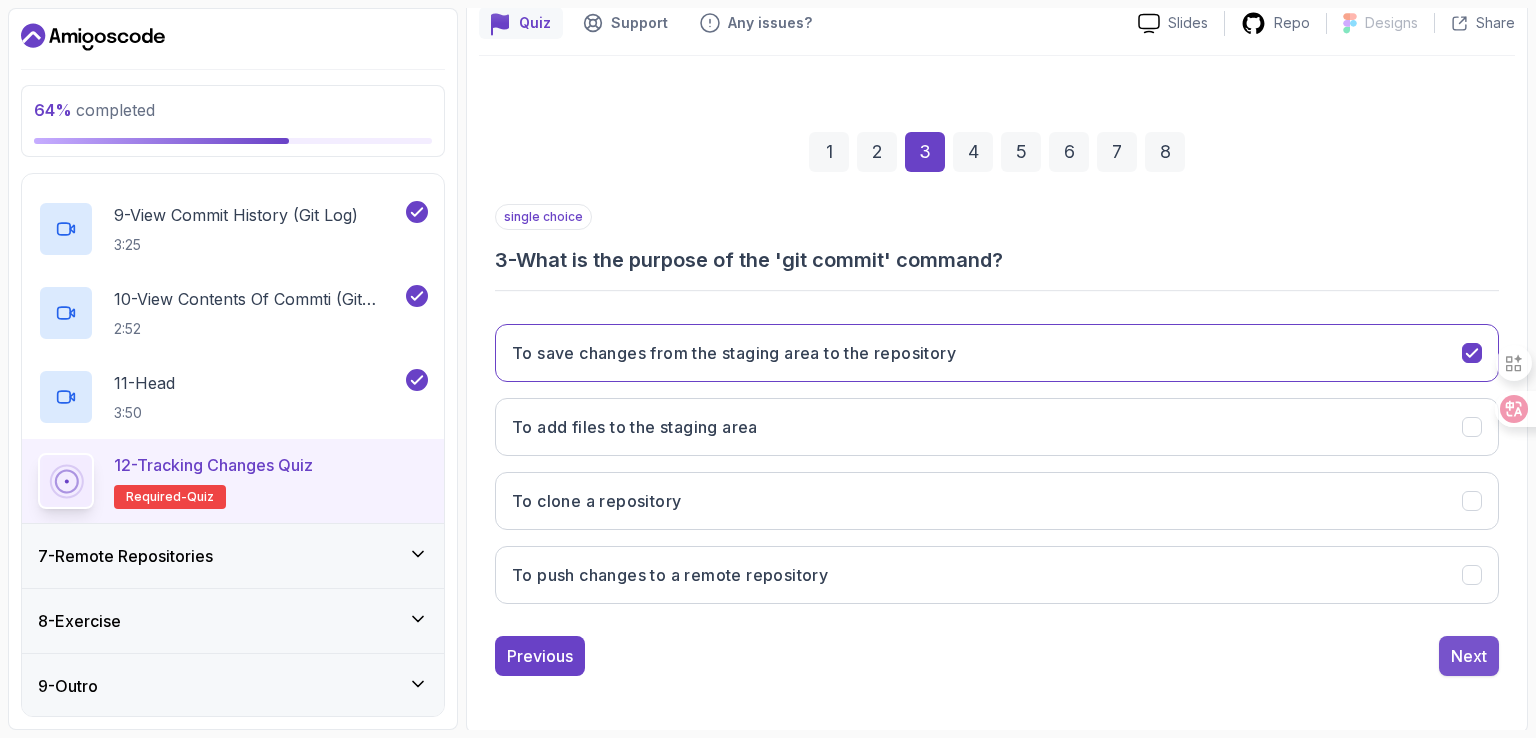 click on "Next" at bounding box center [1469, 656] 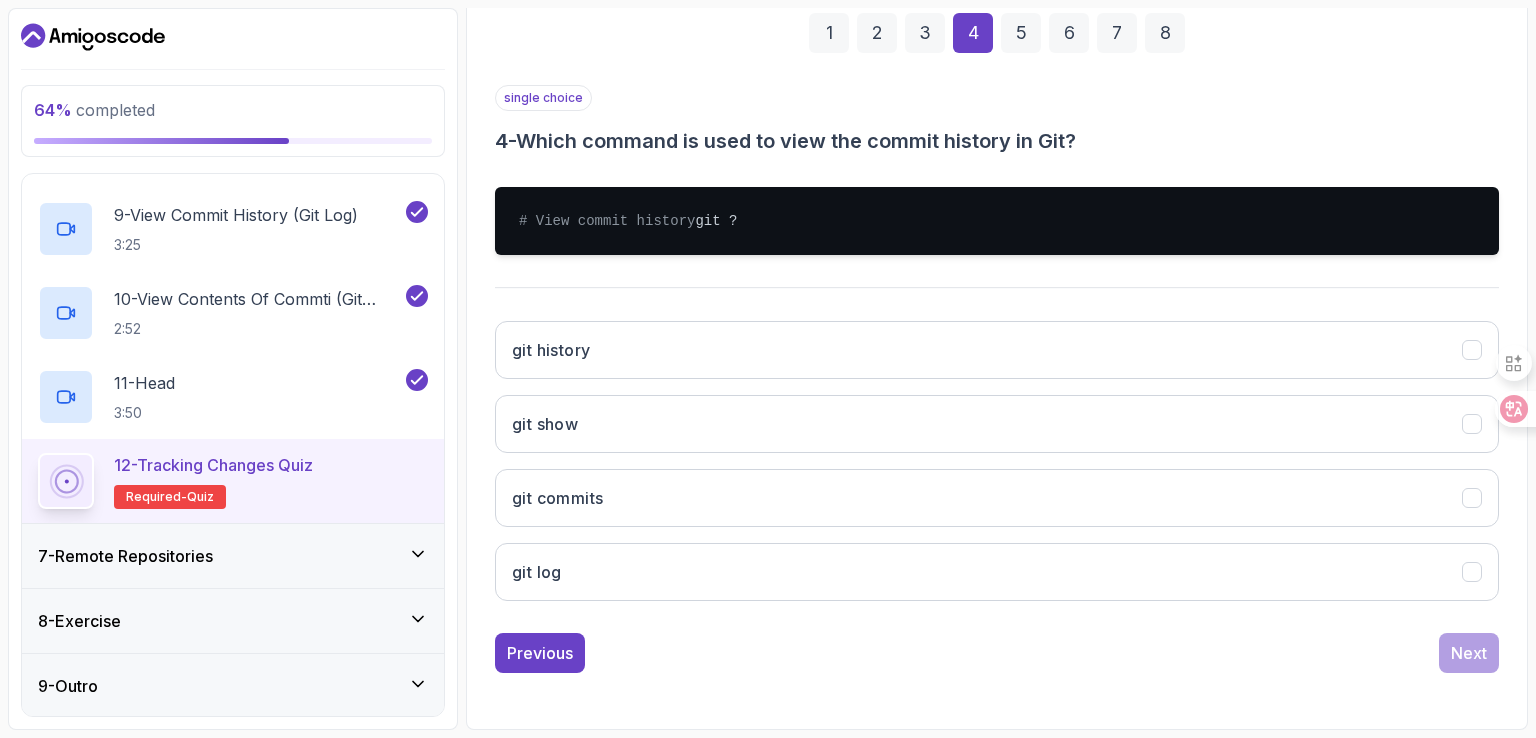 scroll, scrollTop: 320, scrollLeft: 0, axis: vertical 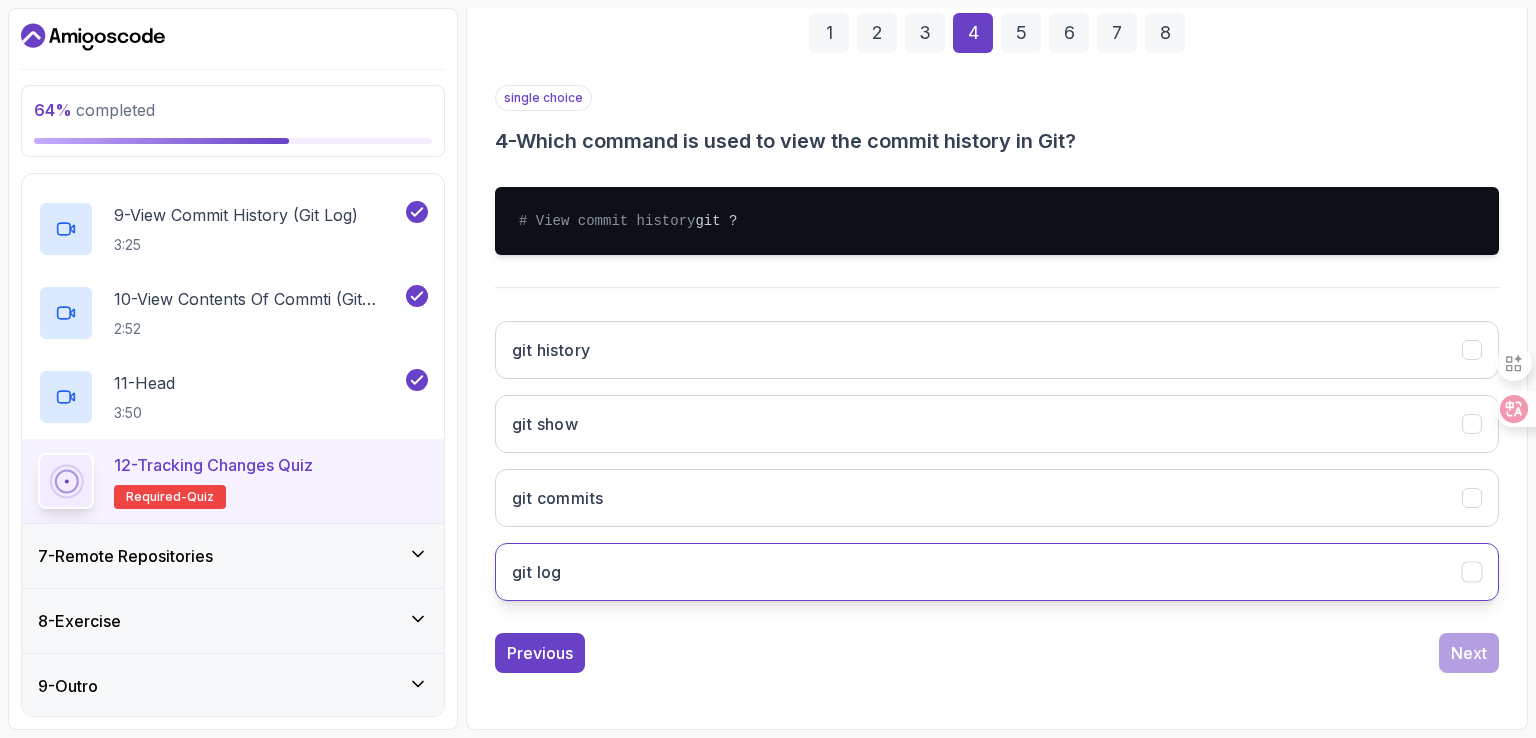 click on "git log" at bounding box center (997, 572) 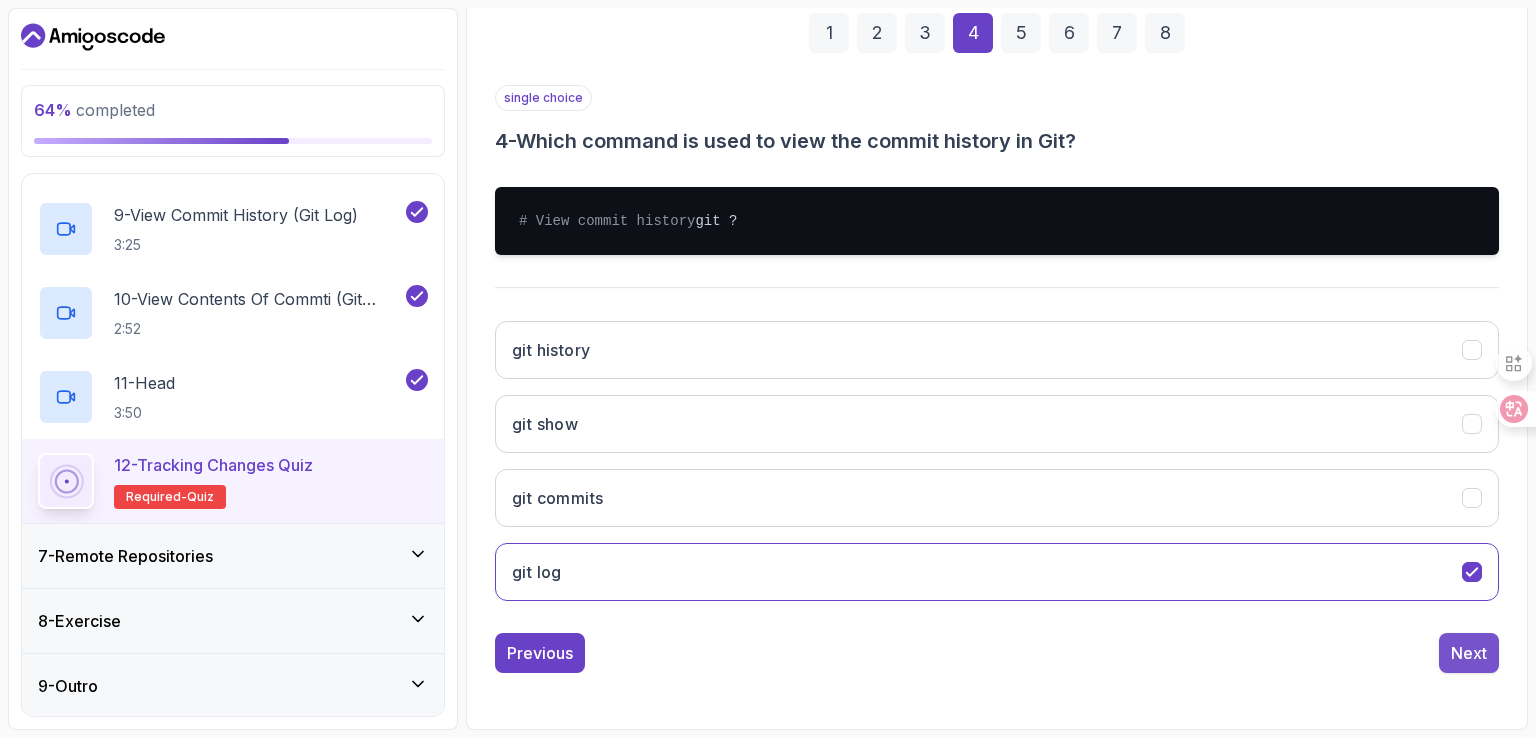 click on "Next" at bounding box center [1469, 653] 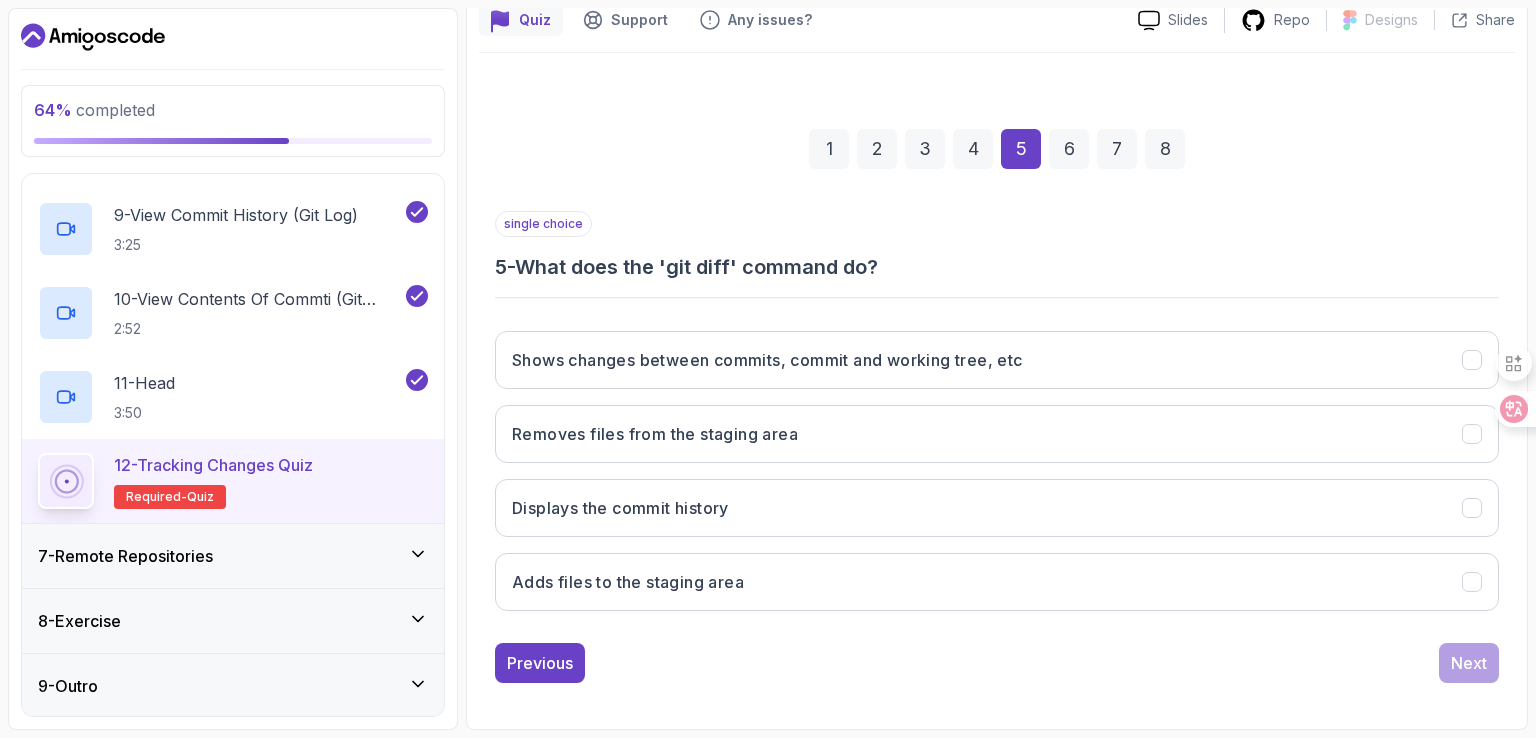 scroll, scrollTop: 184, scrollLeft: 0, axis: vertical 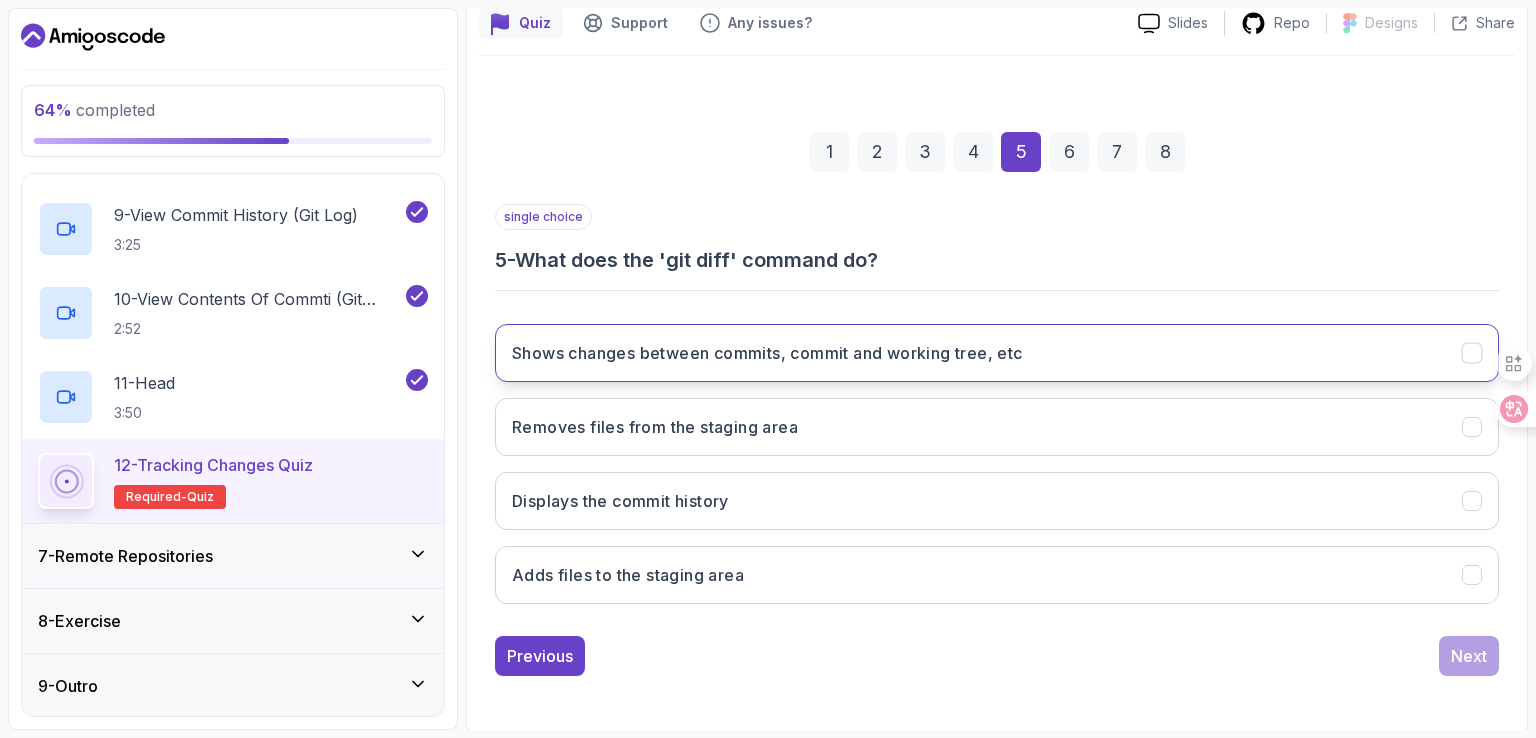 click on "Shows changes between commits, commit and working tree, etc" at bounding box center [997, 353] 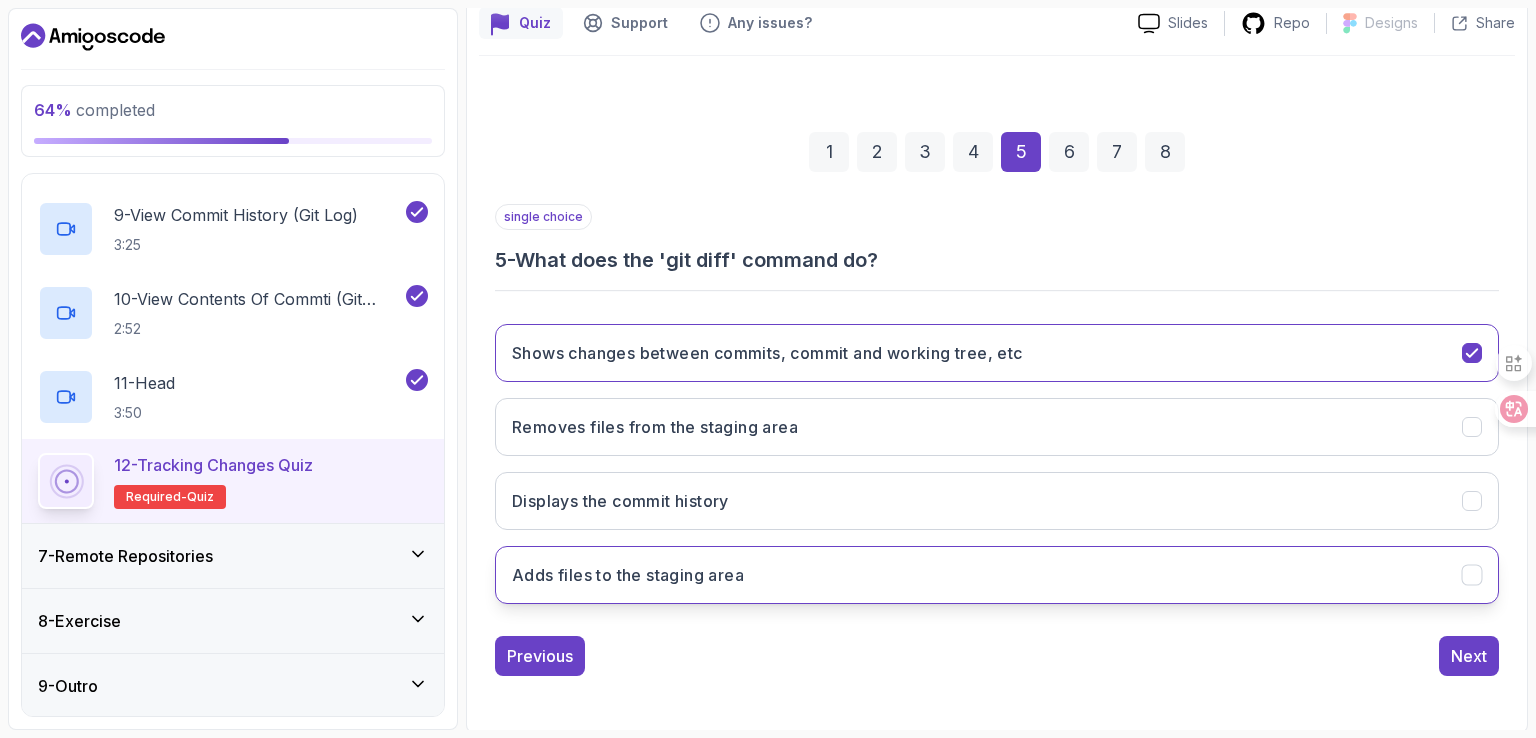 type 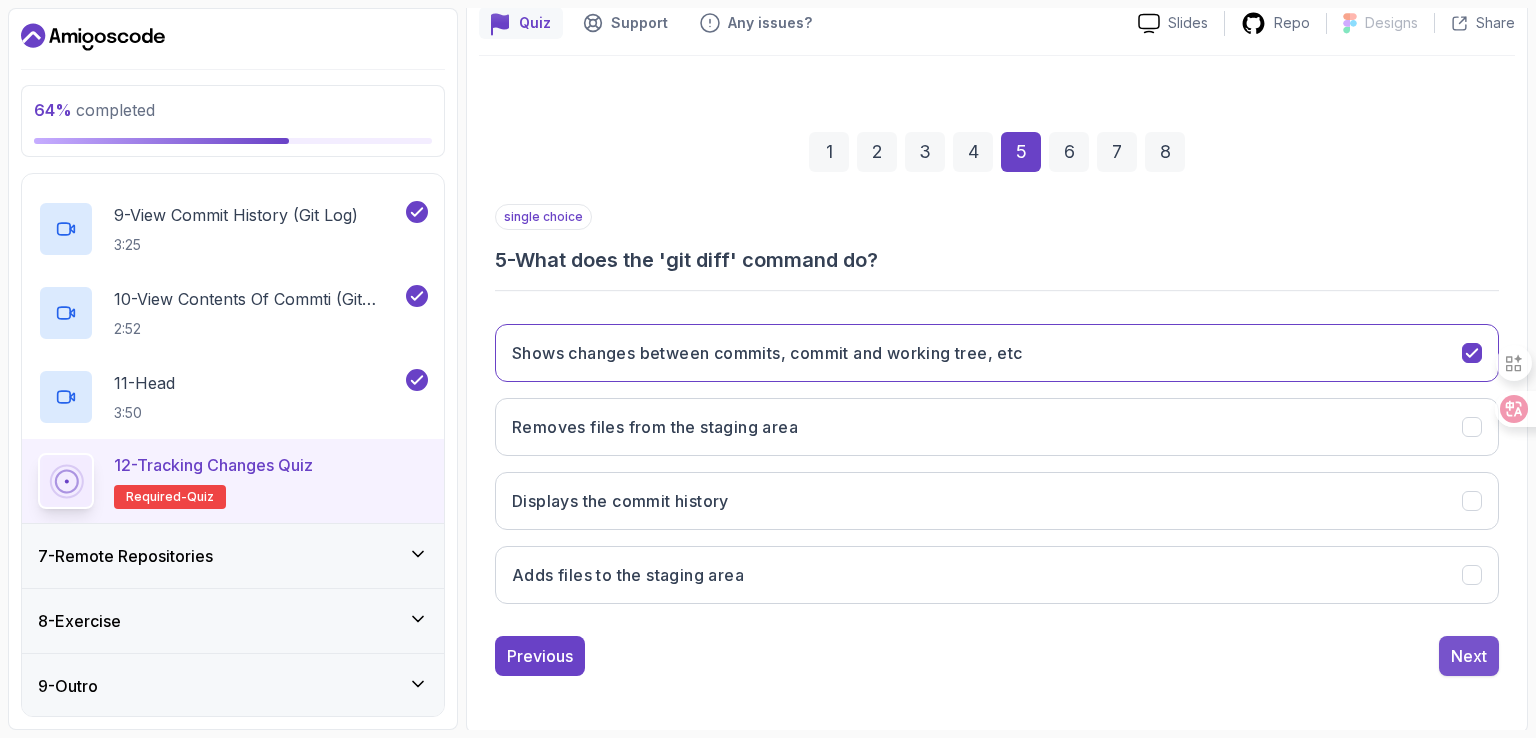 click on "Next" at bounding box center [1469, 656] 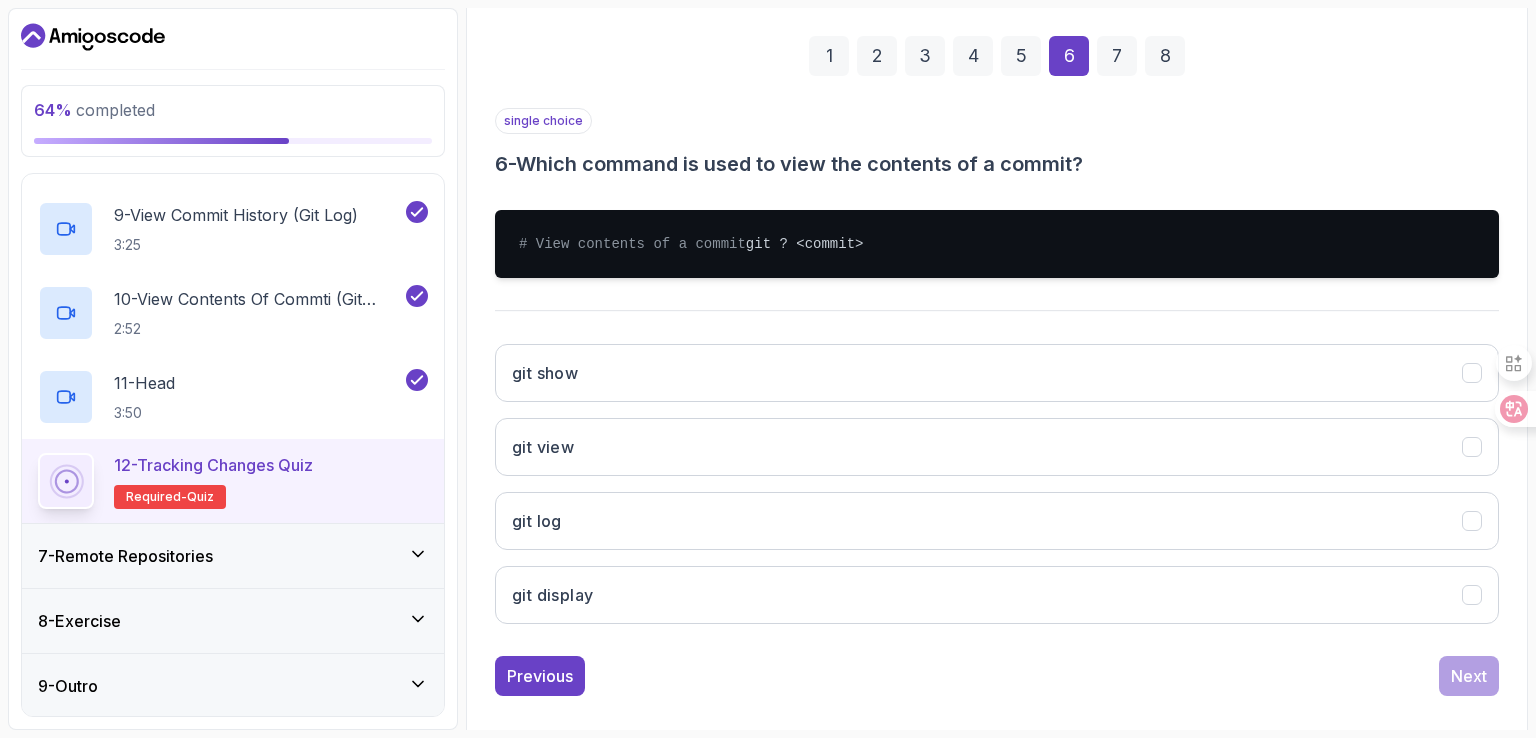 scroll, scrollTop: 320, scrollLeft: 0, axis: vertical 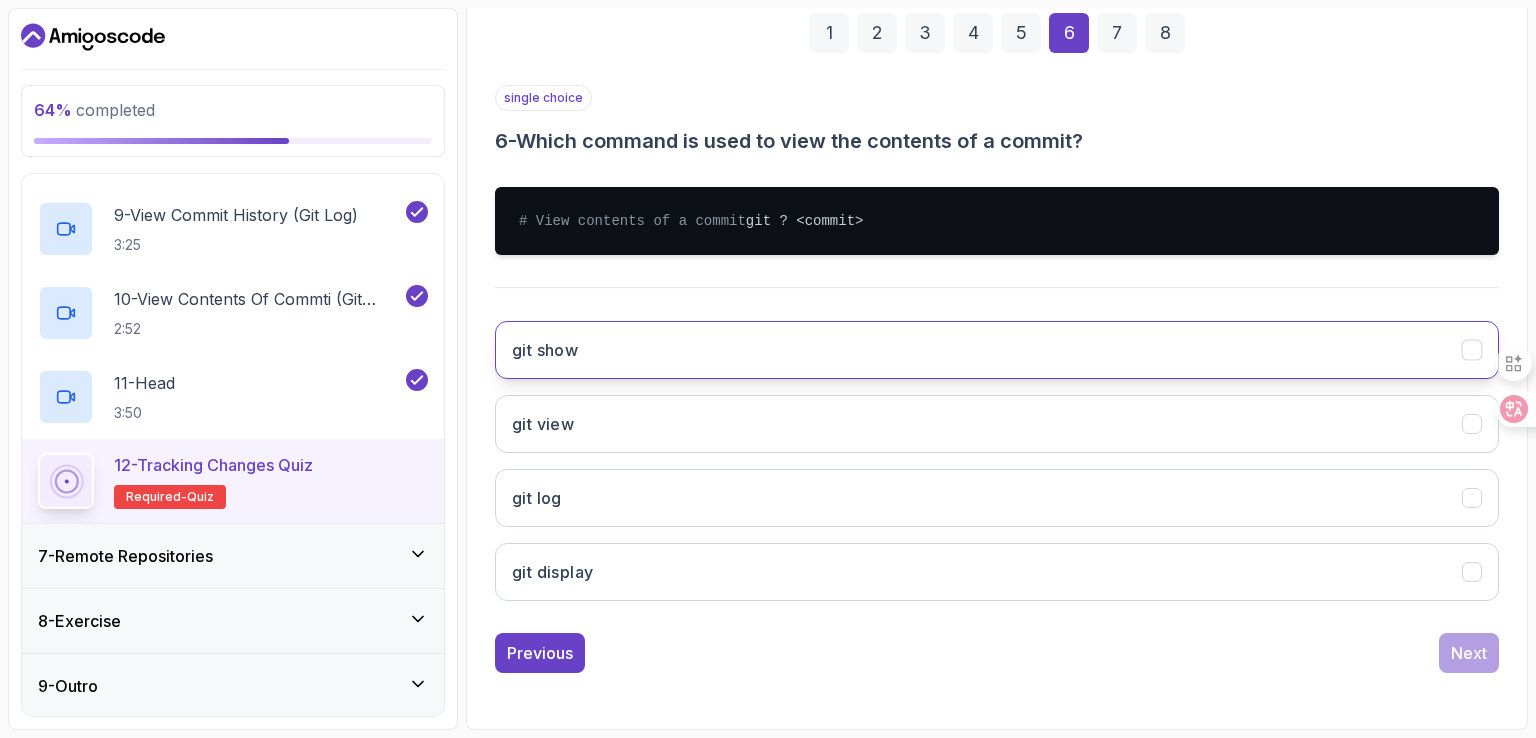 click on "git show" at bounding box center [997, 350] 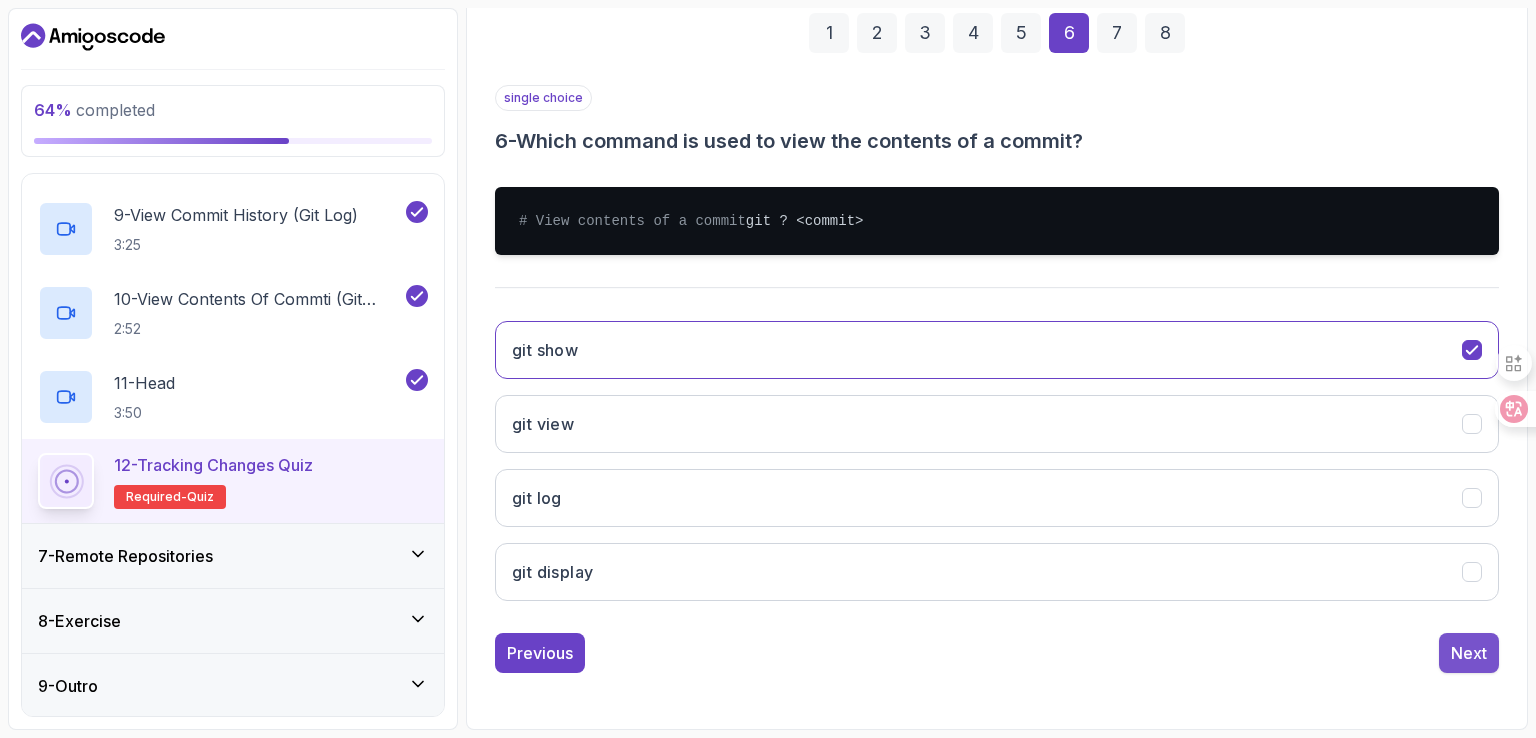 click on "Next" at bounding box center (1469, 653) 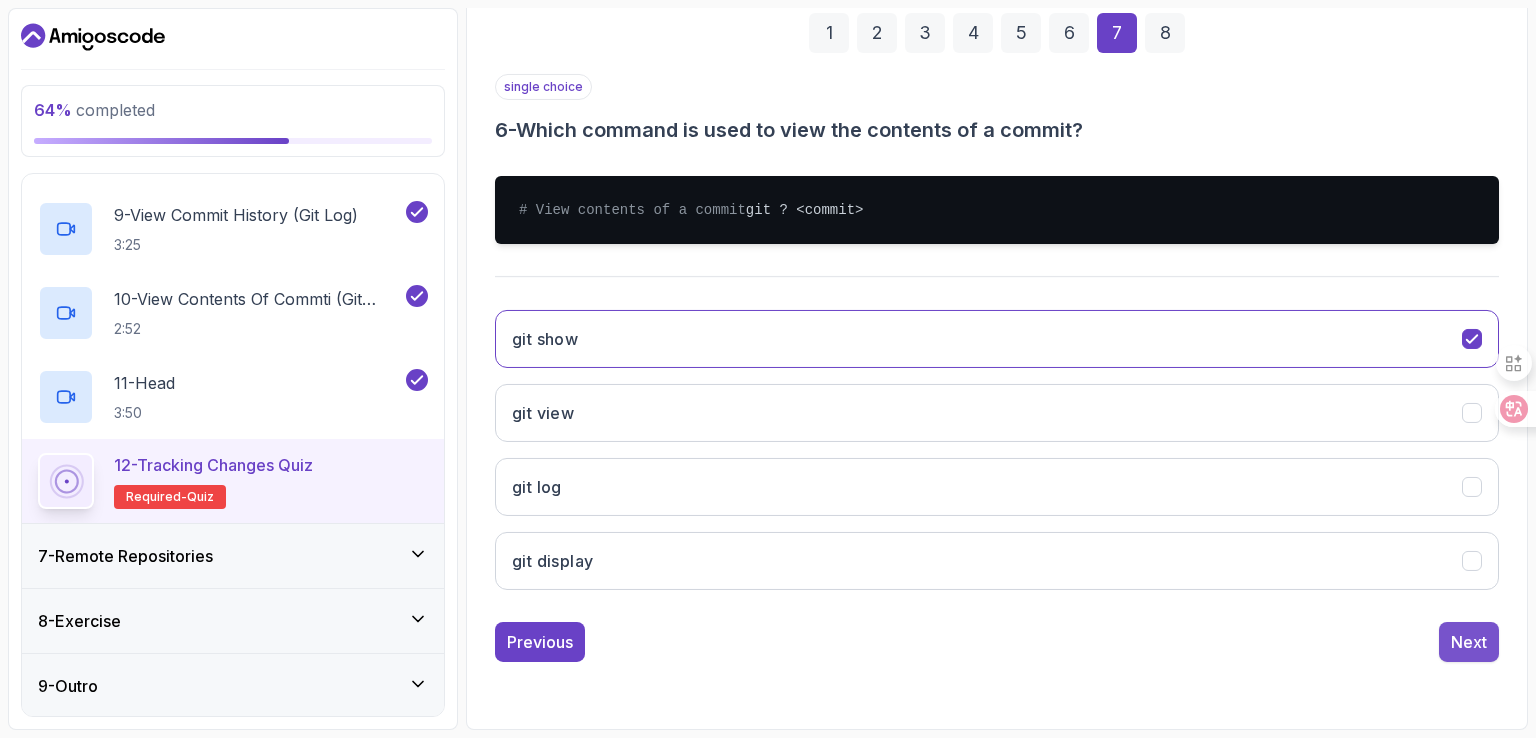 scroll, scrollTop: 184, scrollLeft: 0, axis: vertical 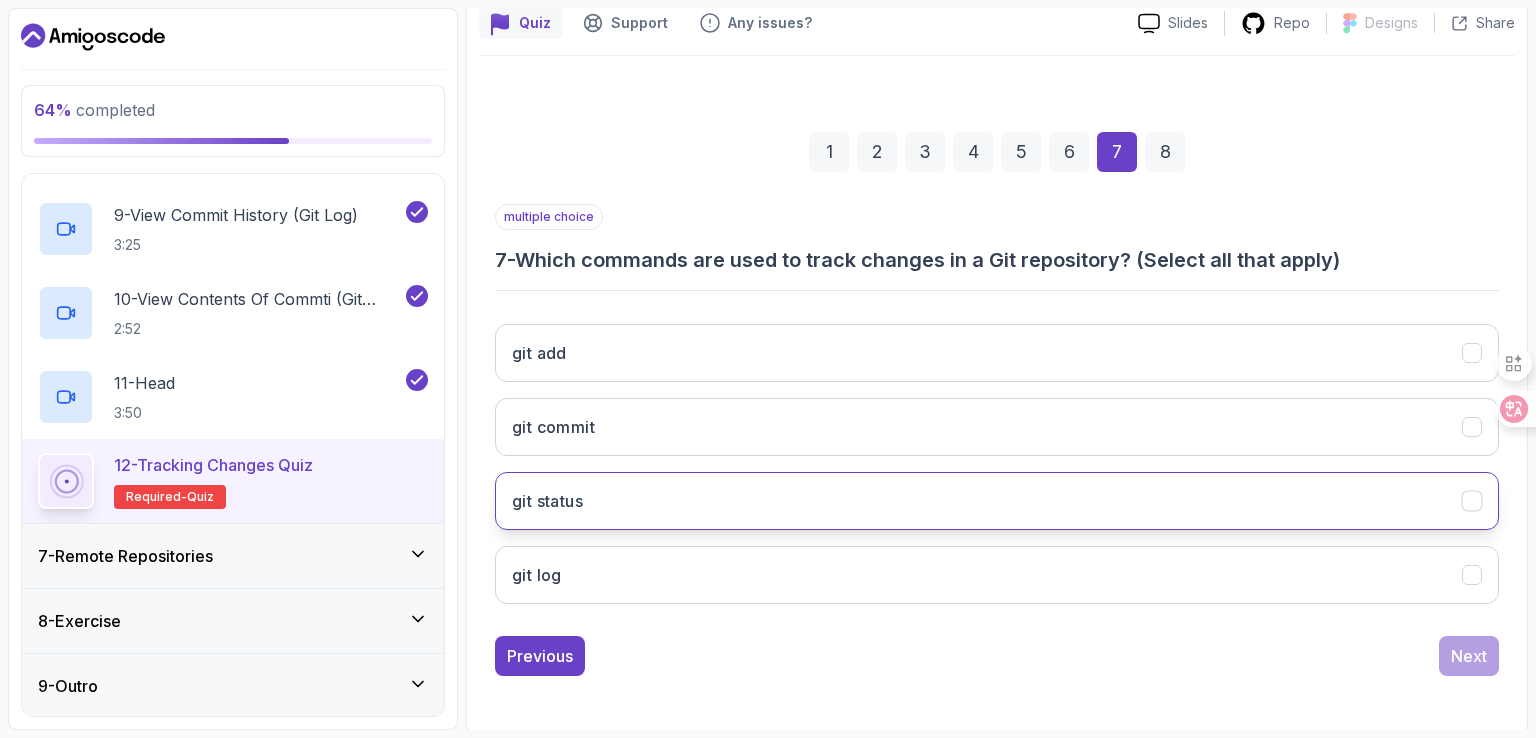 click on "git status" at bounding box center [997, 501] 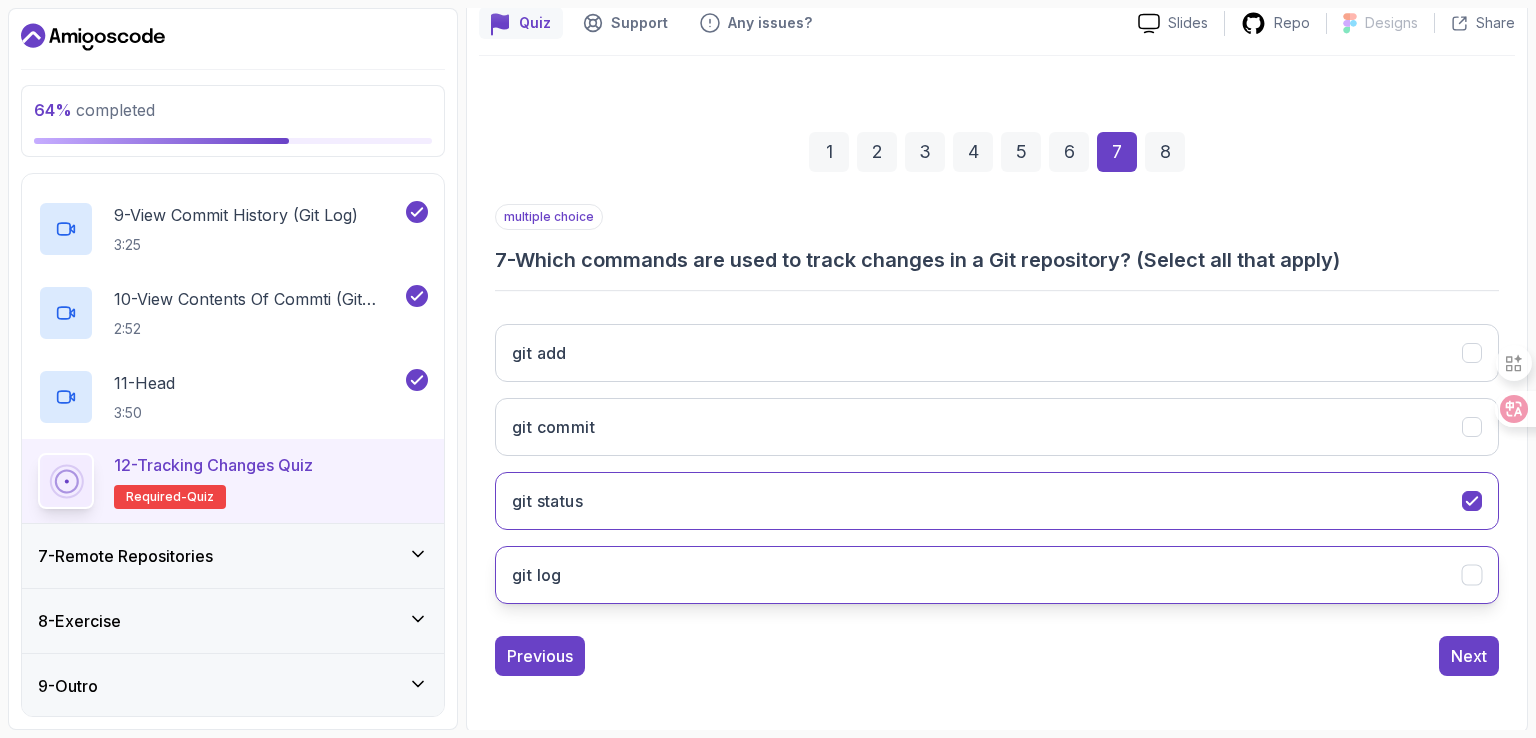 click on "git log" at bounding box center (997, 575) 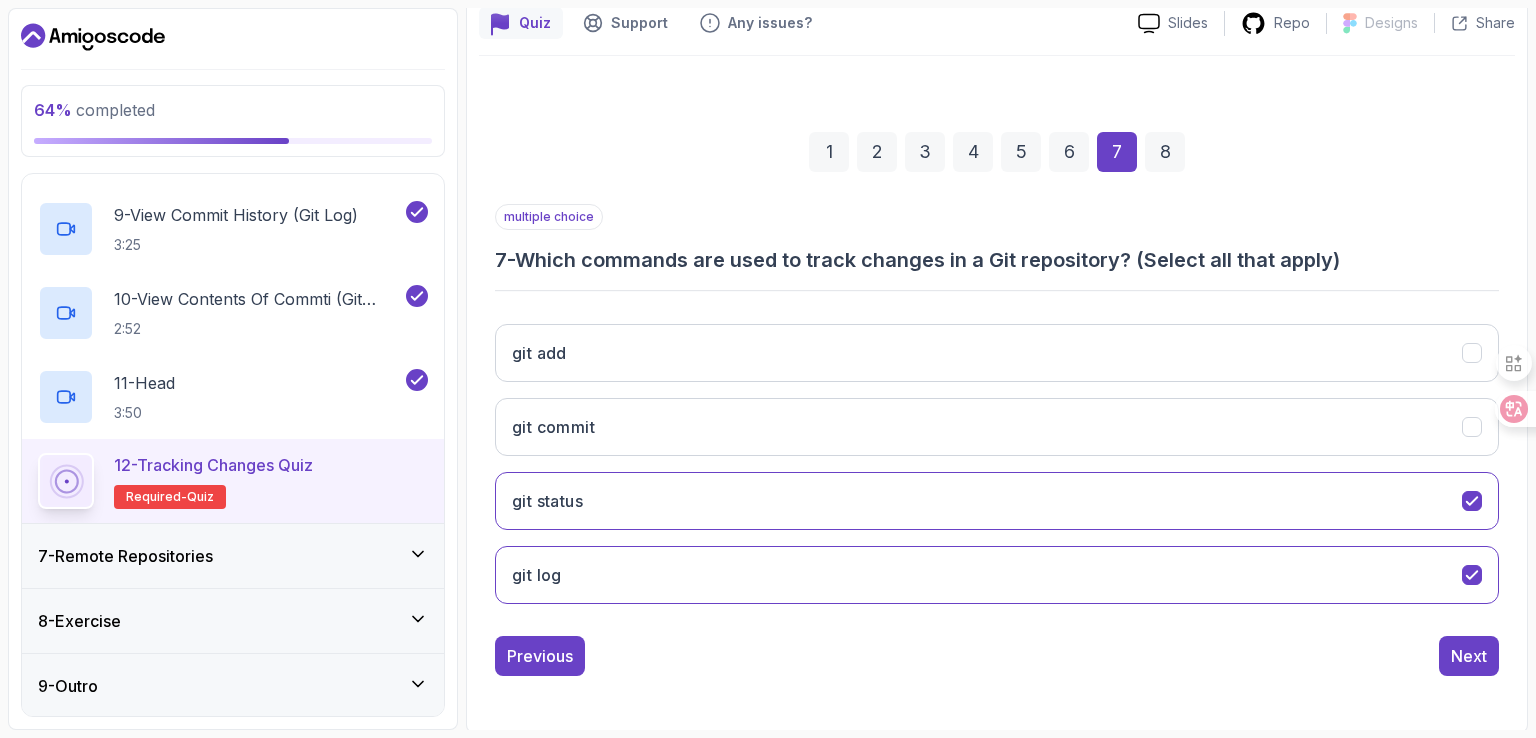 click on "7  -  Which commands are used to track changes in a Git repository? (Select all that apply)" at bounding box center [997, 260] 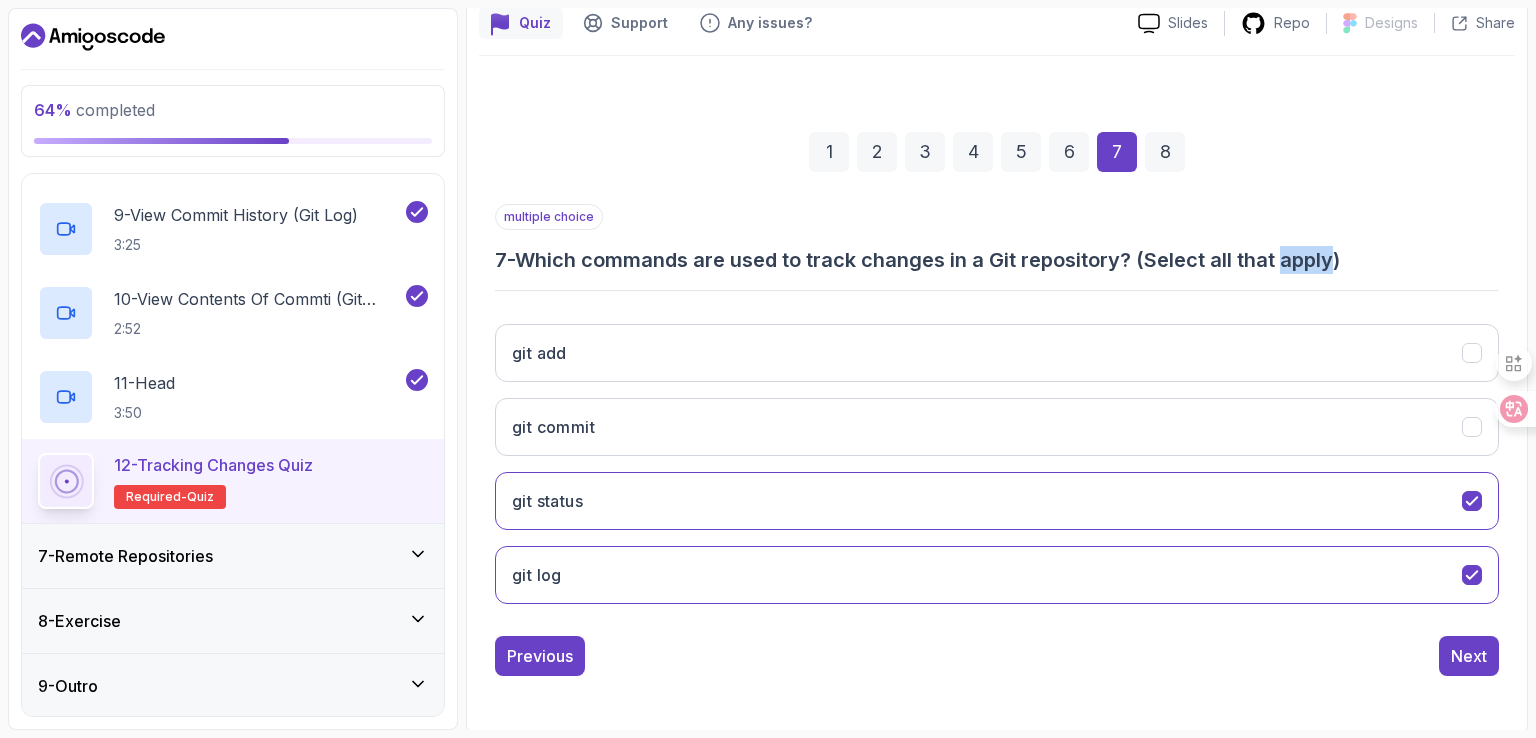 click on "7  -  Which commands are used to track changes in a Git repository? (Select all that apply)" at bounding box center [997, 260] 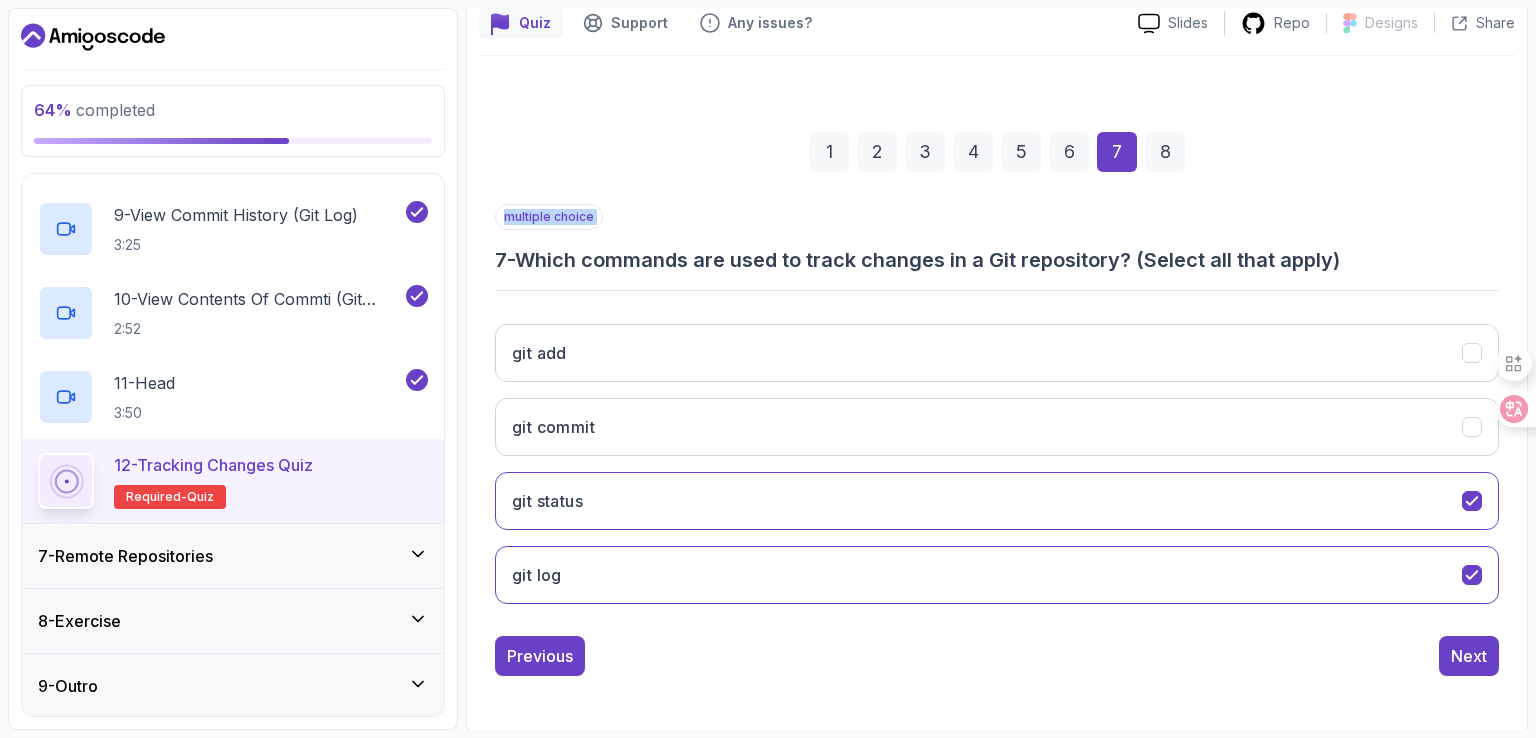 click on "7  -  Which commands are used to track changes in a Git repository? (Select all that apply)" at bounding box center [997, 260] 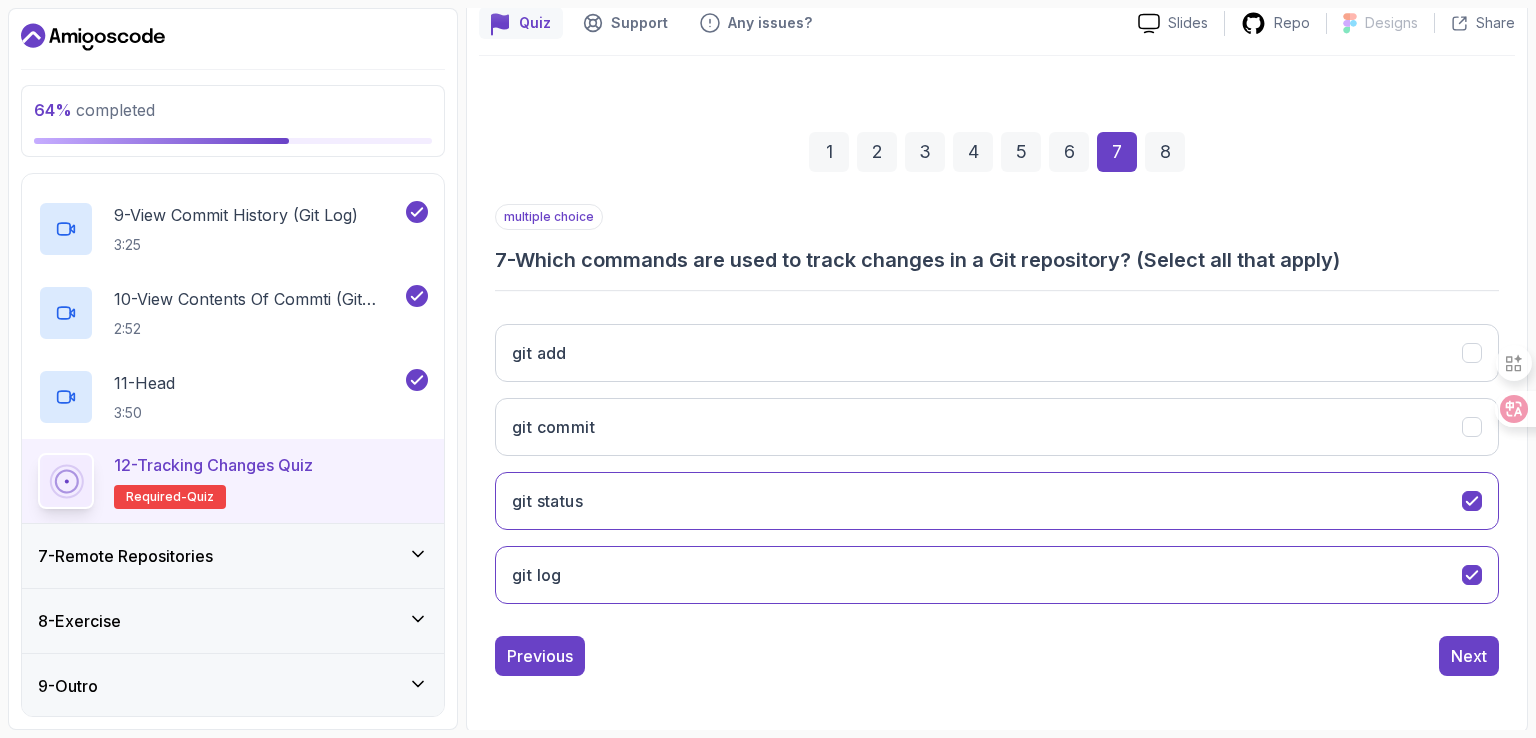 drag, startPoint x: 1314, startPoint y: 253, endPoint x: 1503, endPoint y: 299, distance: 194.51735 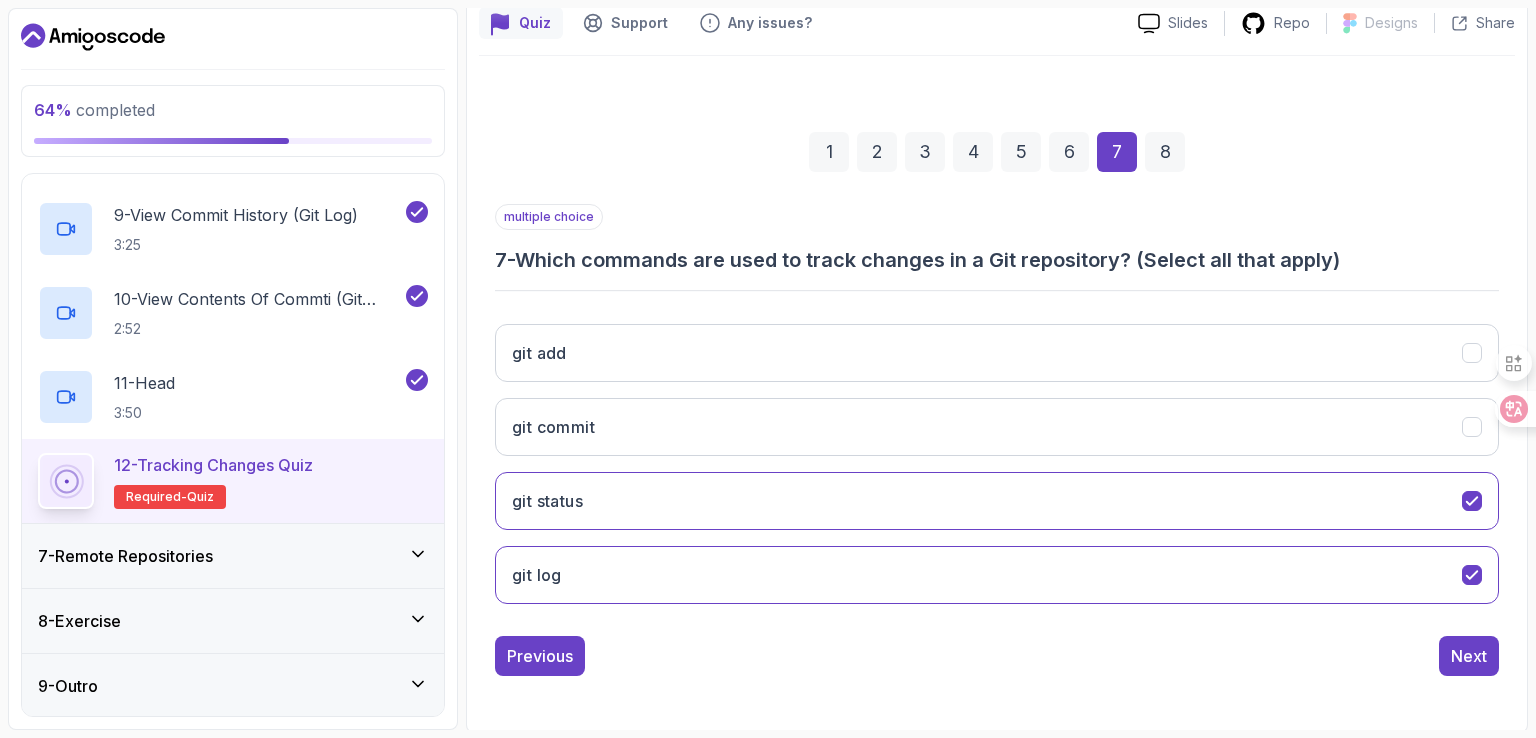 click on "1 2 3 4 5 6 7 8 multiple choice 7  -  Which commands are used to track changes in a Git repository? (Select all that apply) git add git commit git status git log Previous Next" at bounding box center [997, 388] 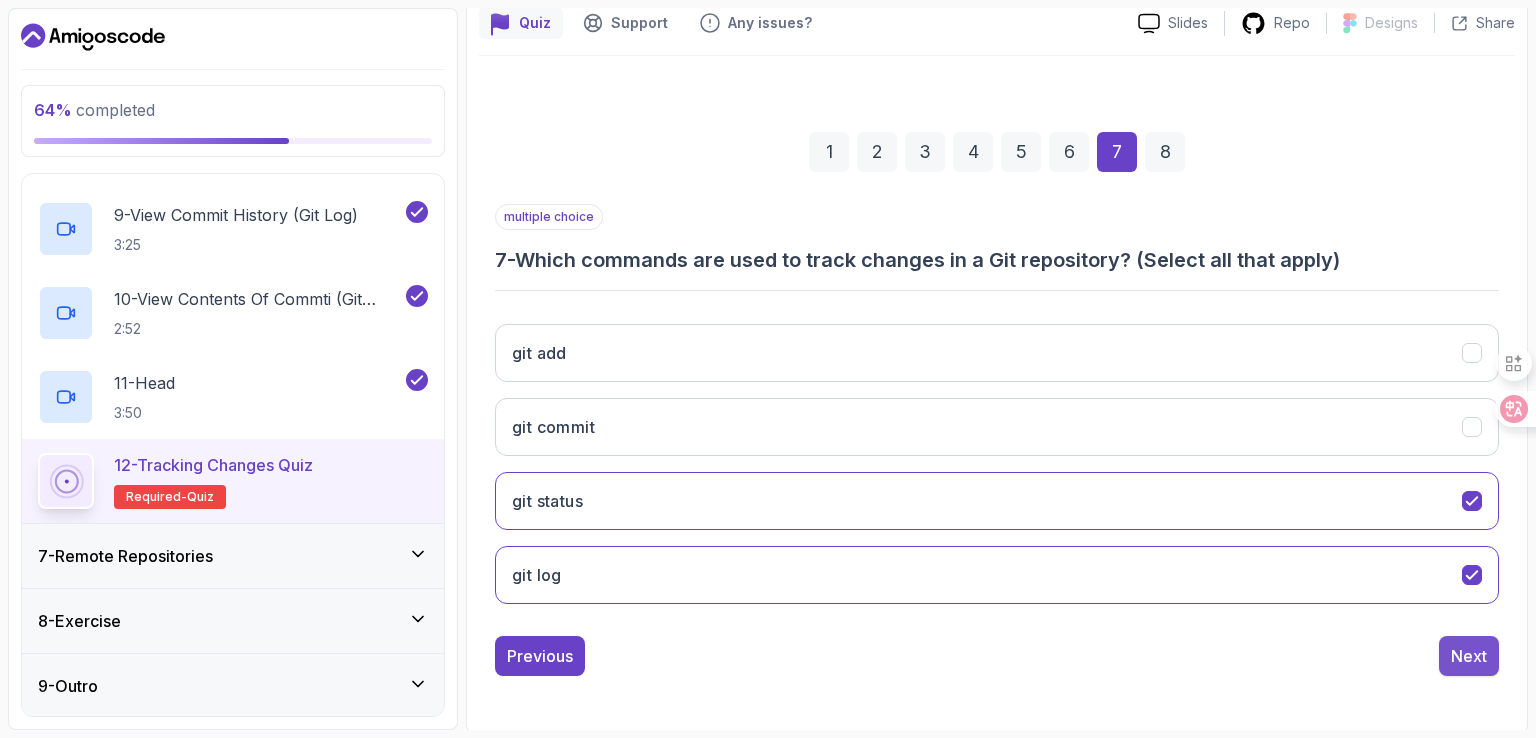 click on "Next" at bounding box center [1469, 656] 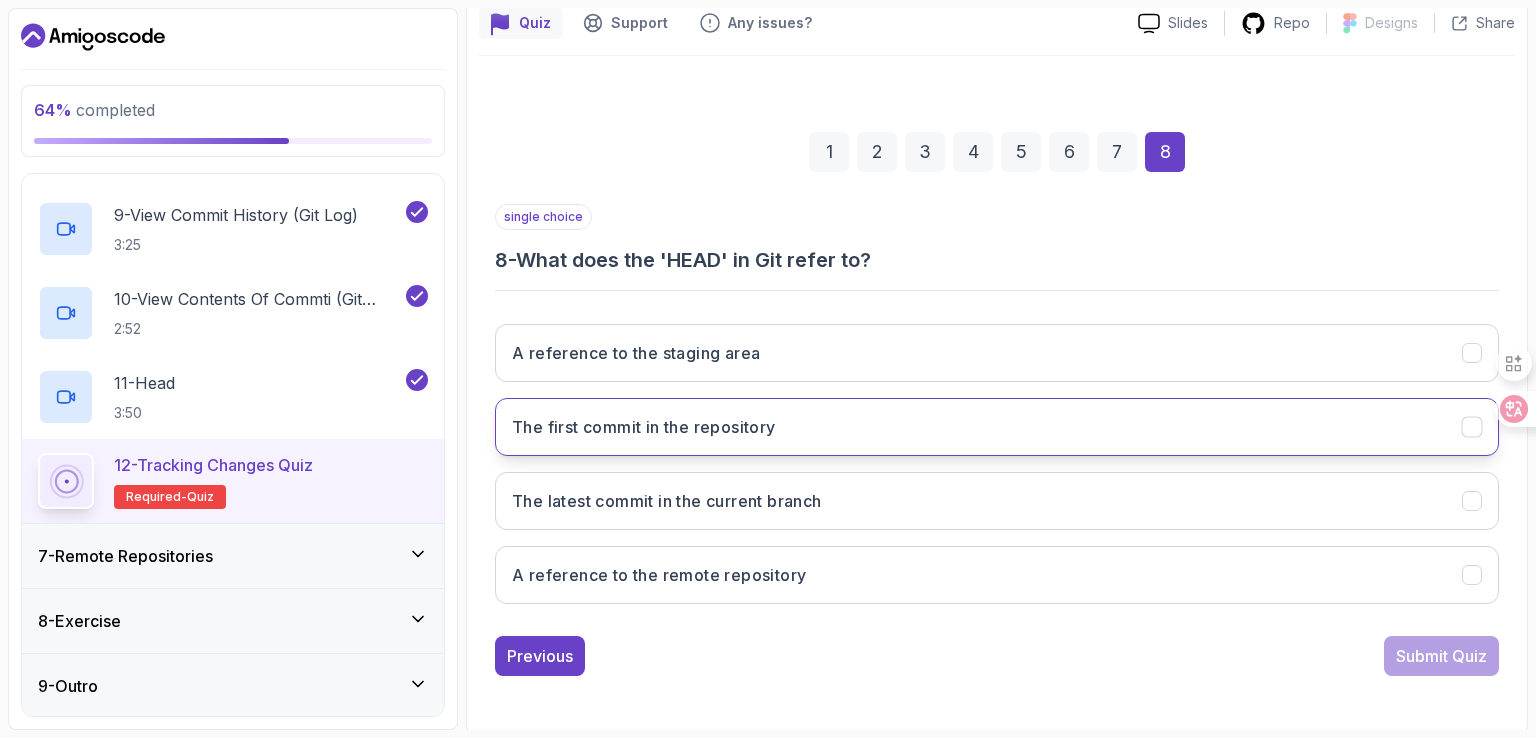 click on "The first commit in the repository" at bounding box center [997, 427] 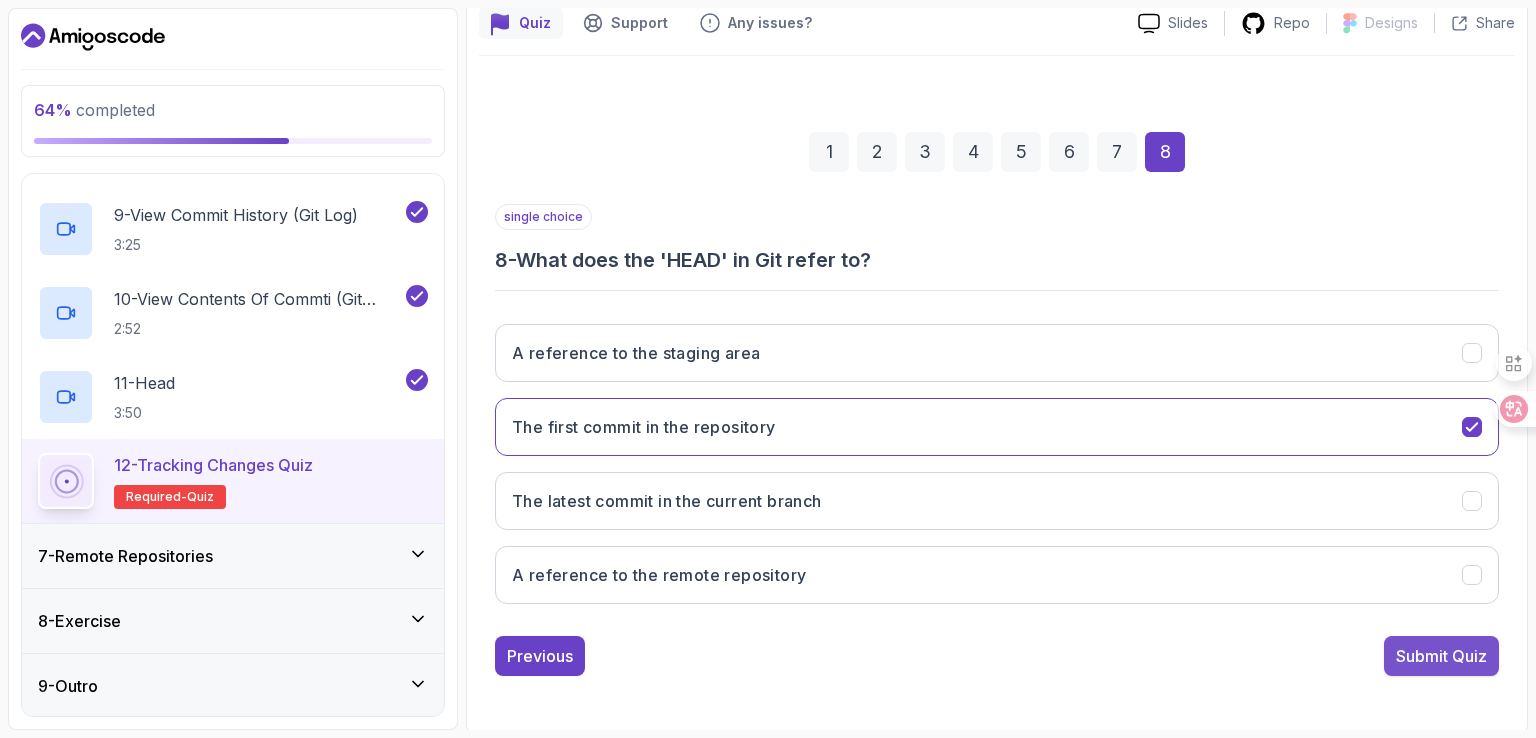 click on "Submit Quiz" at bounding box center (1441, 656) 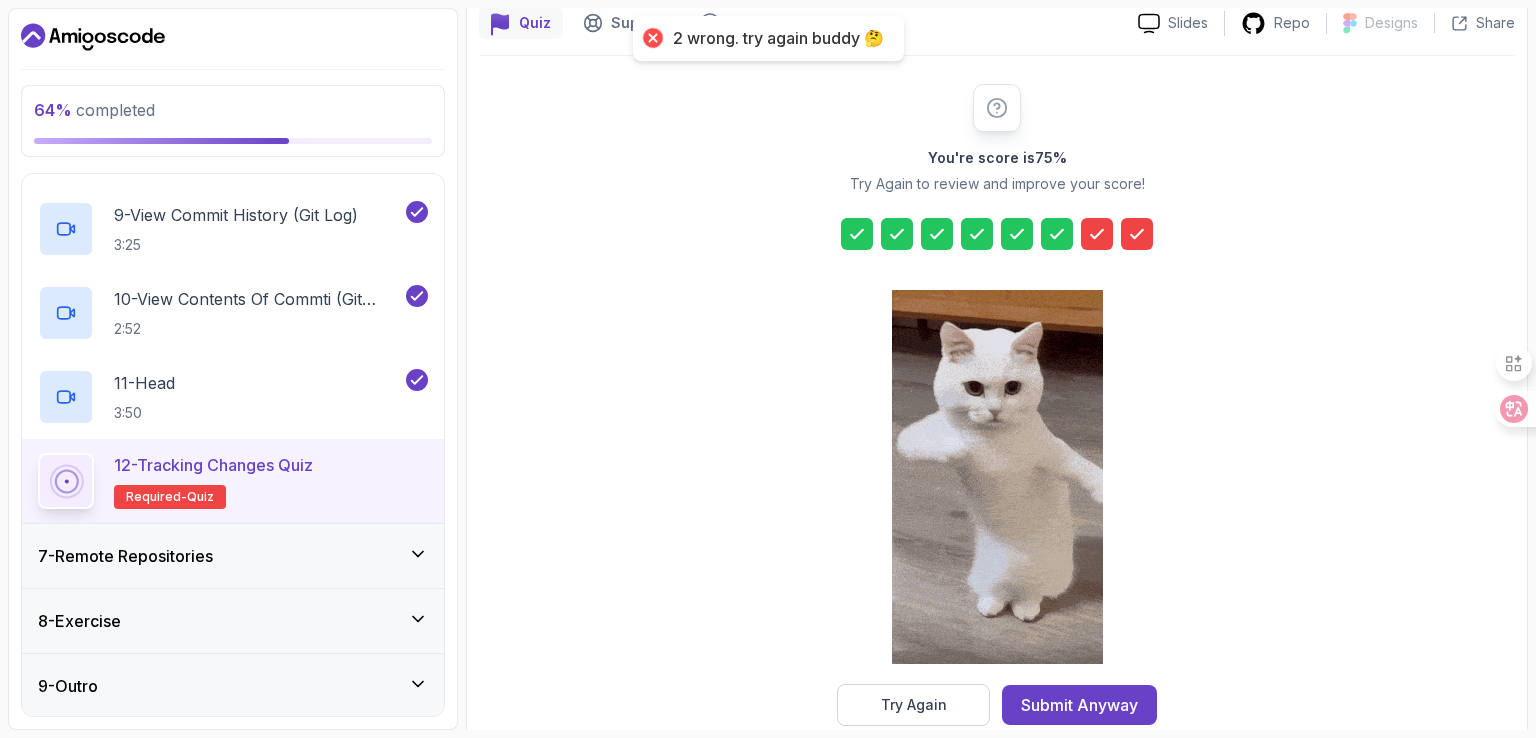 scroll, scrollTop: 220, scrollLeft: 0, axis: vertical 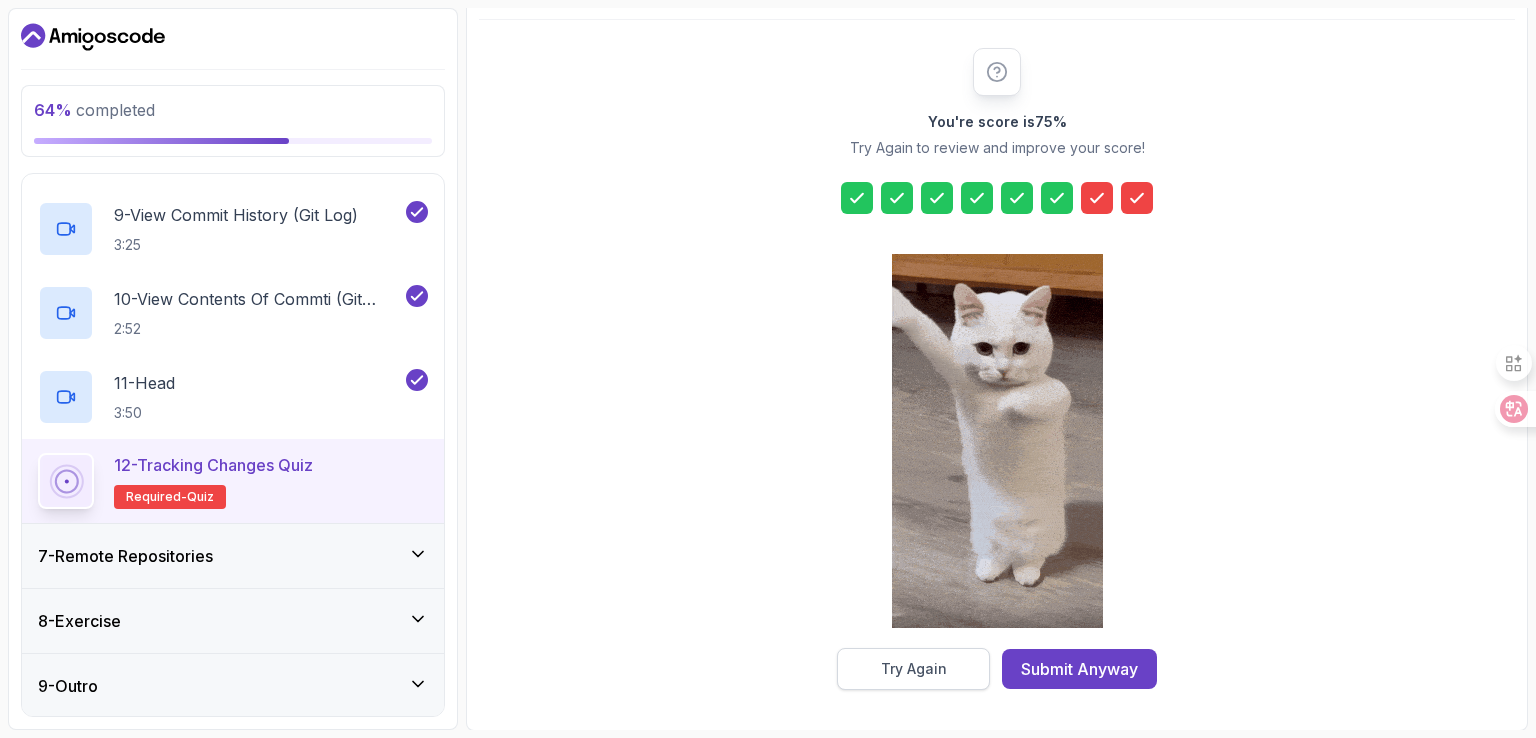 click on "Try Again" at bounding box center (914, 669) 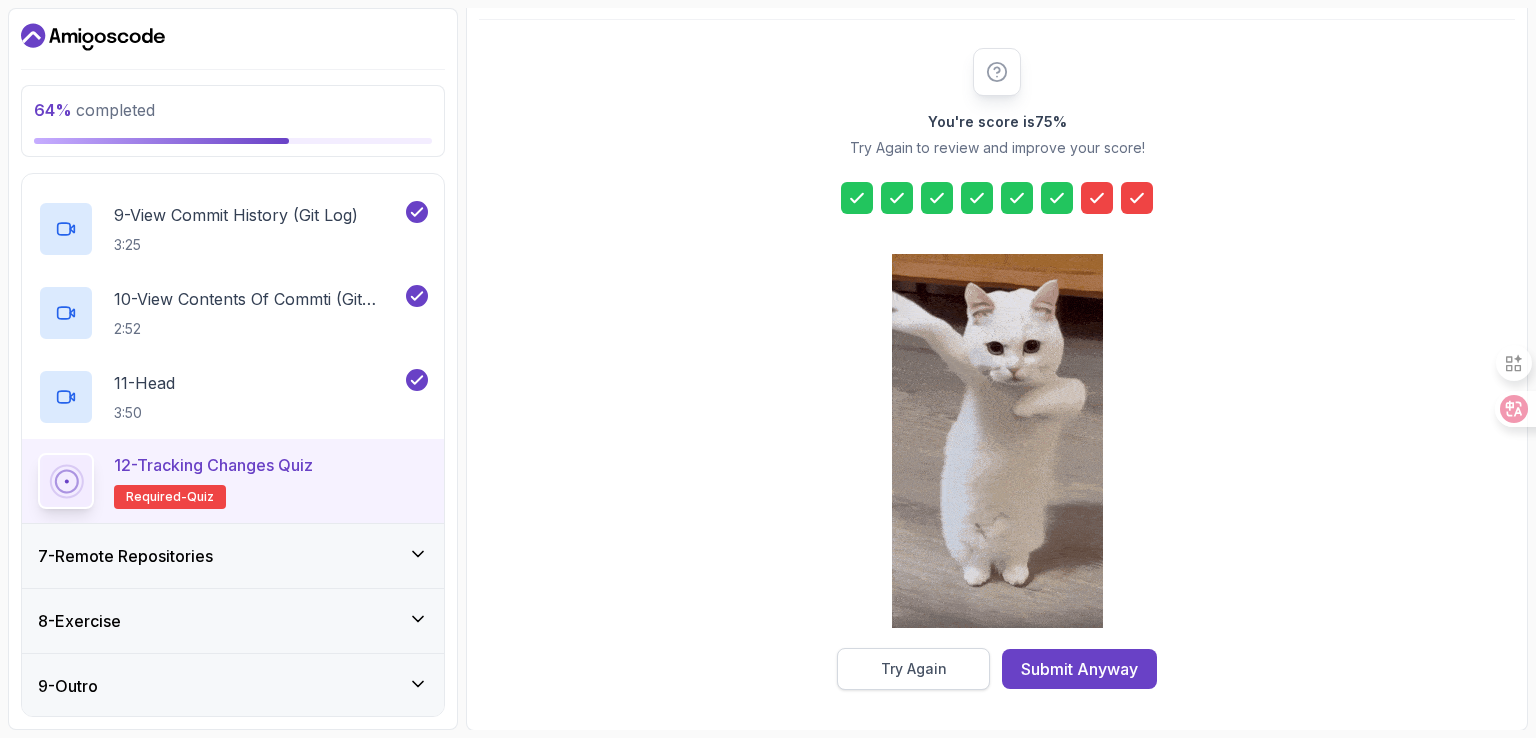scroll, scrollTop: 184, scrollLeft: 0, axis: vertical 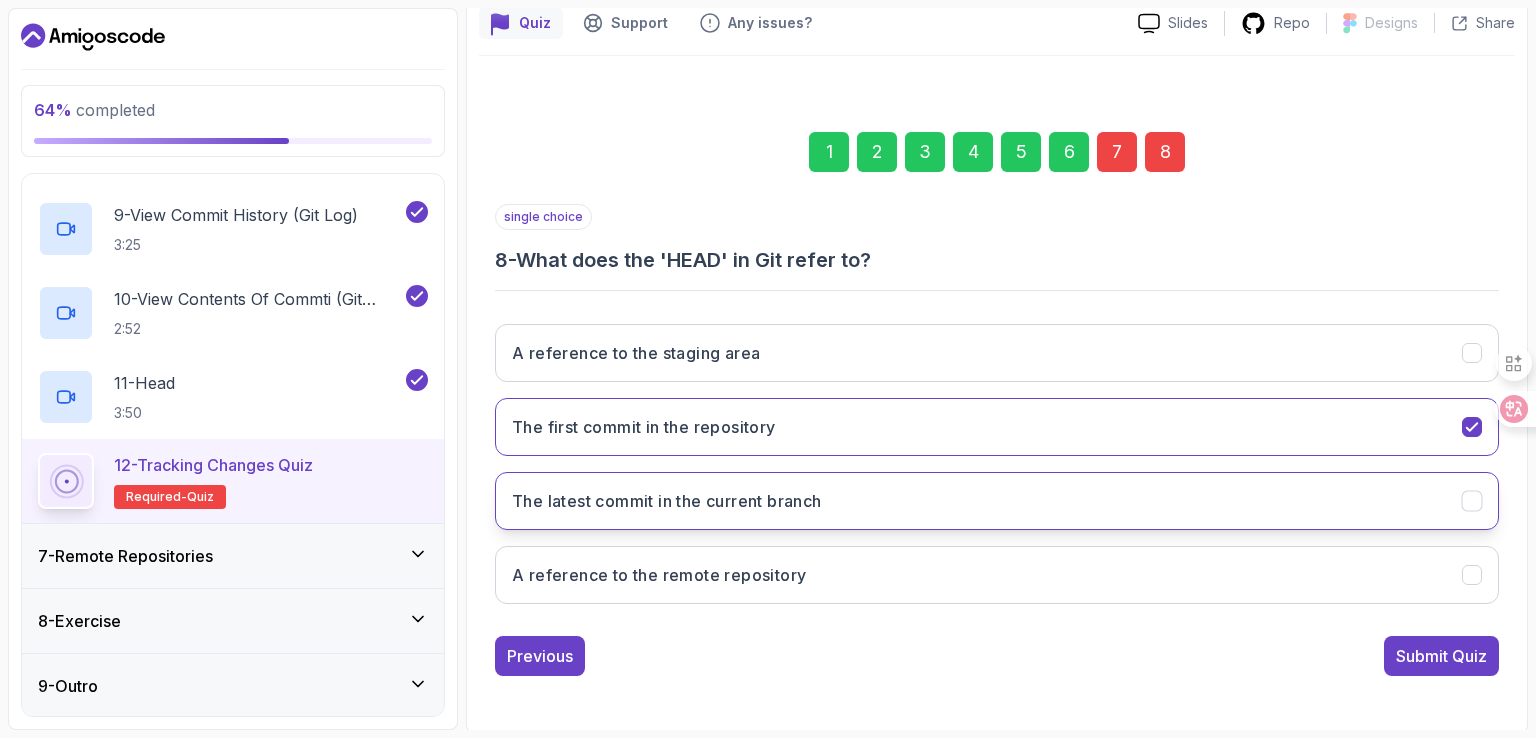 click on "The latest commit in the current branch" at bounding box center [997, 501] 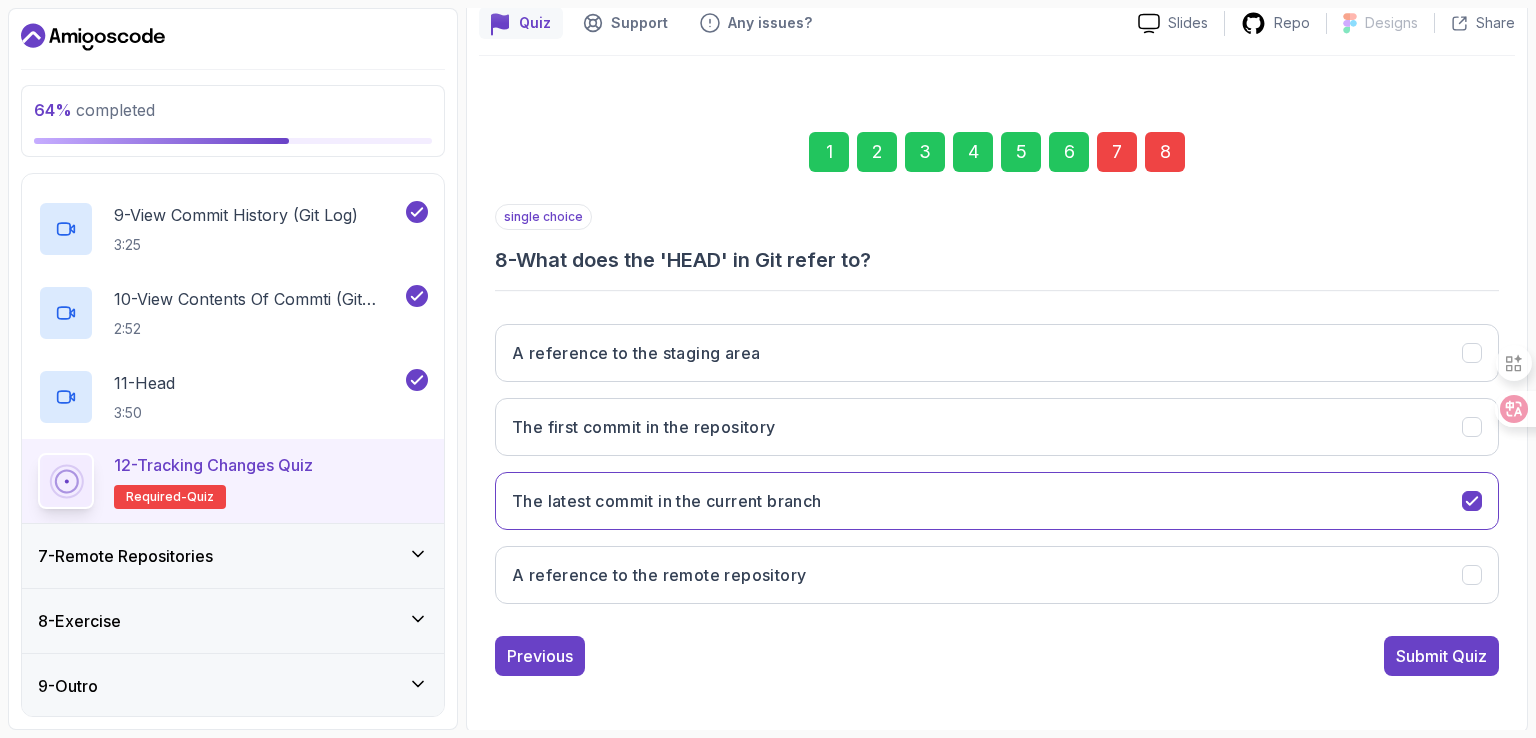 click on "7" at bounding box center [1117, 152] 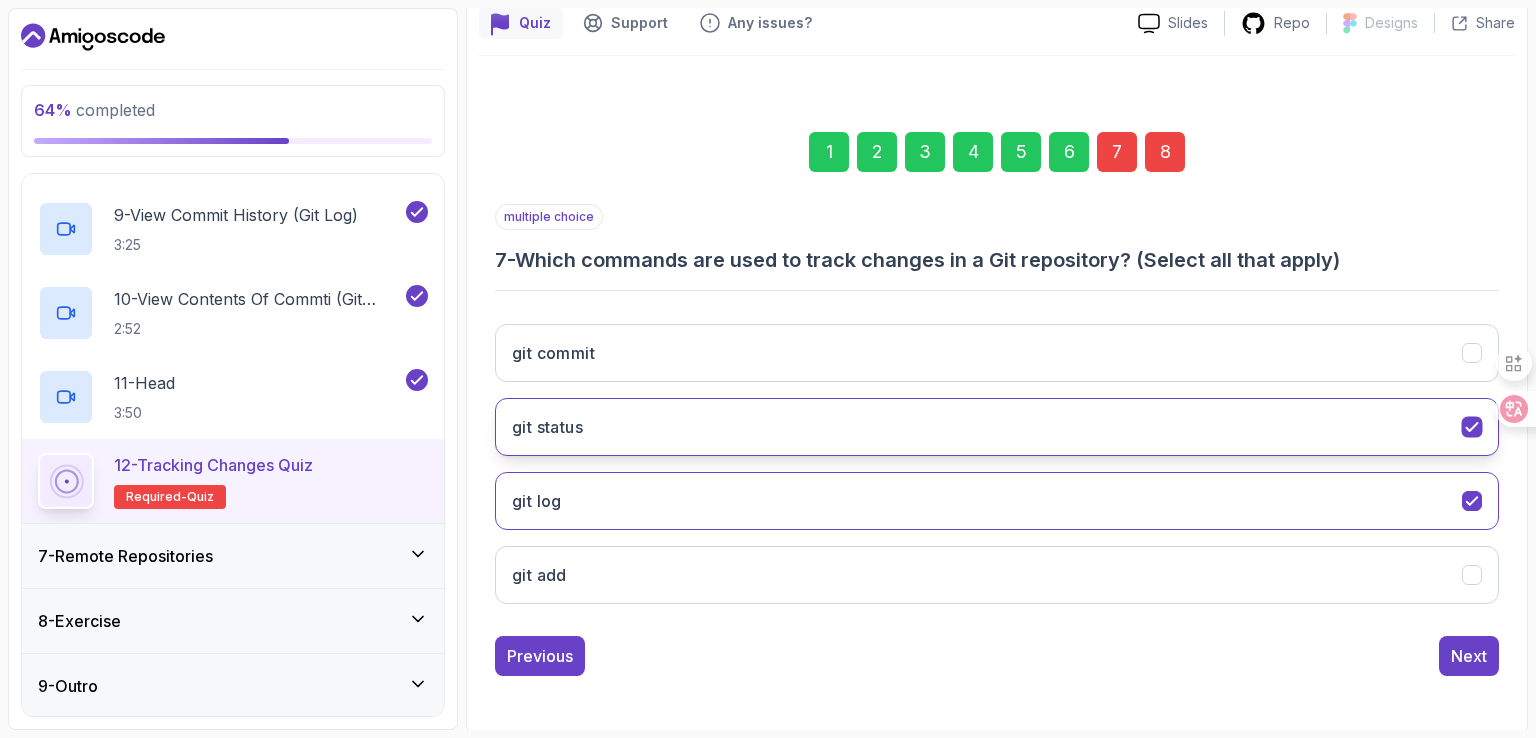 click on "git status" at bounding box center (997, 427) 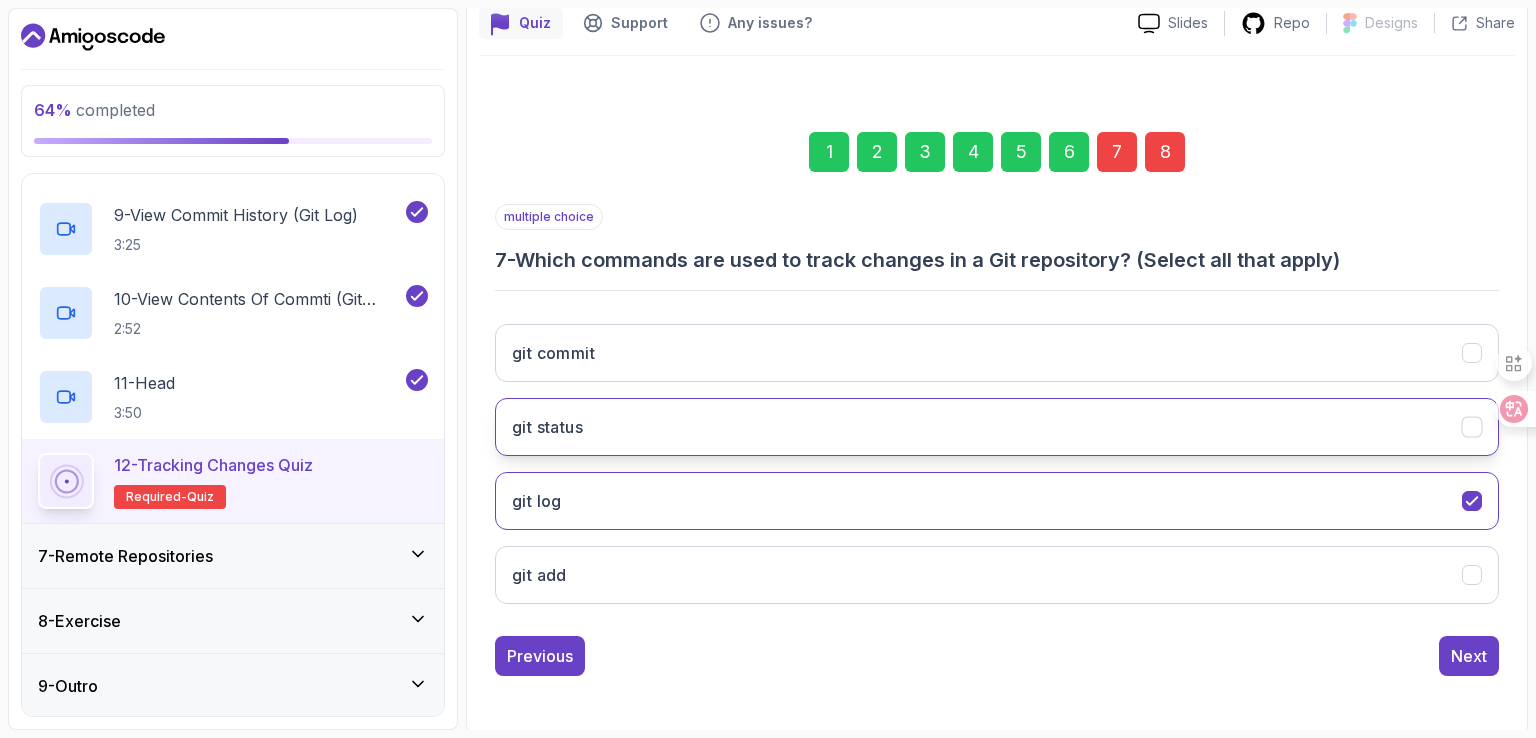 click on "git status" at bounding box center [997, 427] 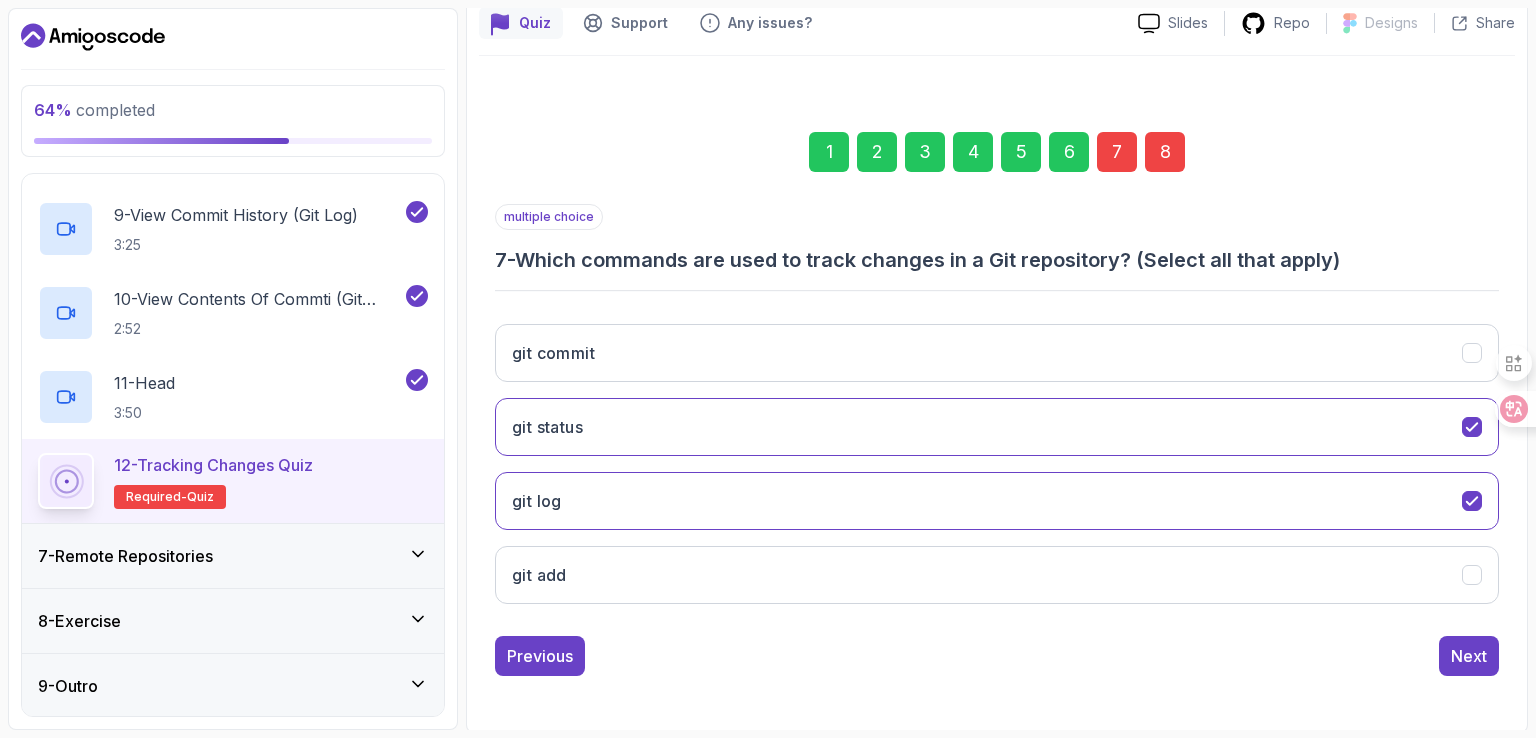 click on "git commit git status git log git add" at bounding box center [997, 464] 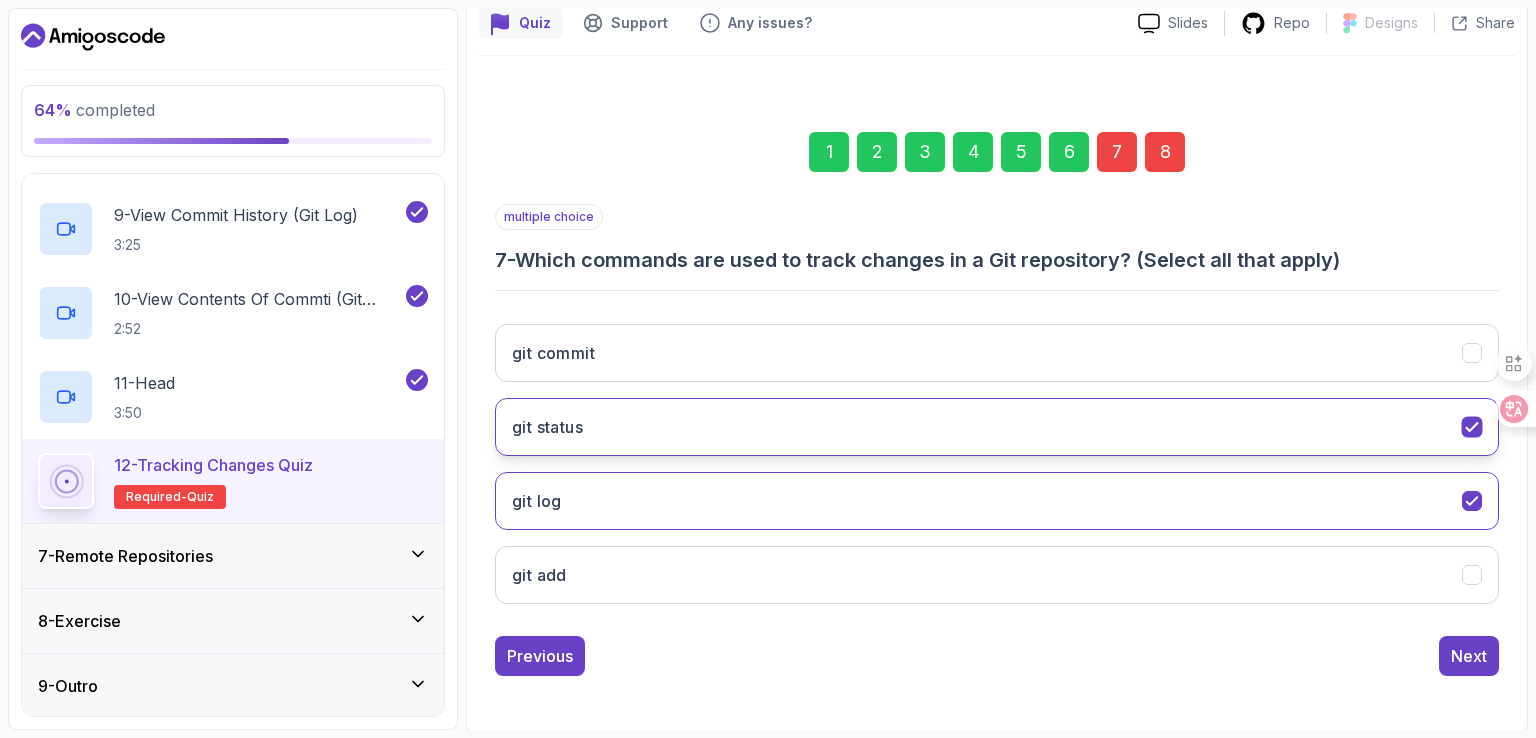 click on "git status" at bounding box center [997, 427] 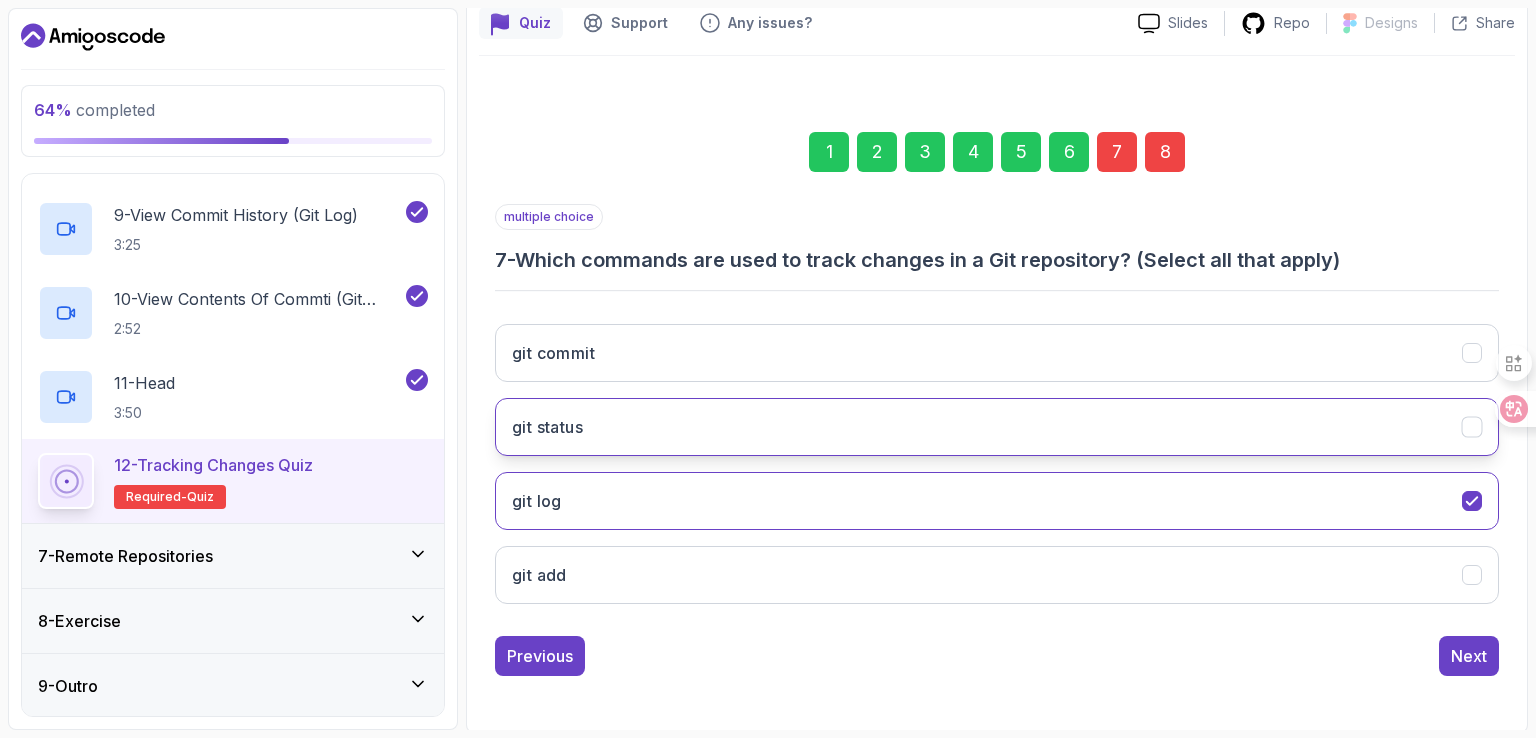 click on "git status" at bounding box center [997, 427] 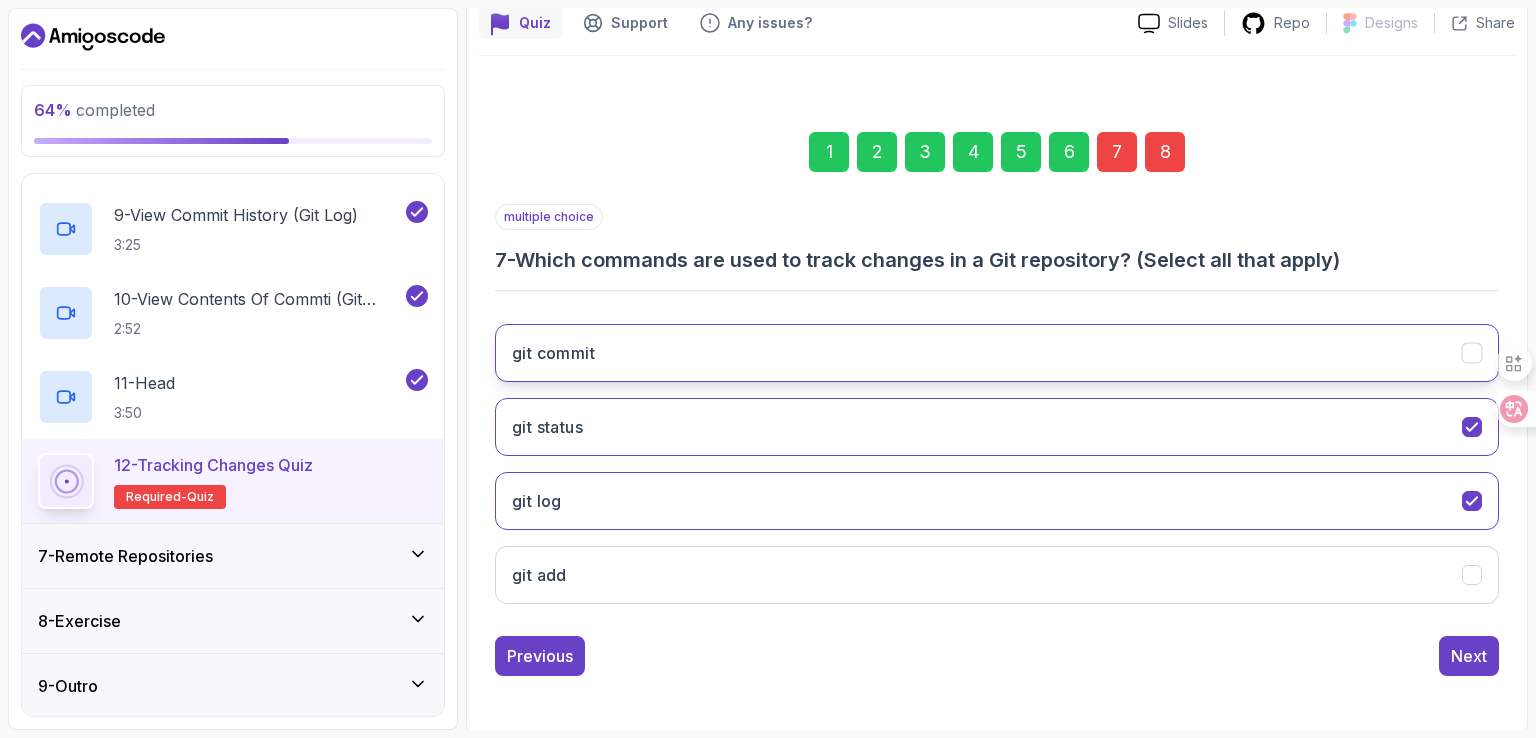 click on "git commit" at bounding box center [997, 353] 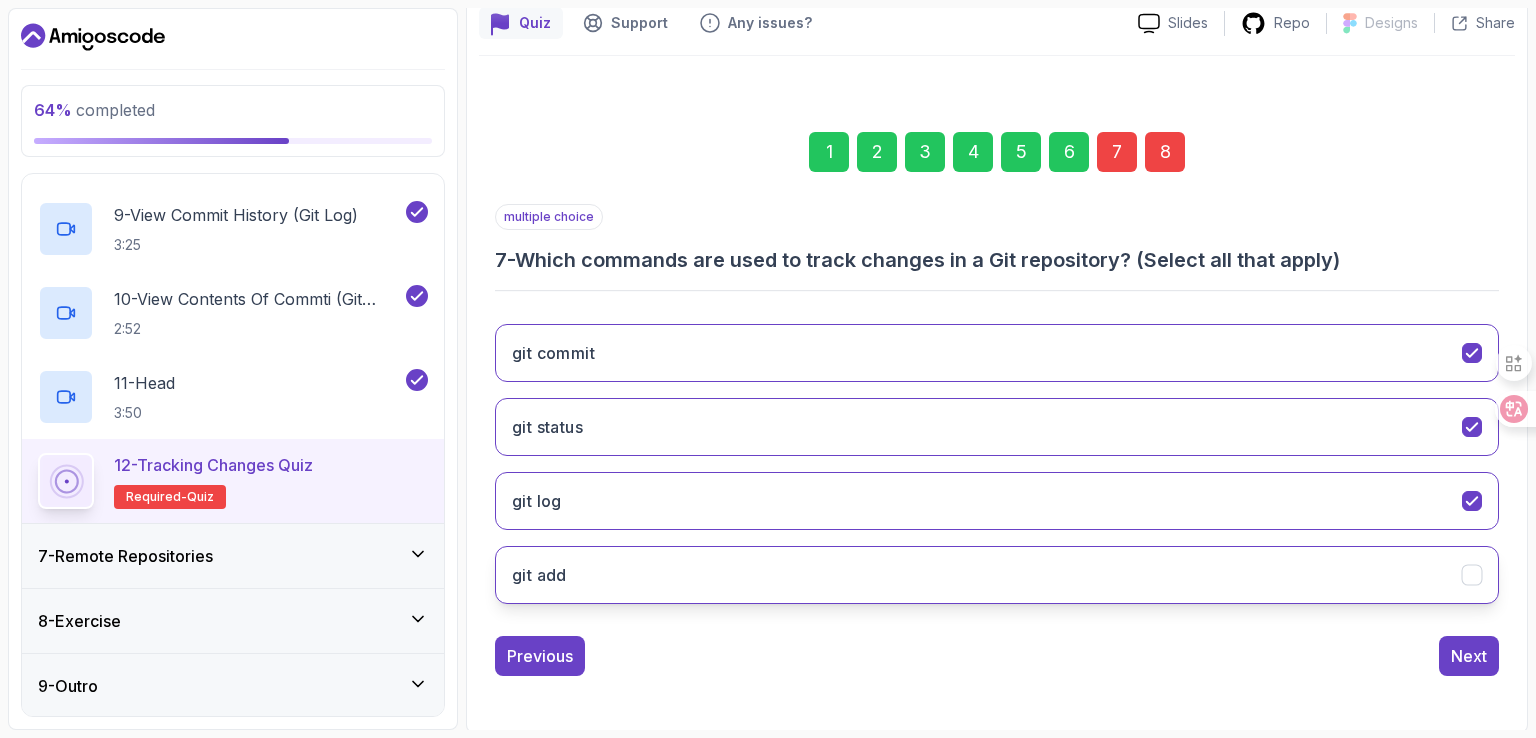 click on "git add" at bounding box center [997, 575] 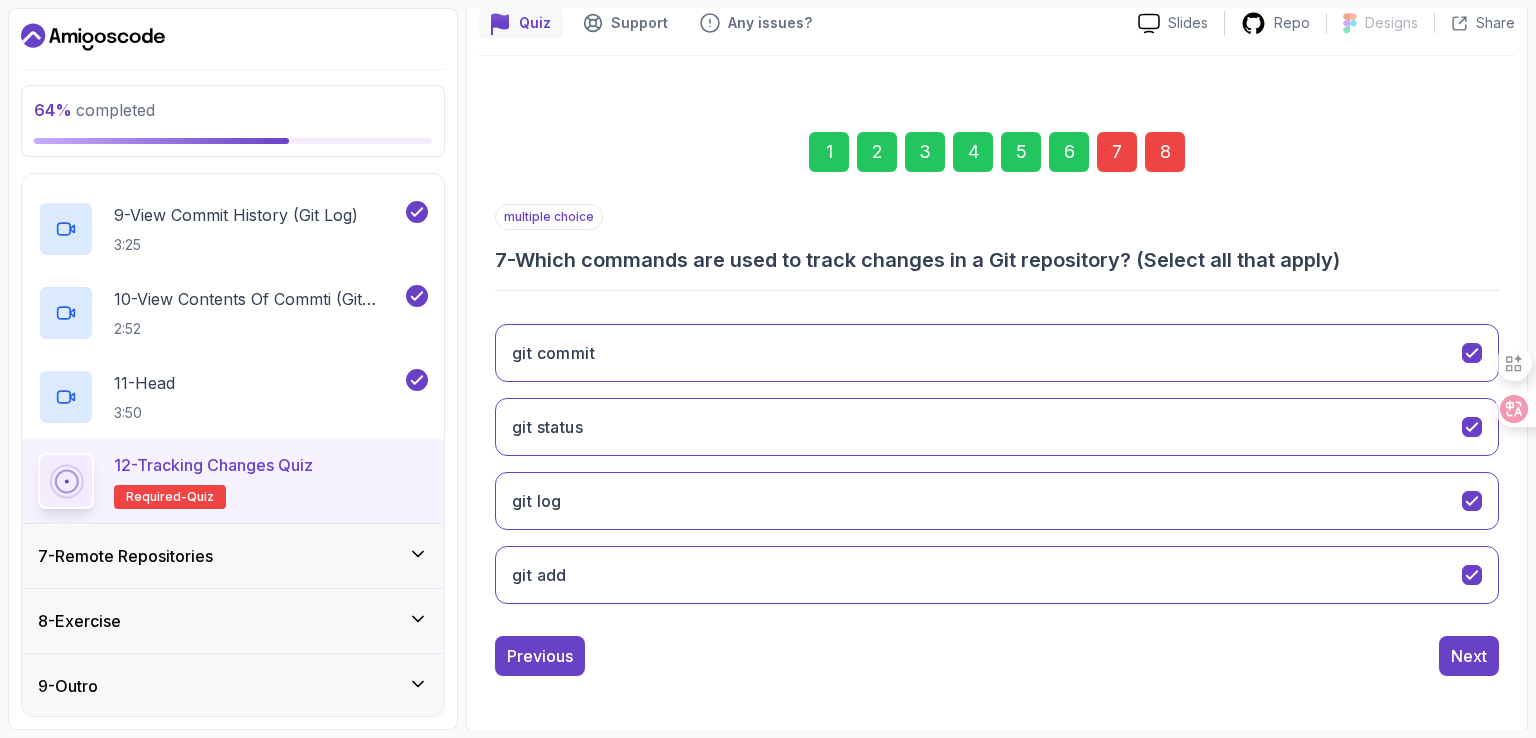 click on "Previous Next" at bounding box center (997, 656) 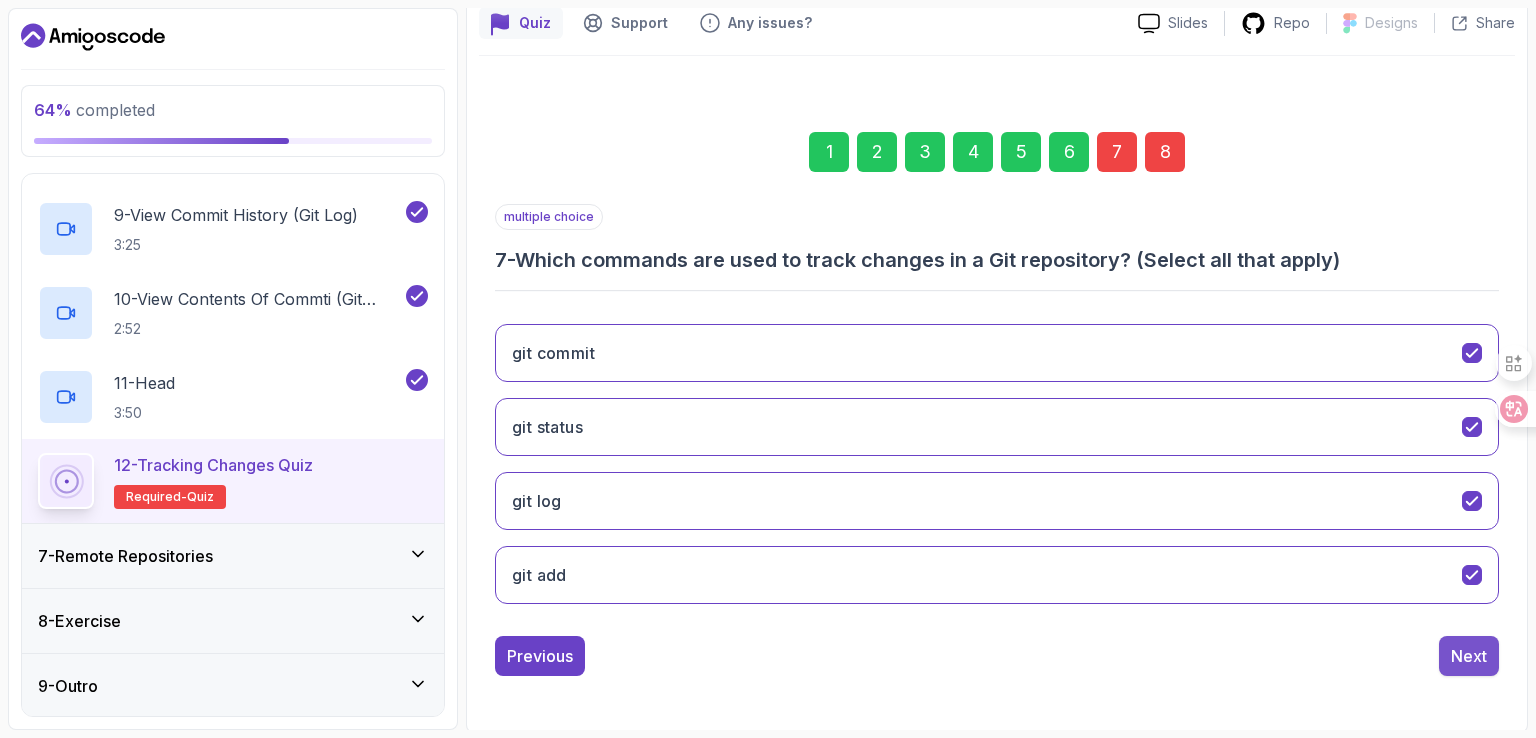 click on "Next" at bounding box center (1469, 656) 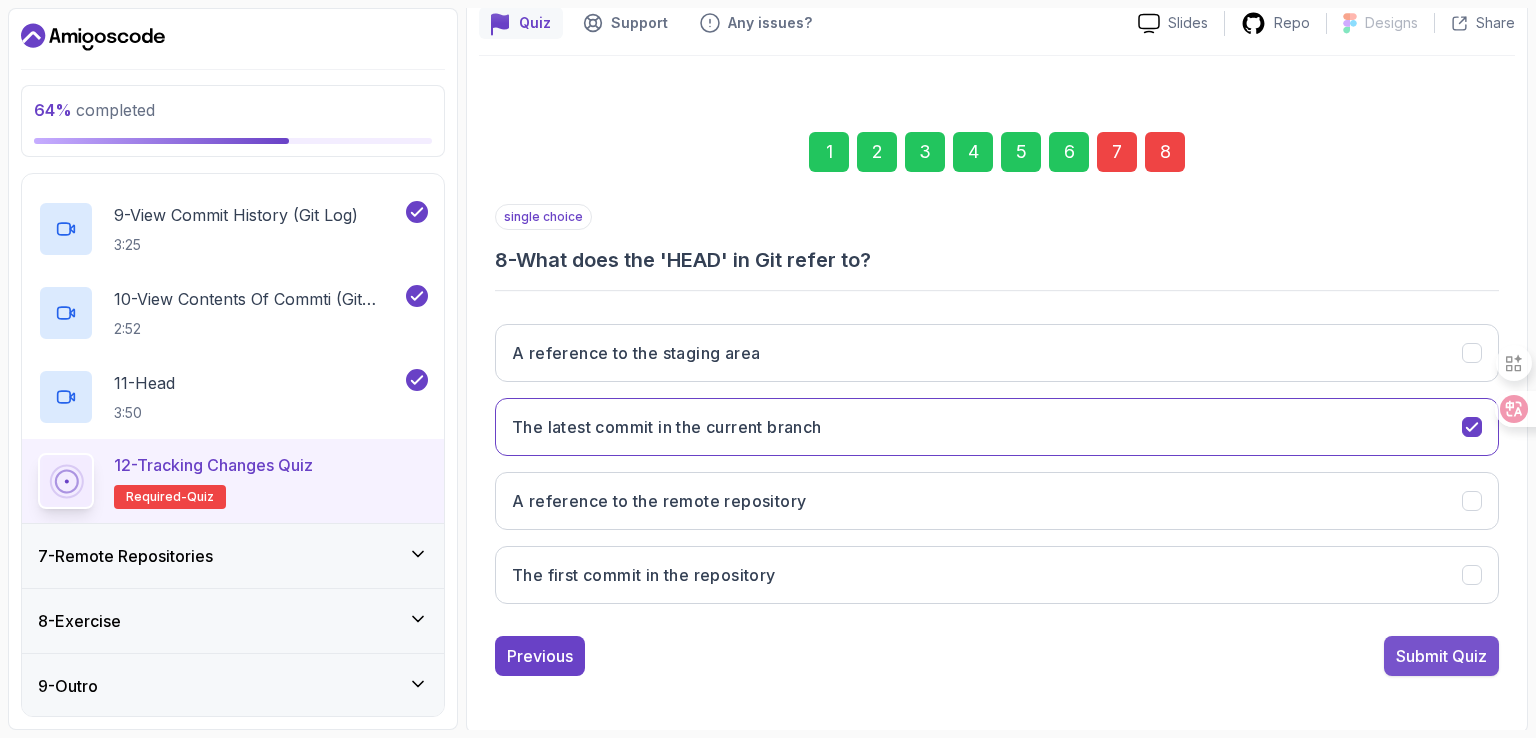 click on "Submit Quiz" at bounding box center (1441, 656) 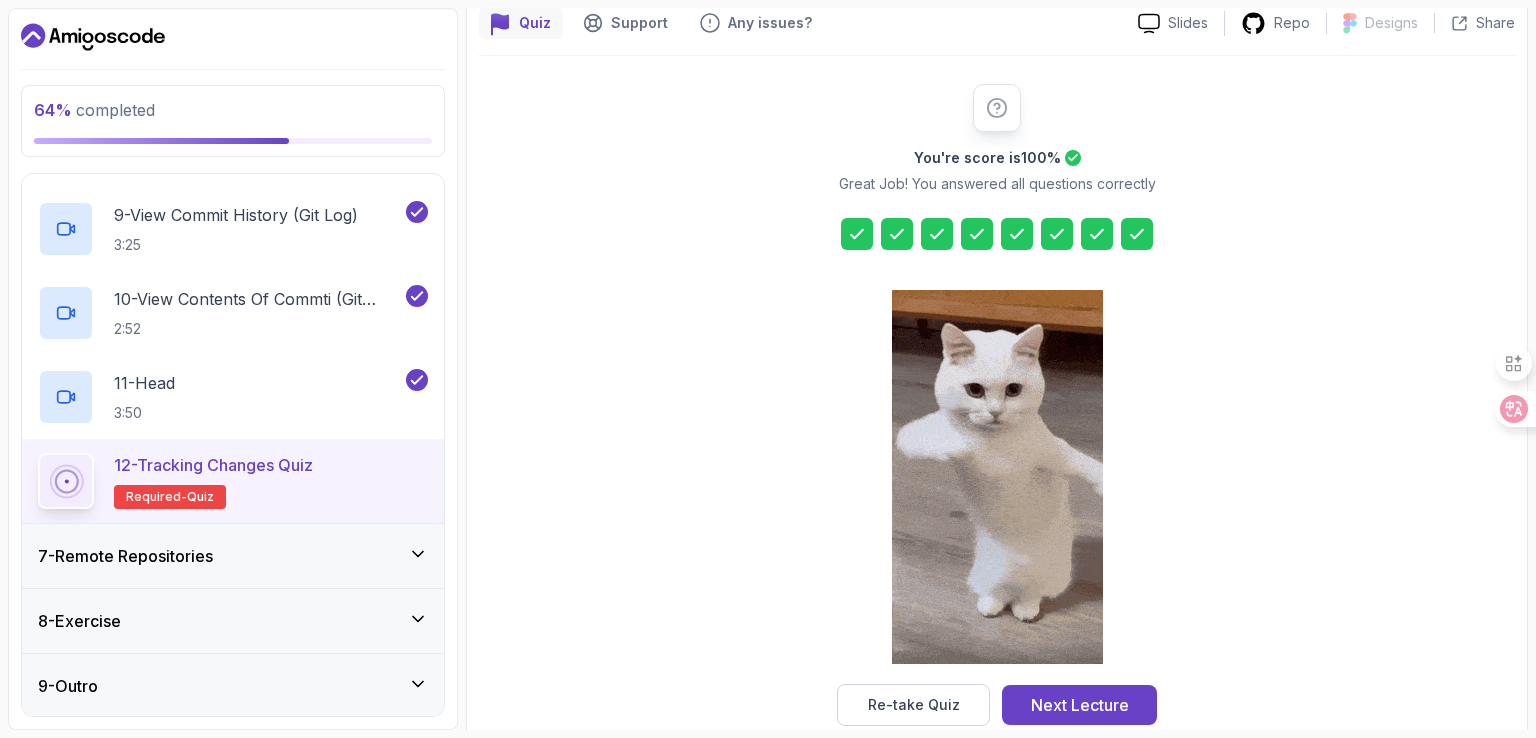 scroll, scrollTop: 220, scrollLeft: 0, axis: vertical 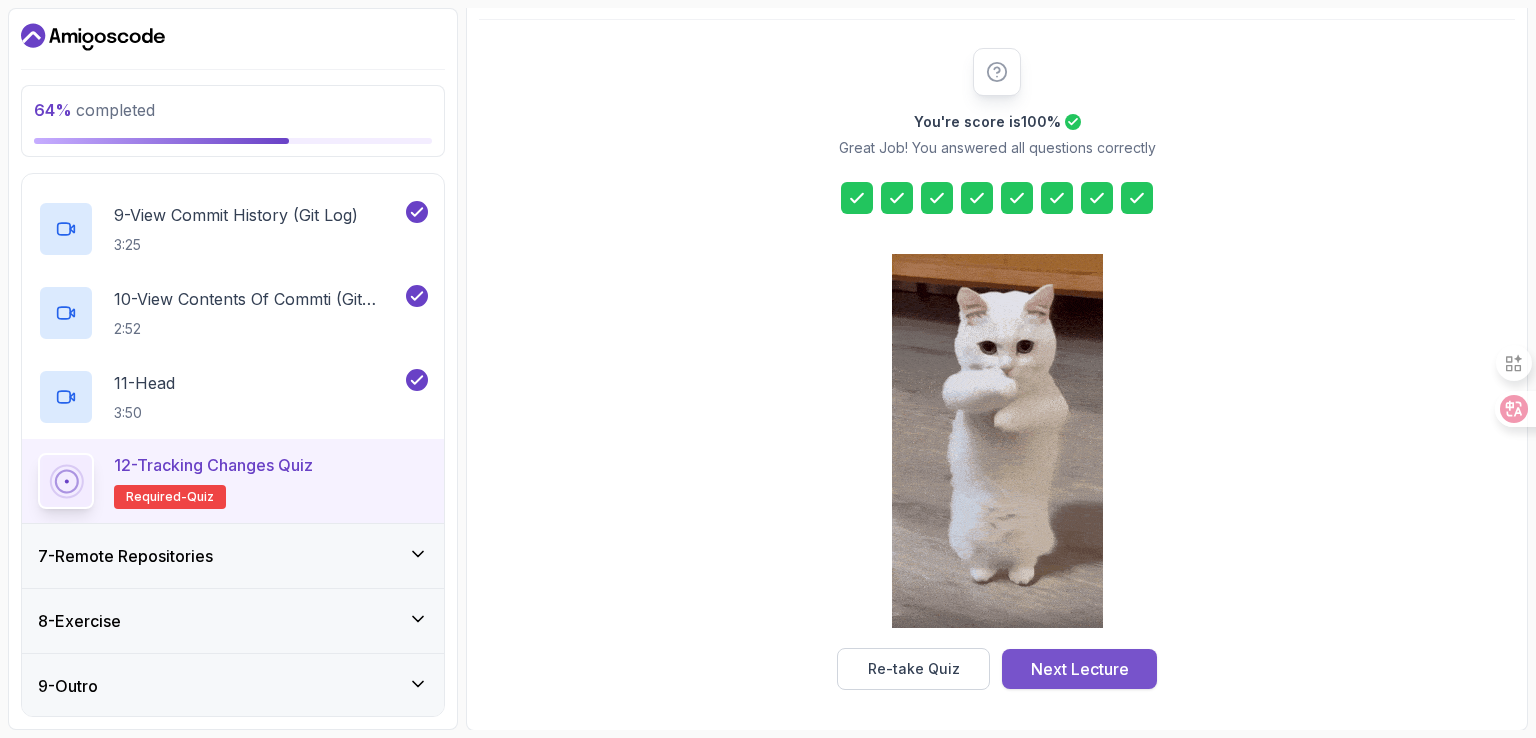 click on "Next Lecture" at bounding box center (1080, 669) 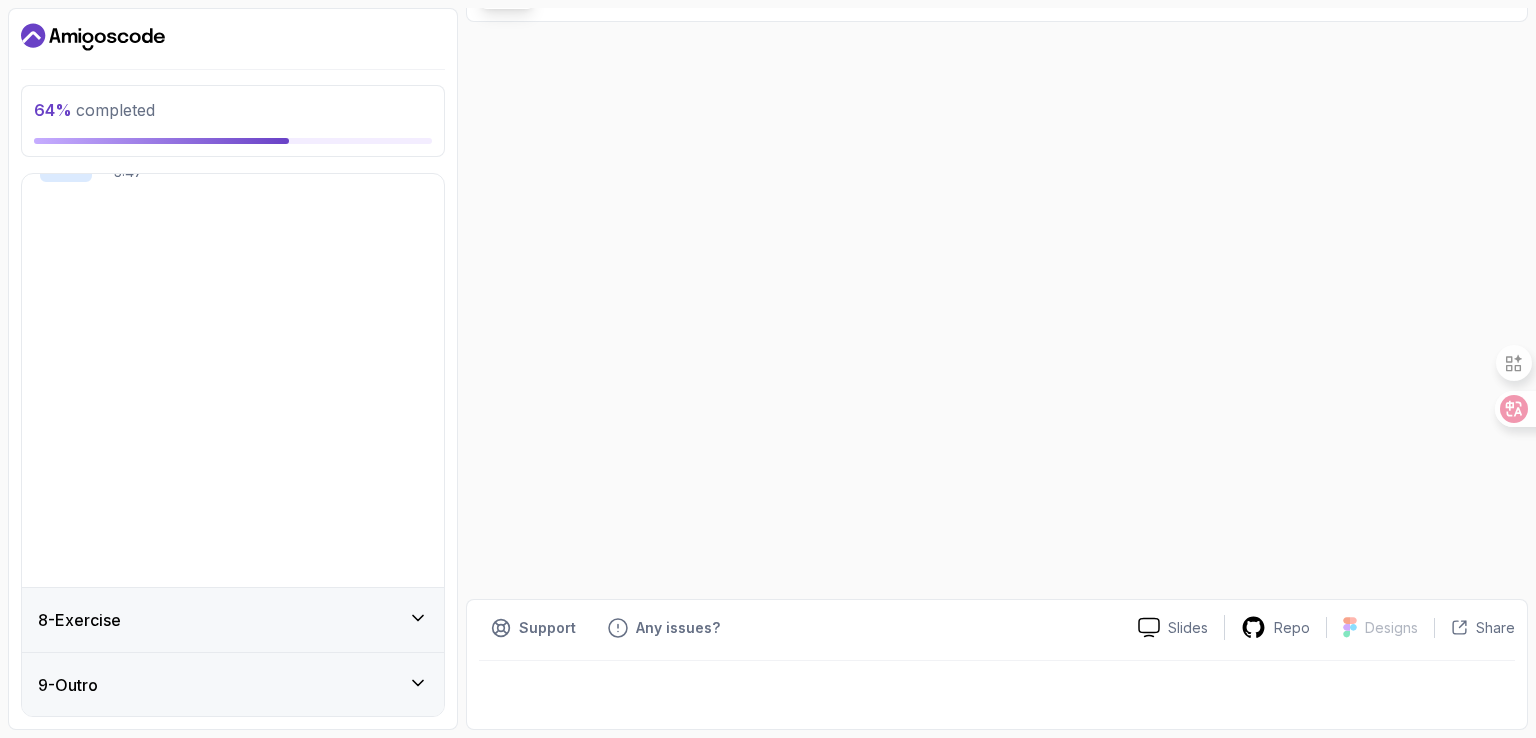 scroll, scrollTop: 0, scrollLeft: 0, axis: both 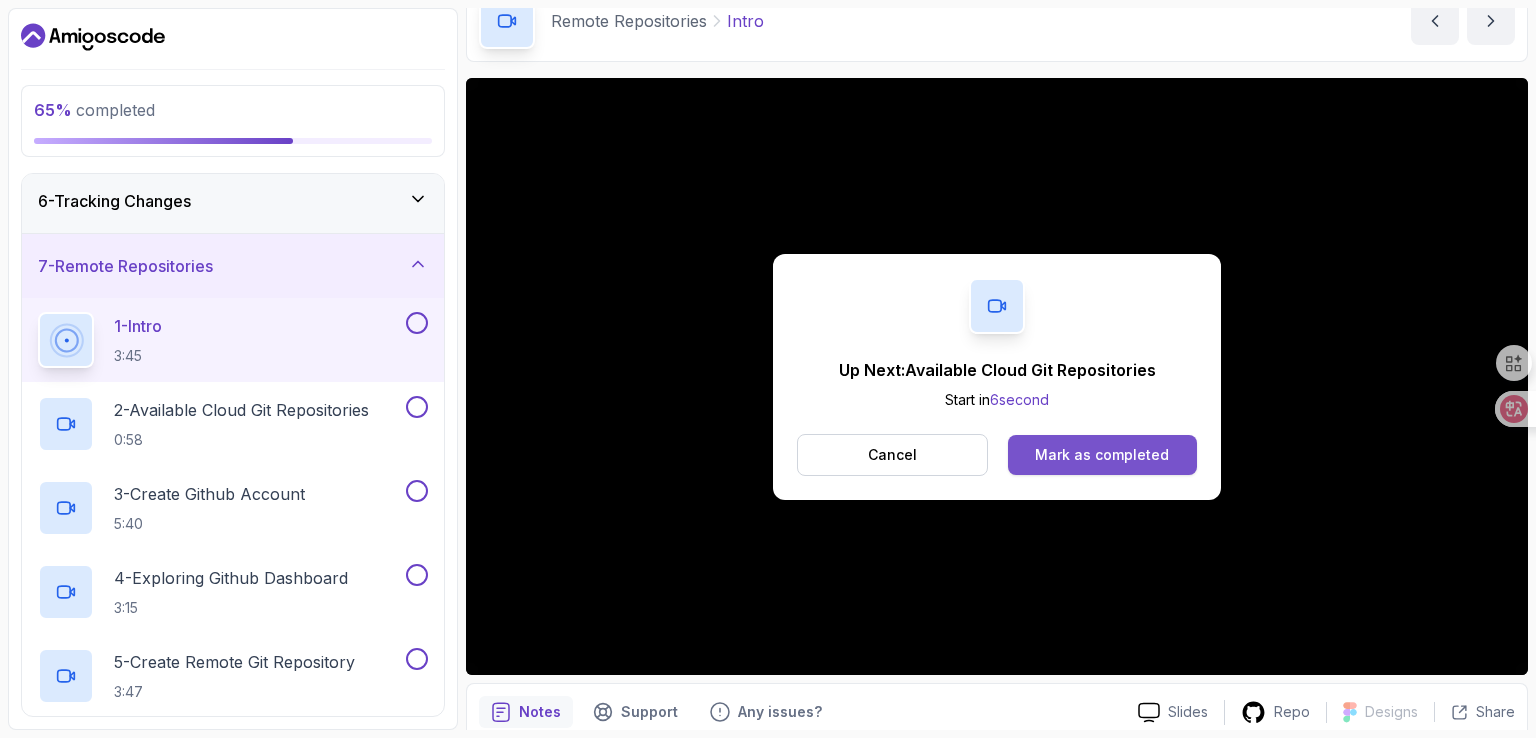 click on "Mark as completed" at bounding box center (1102, 455) 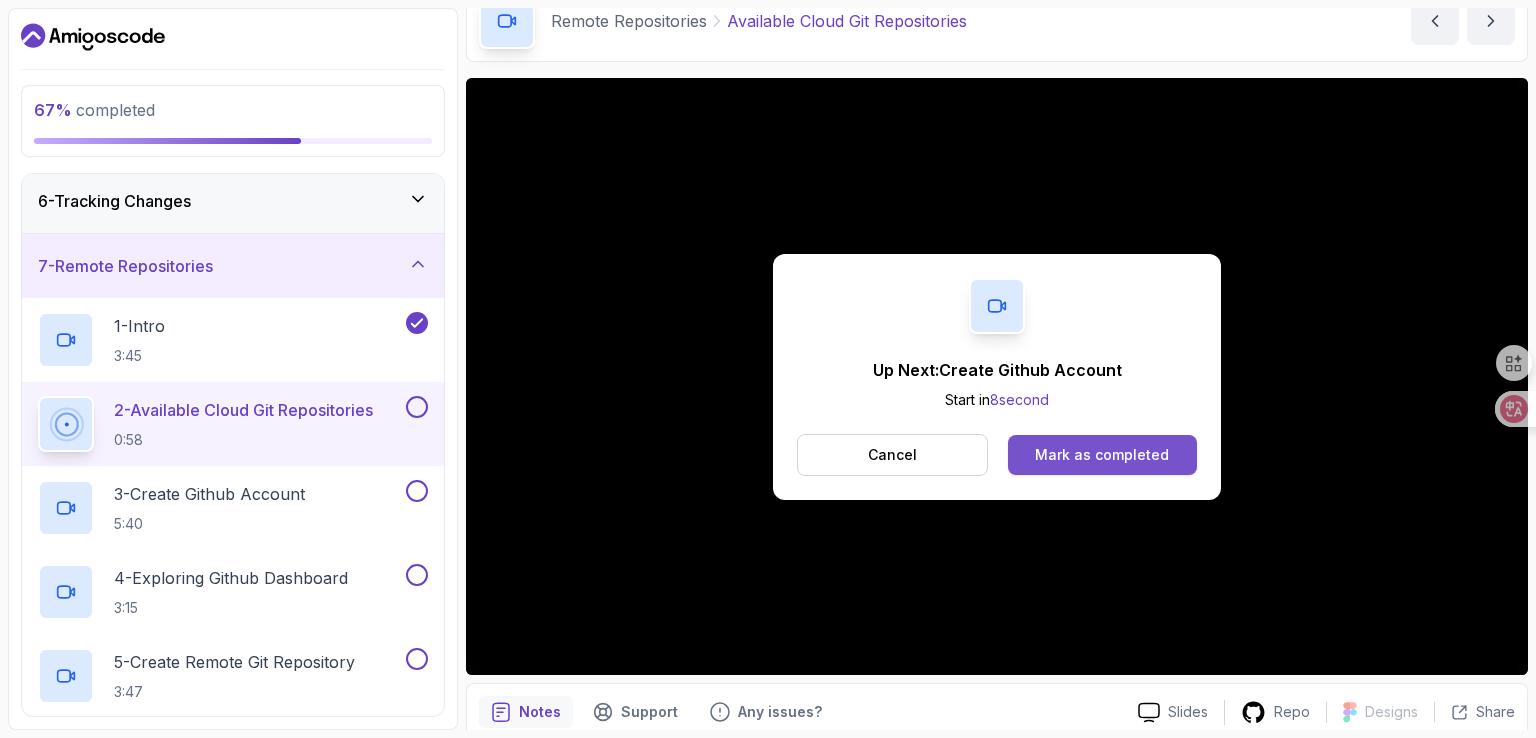 click on "Mark as completed" at bounding box center (1102, 455) 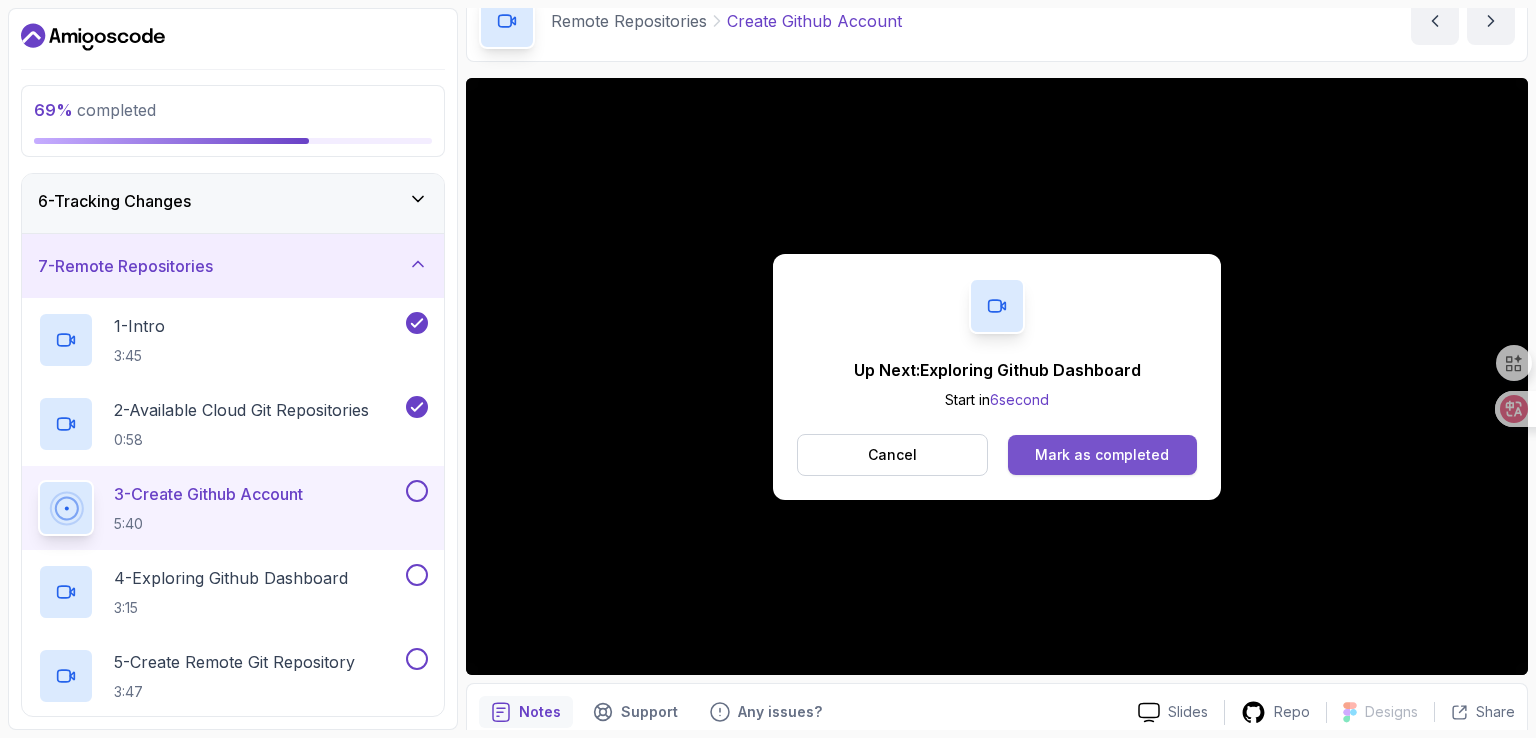 click on "Mark as completed" at bounding box center [1102, 455] 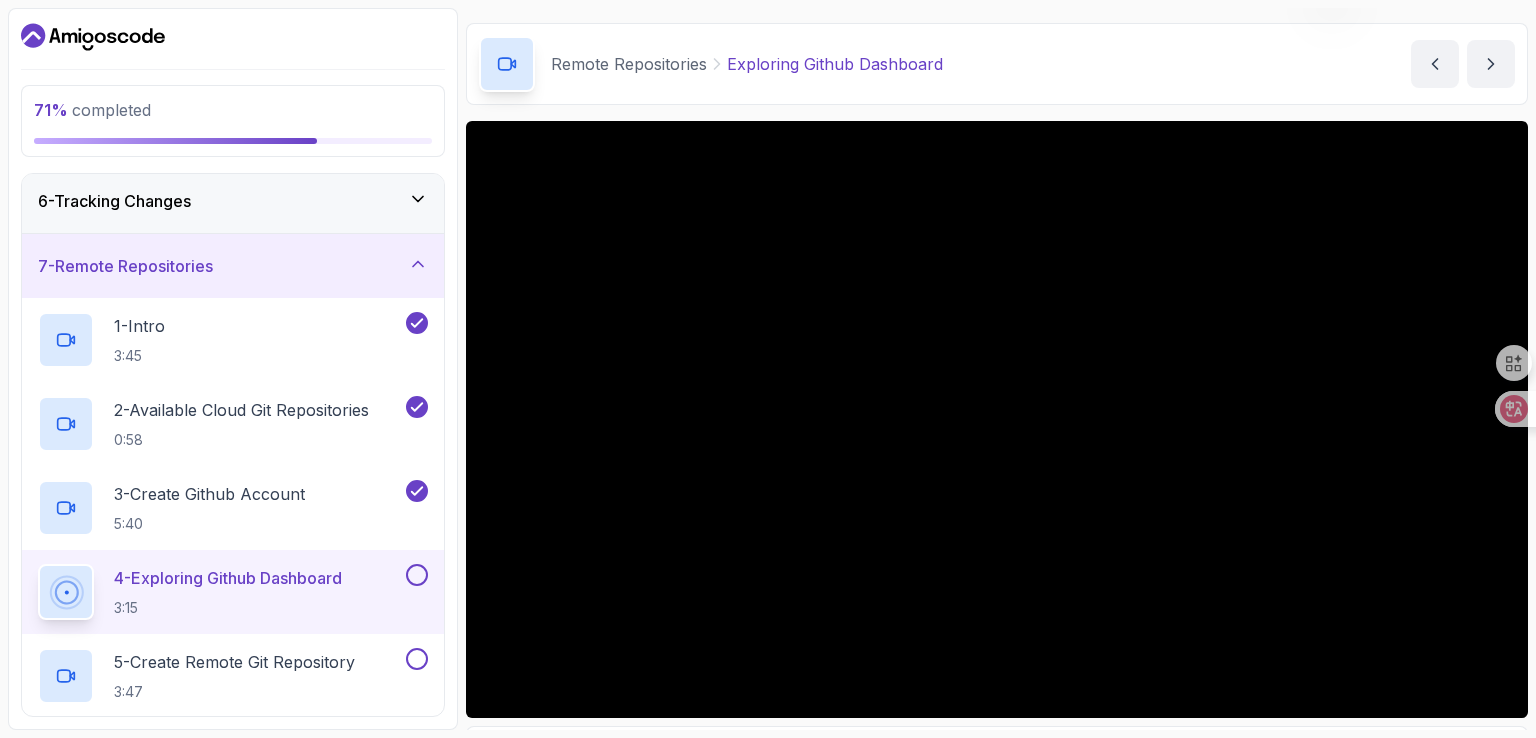 scroll, scrollTop: 100, scrollLeft: 0, axis: vertical 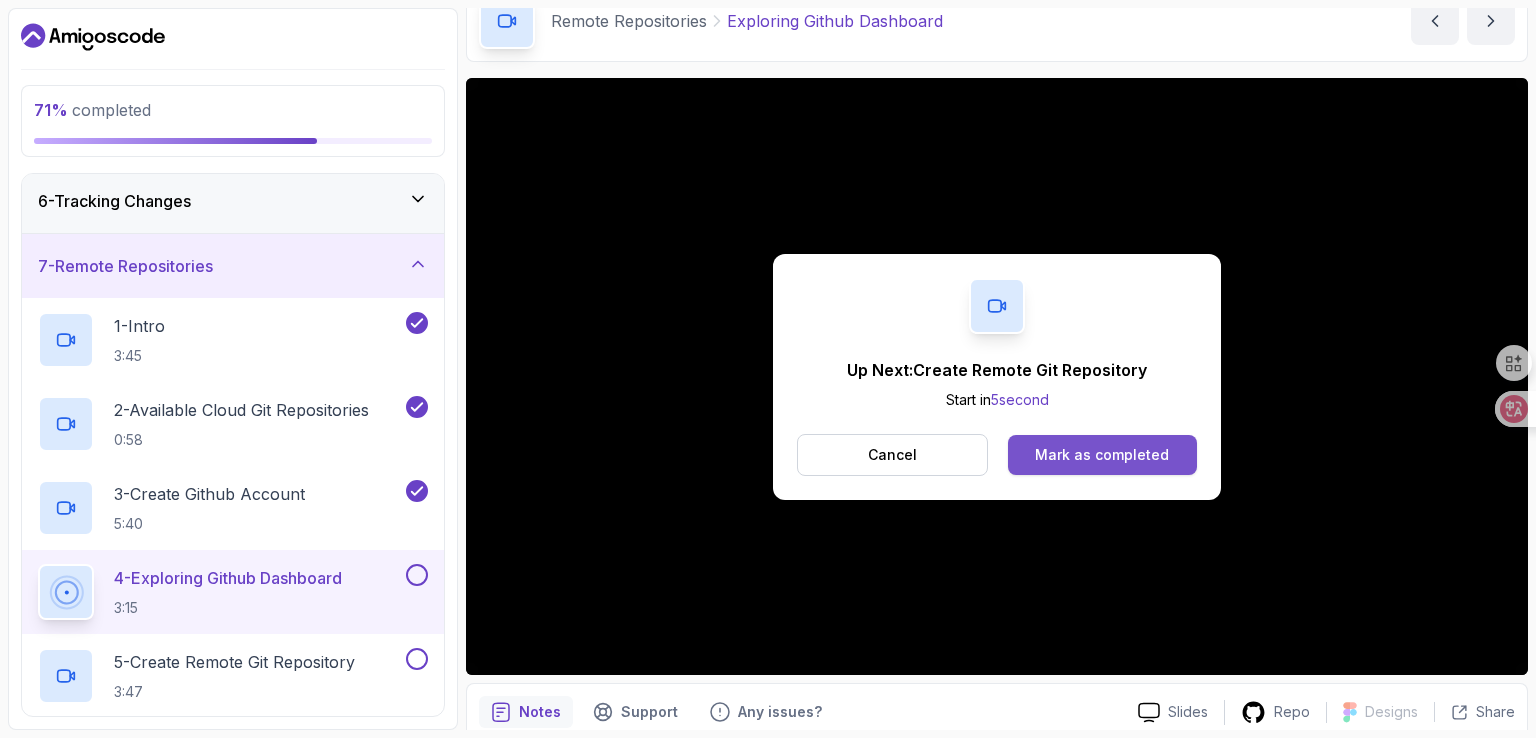 click on "Mark as completed" at bounding box center [1102, 455] 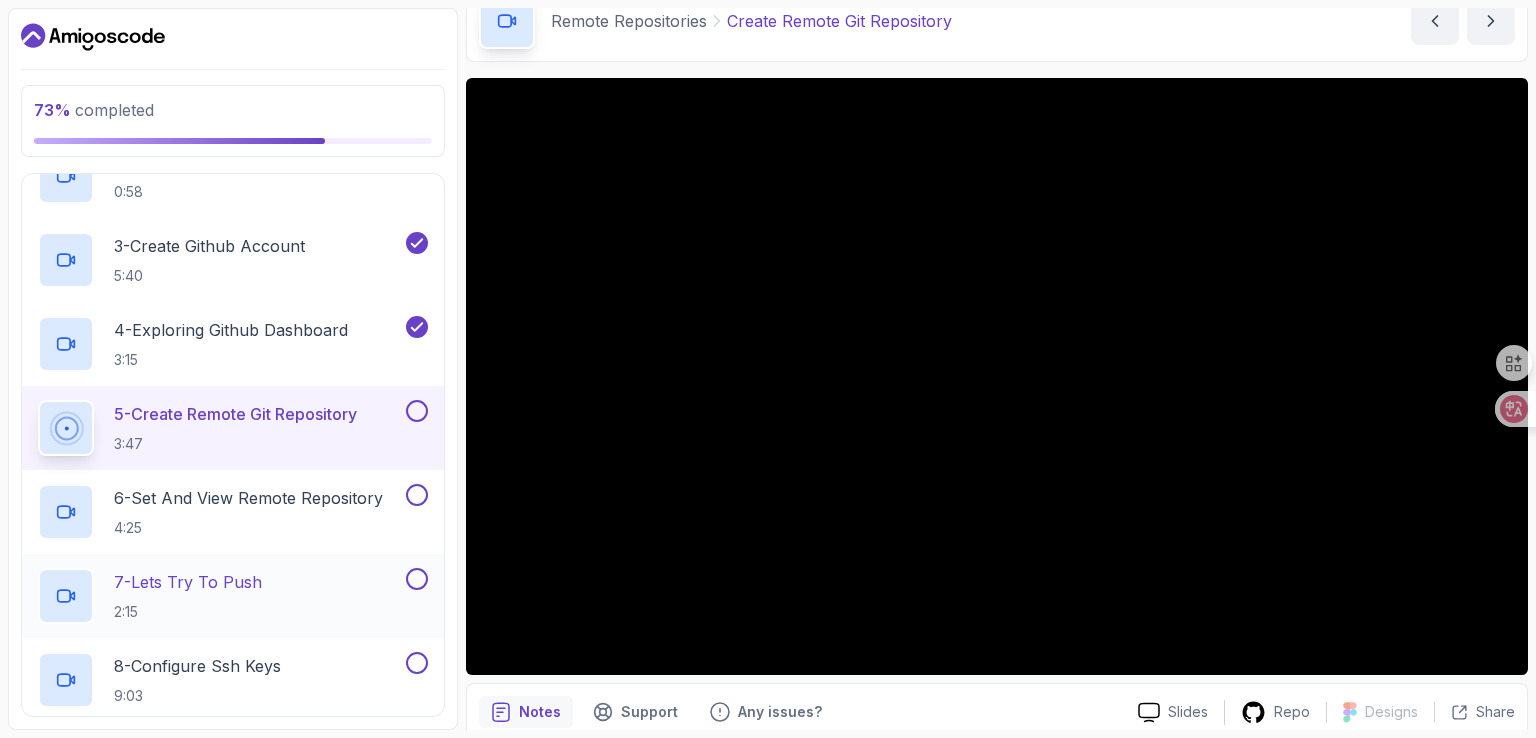 scroll, scrollTop: 492, scrollLeft: 0, axis: vertical 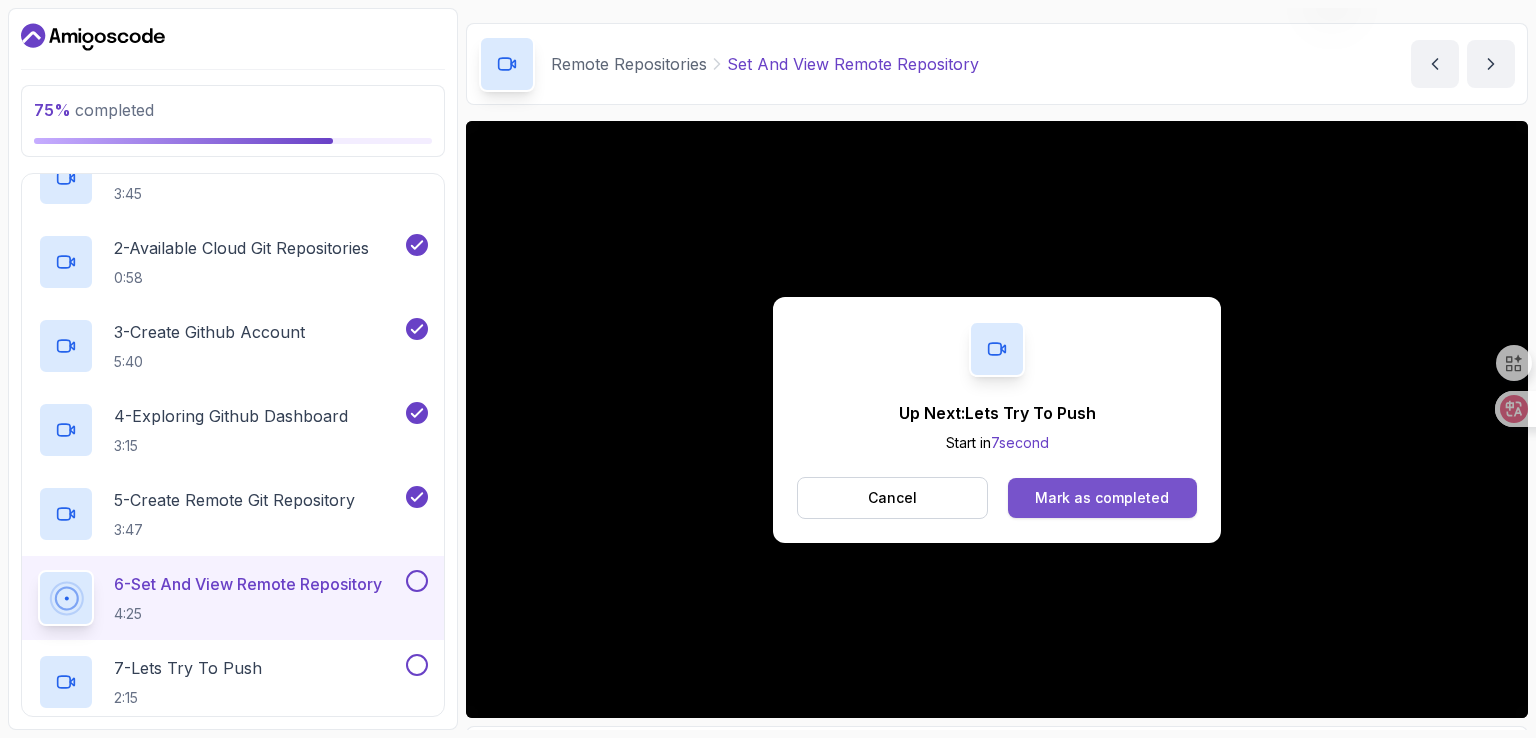 click on "Mark as completed" at bounding box center (1102, 498) 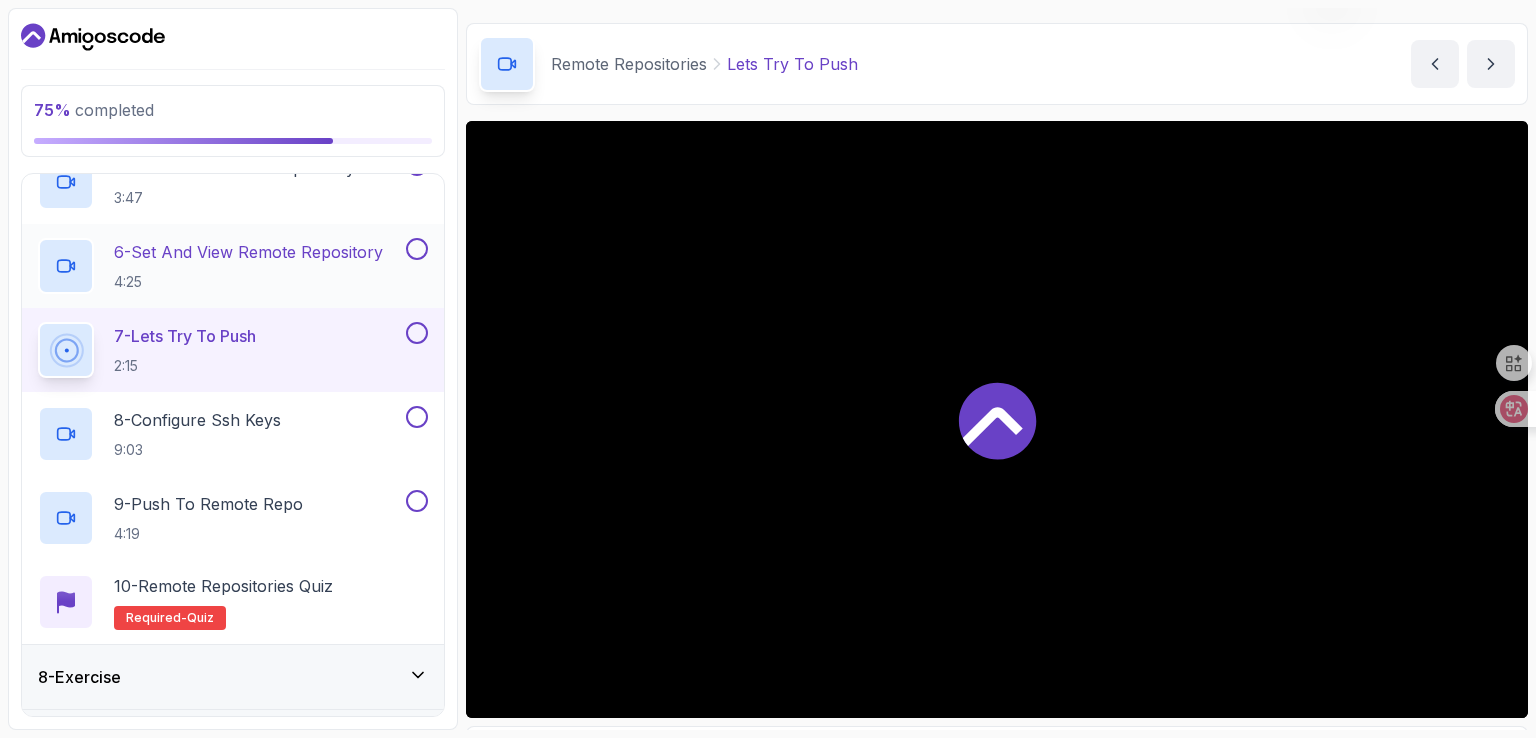scroll, scrollTop: 880, scrollLeft: 0, axis: vertical 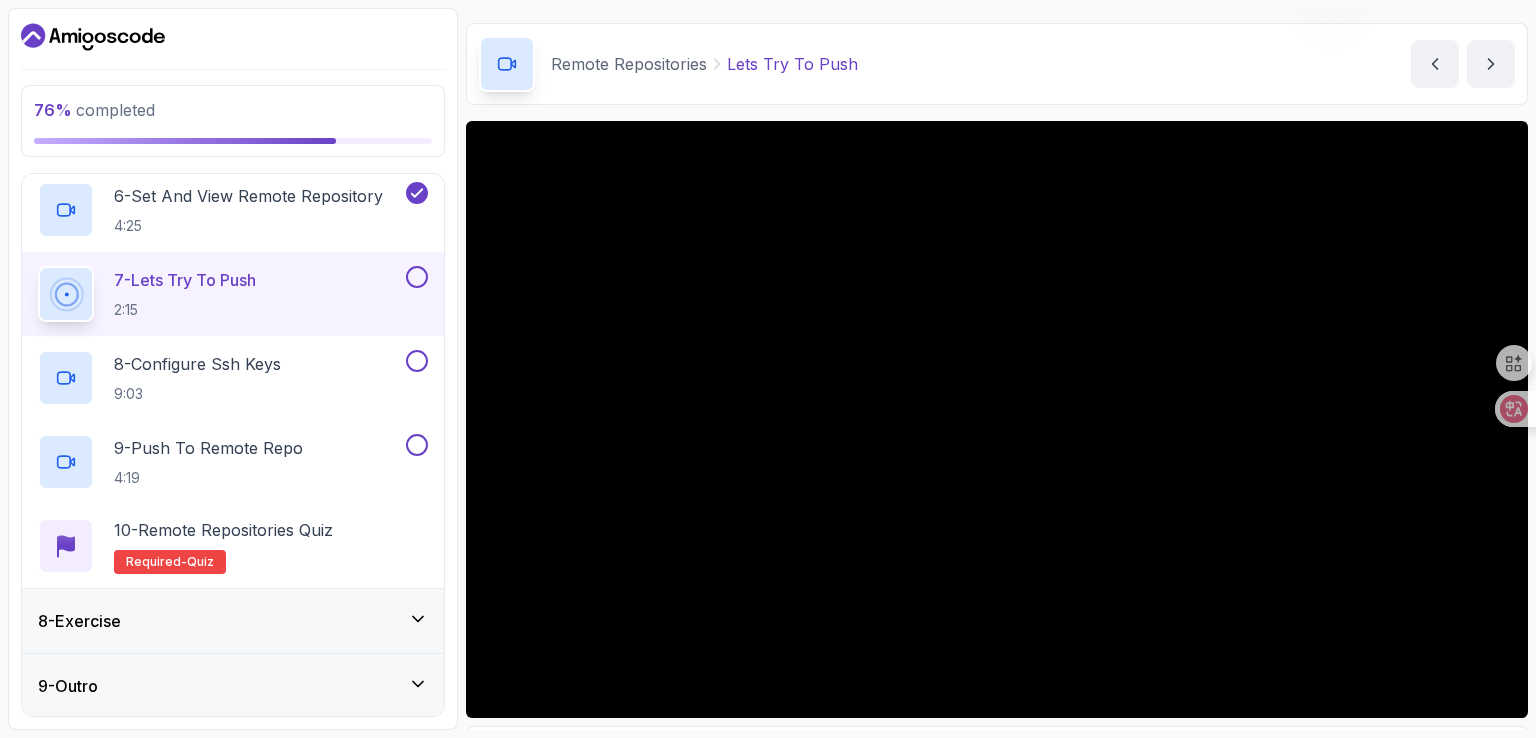 click on "8  -  Exercise" at bounding box center [233, 621] 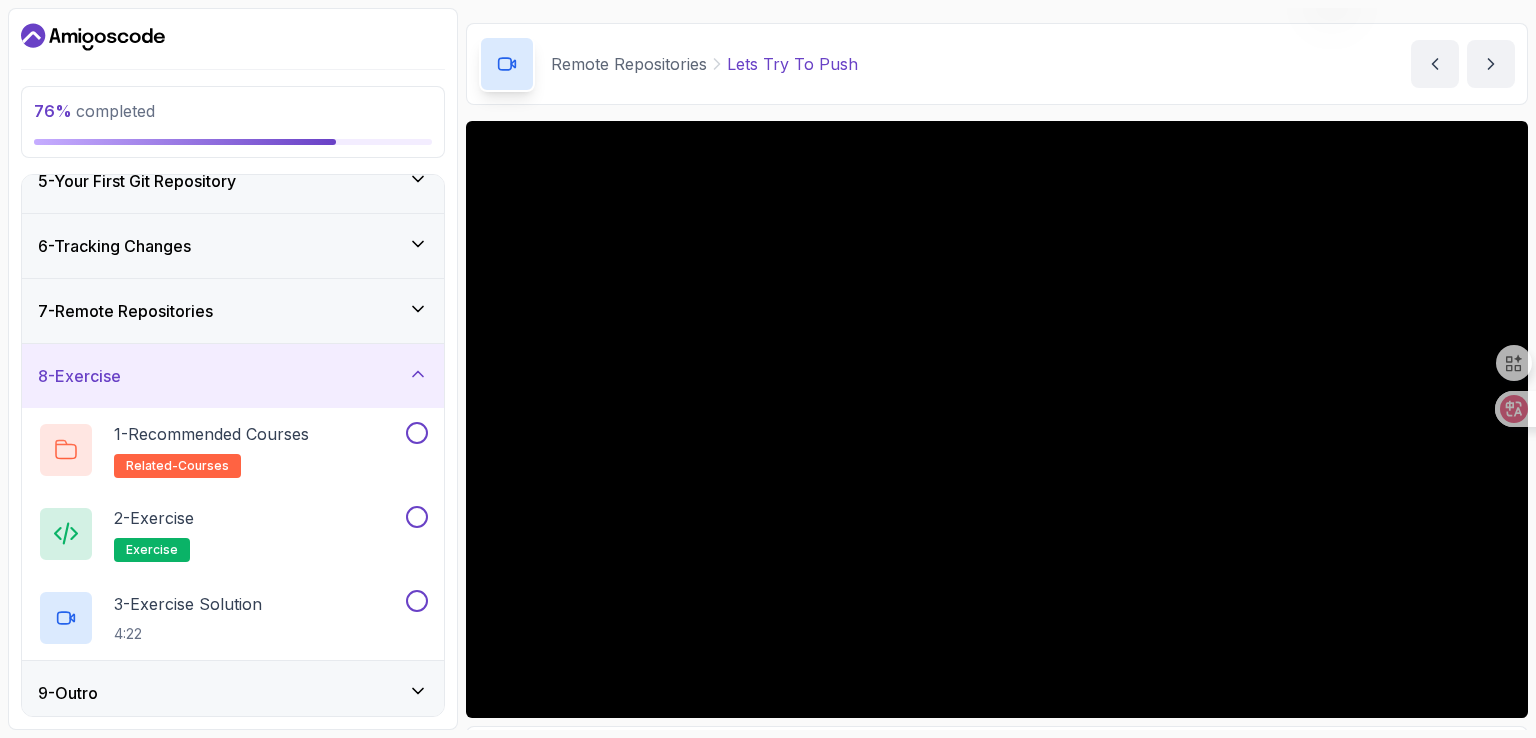 scroll, scrollTop: 292, scrollLeft: 0, axis: vertical 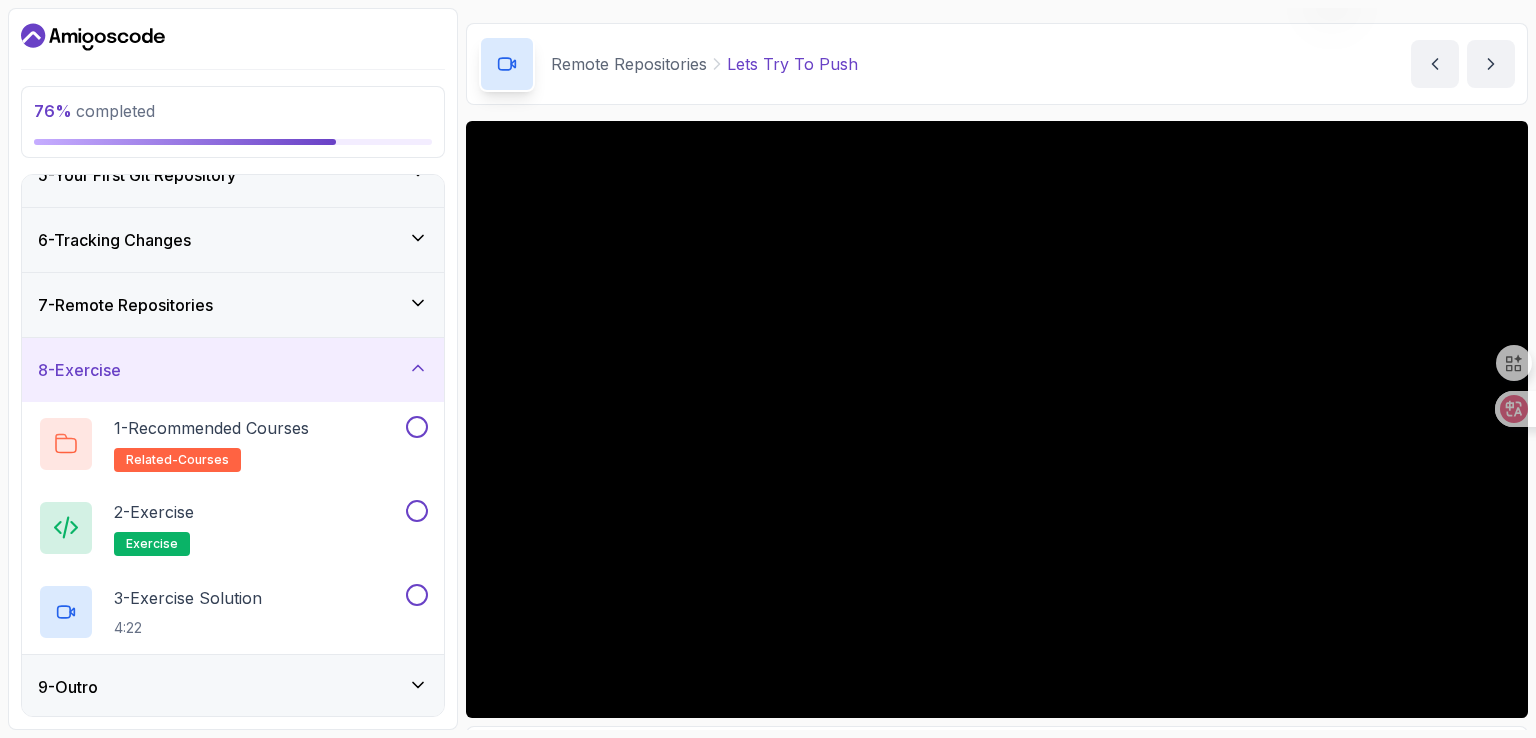 click on "9  -  Outro" at bounding box center (233, 687) 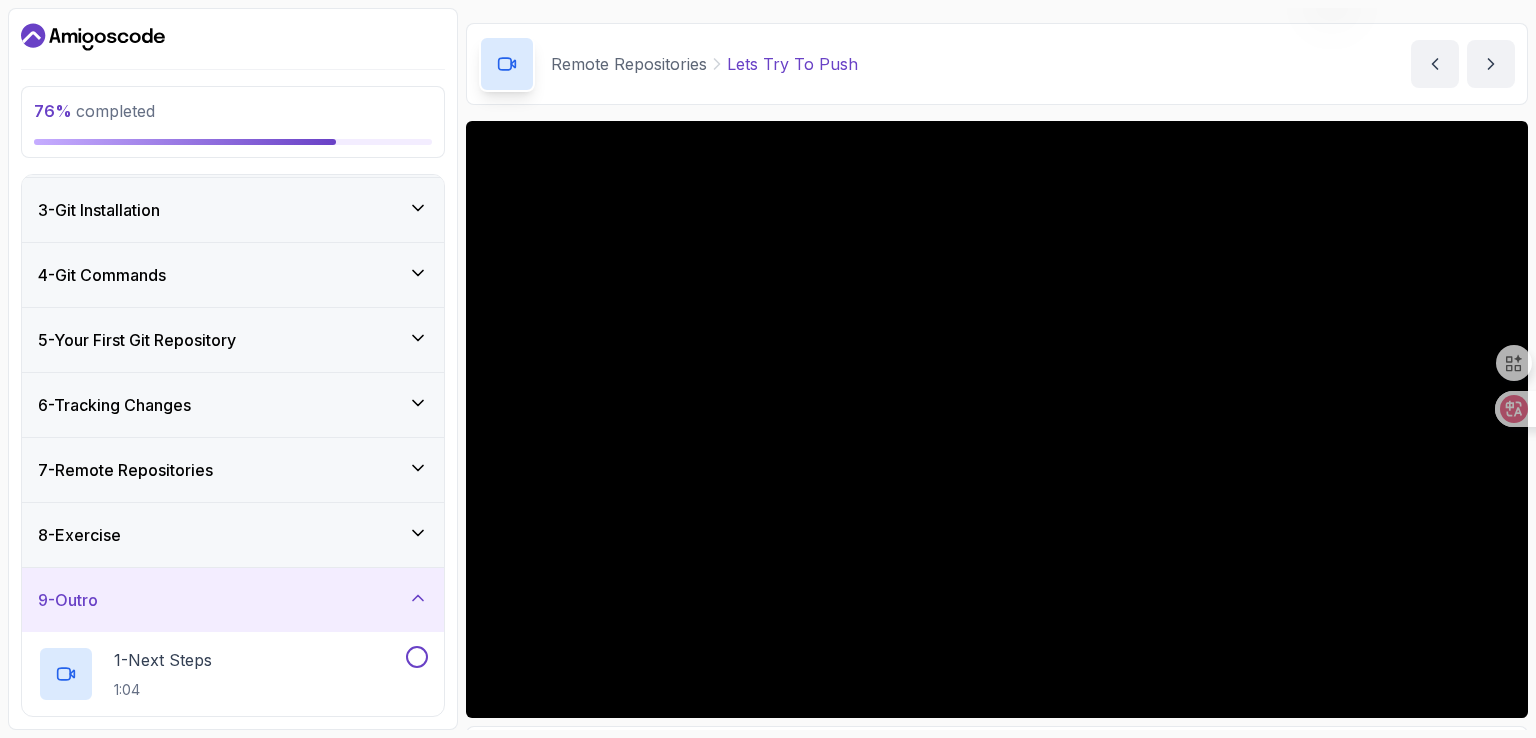 scroll, scrollTop: 119, scrollLeft: 0, axis: vertical 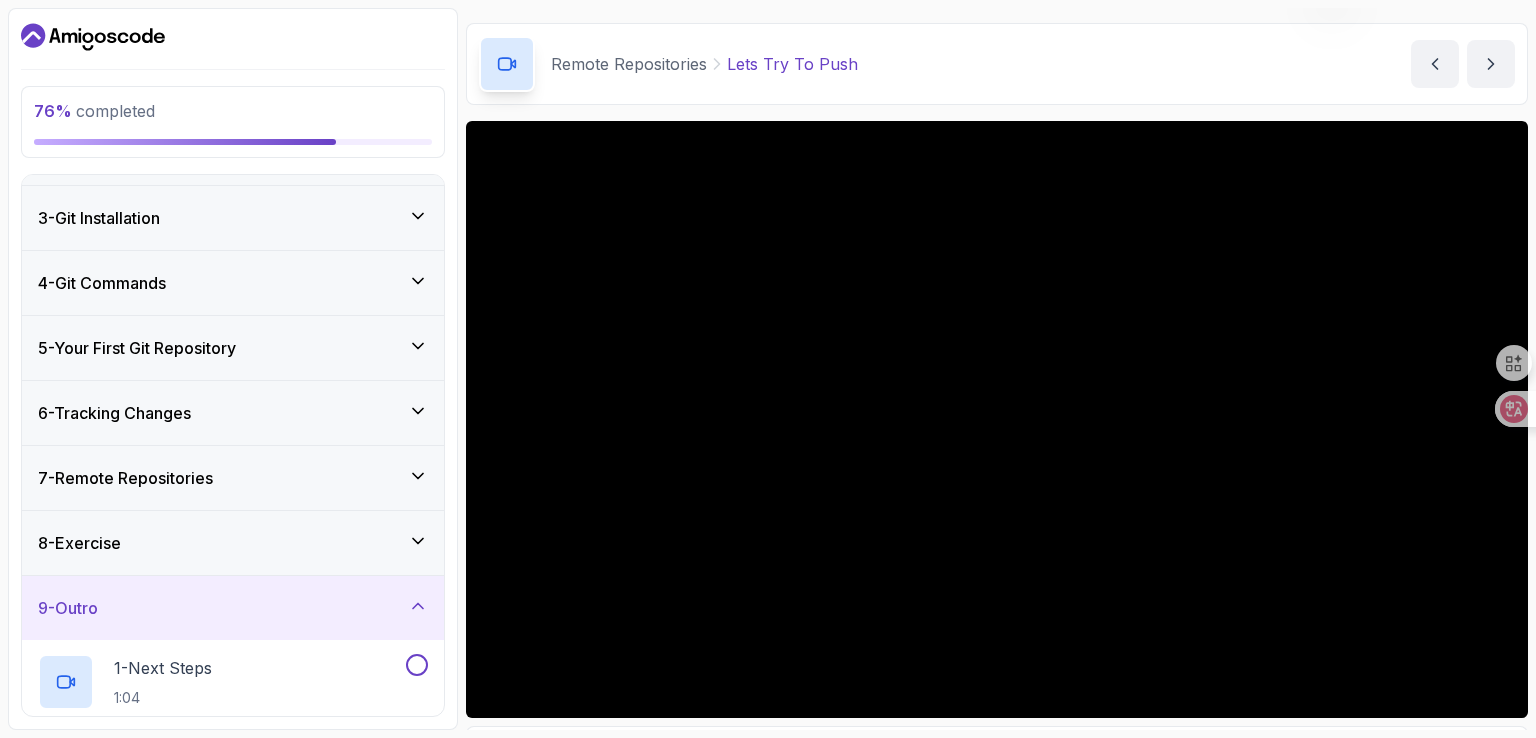 click on "8  -  Exercise" at bounding box center [233, 543] 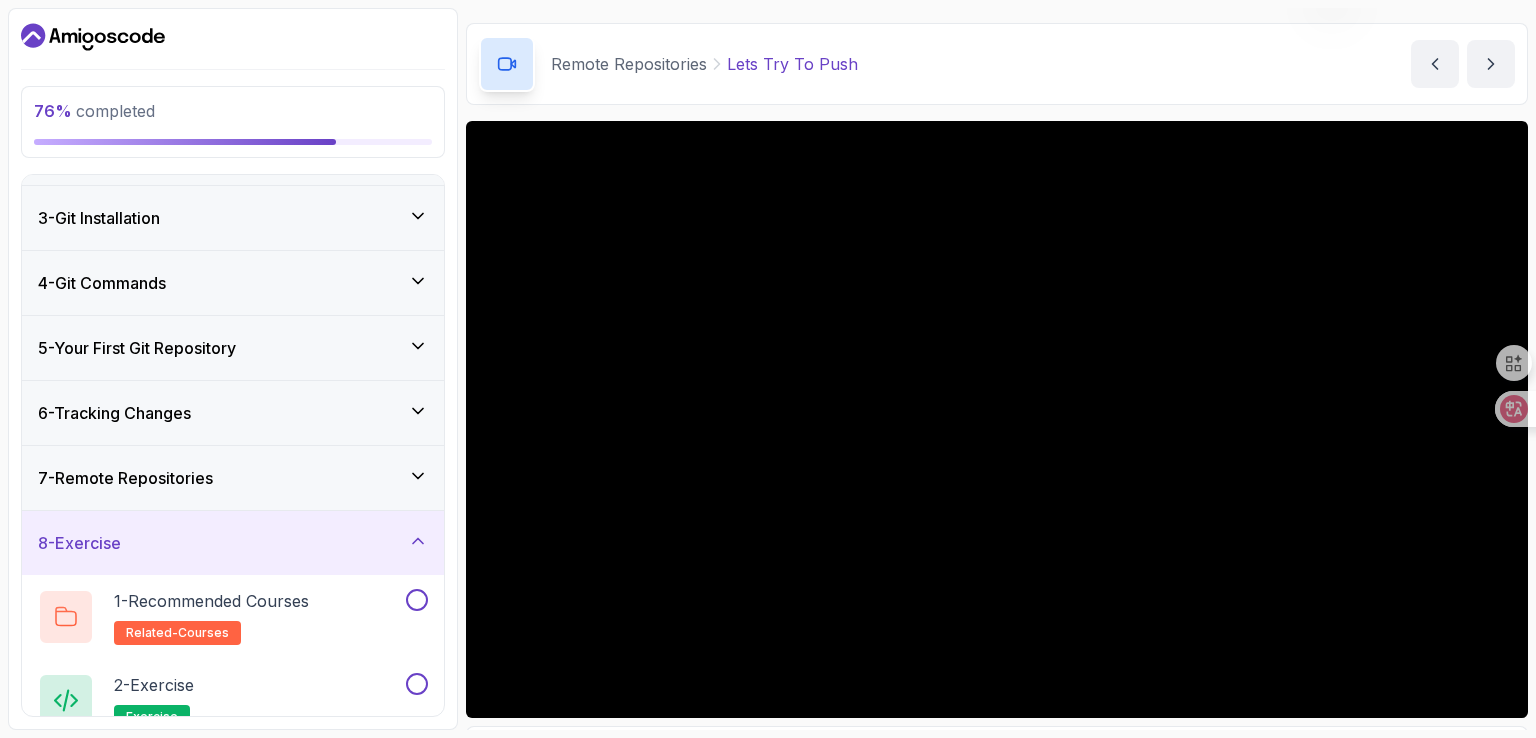 click on "7  -  Remote Repositories" at bounding box center (233, 478) 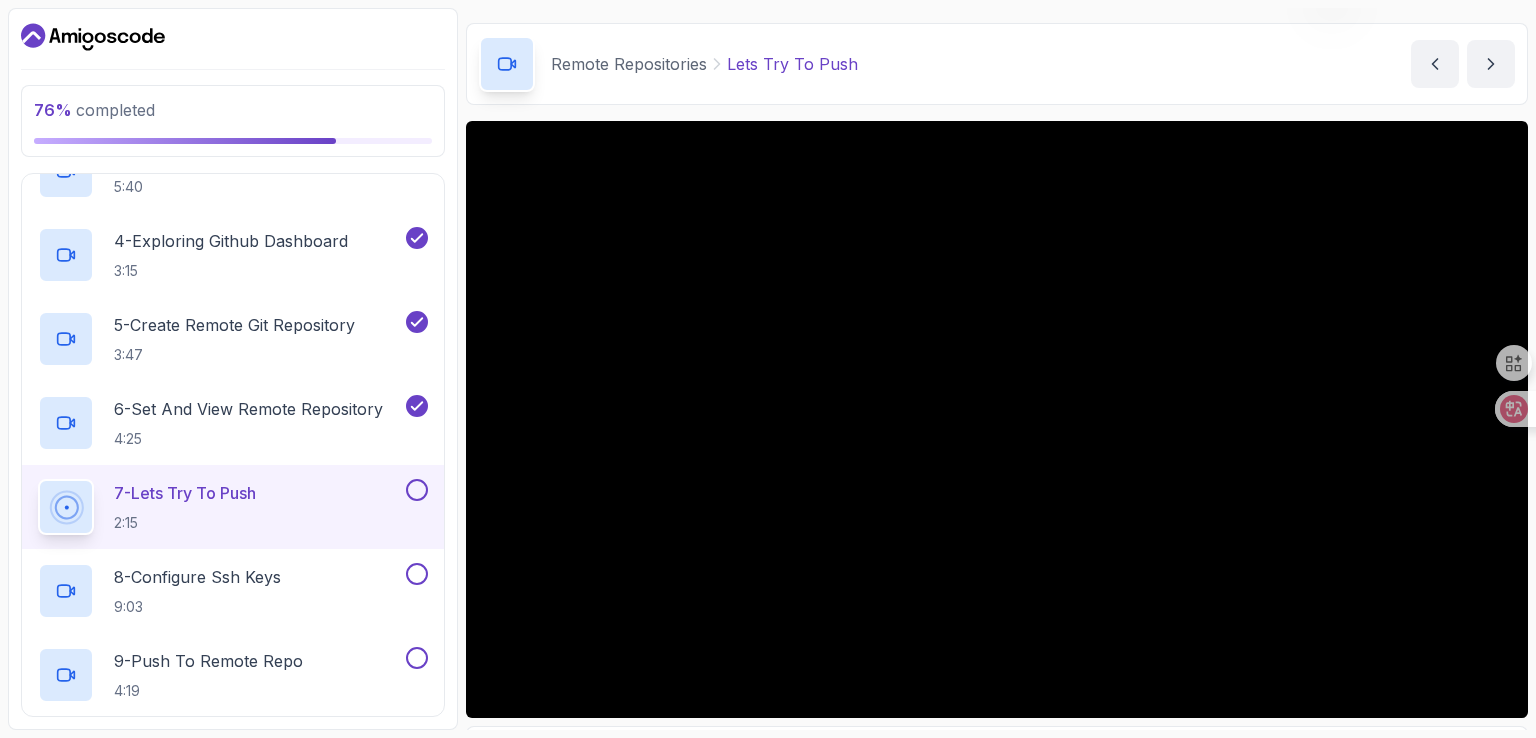 scroll, scrollTop: 668, scrollLeft: 0, axis: vertical 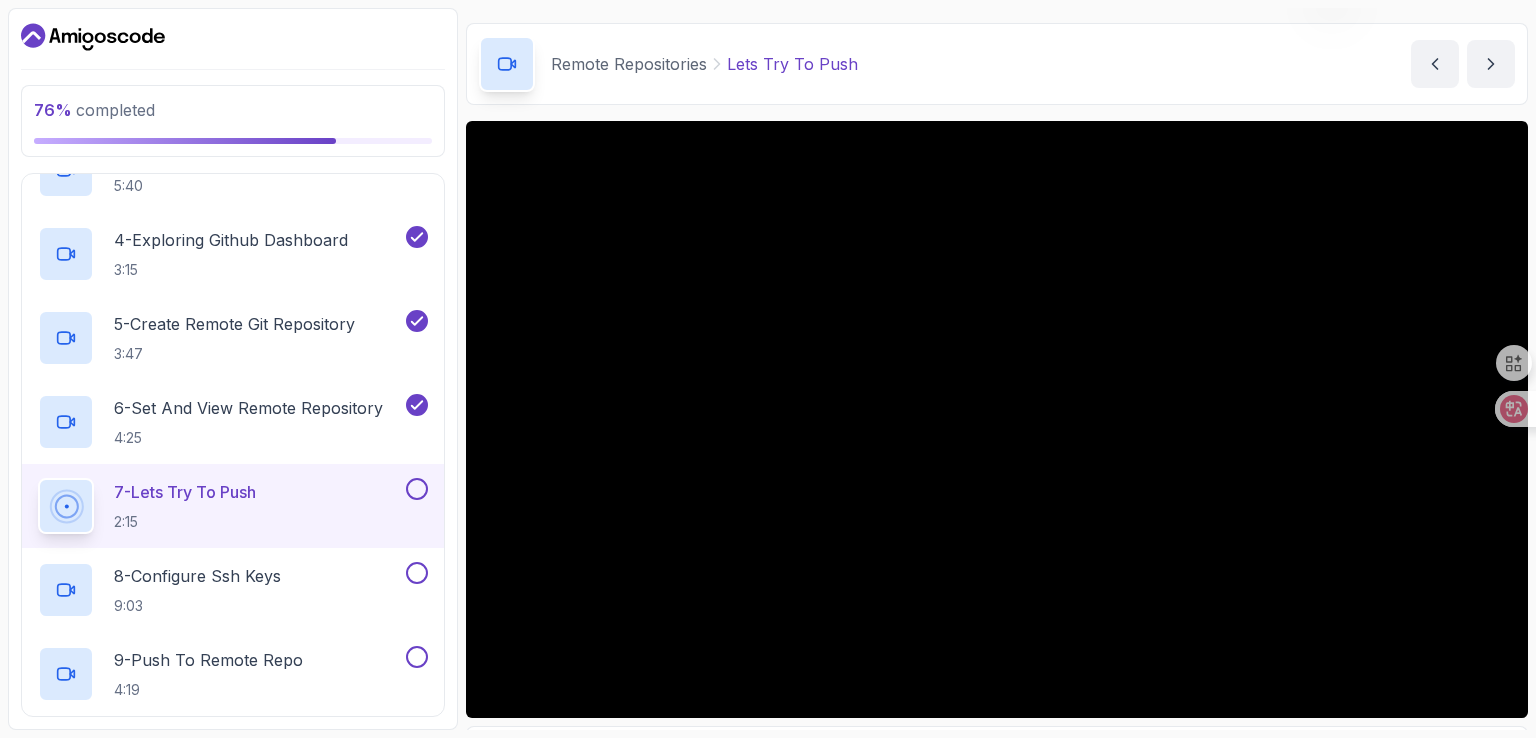 click on "7  -  Lets Try To Push 2:15" at bounding box center (220, 506) 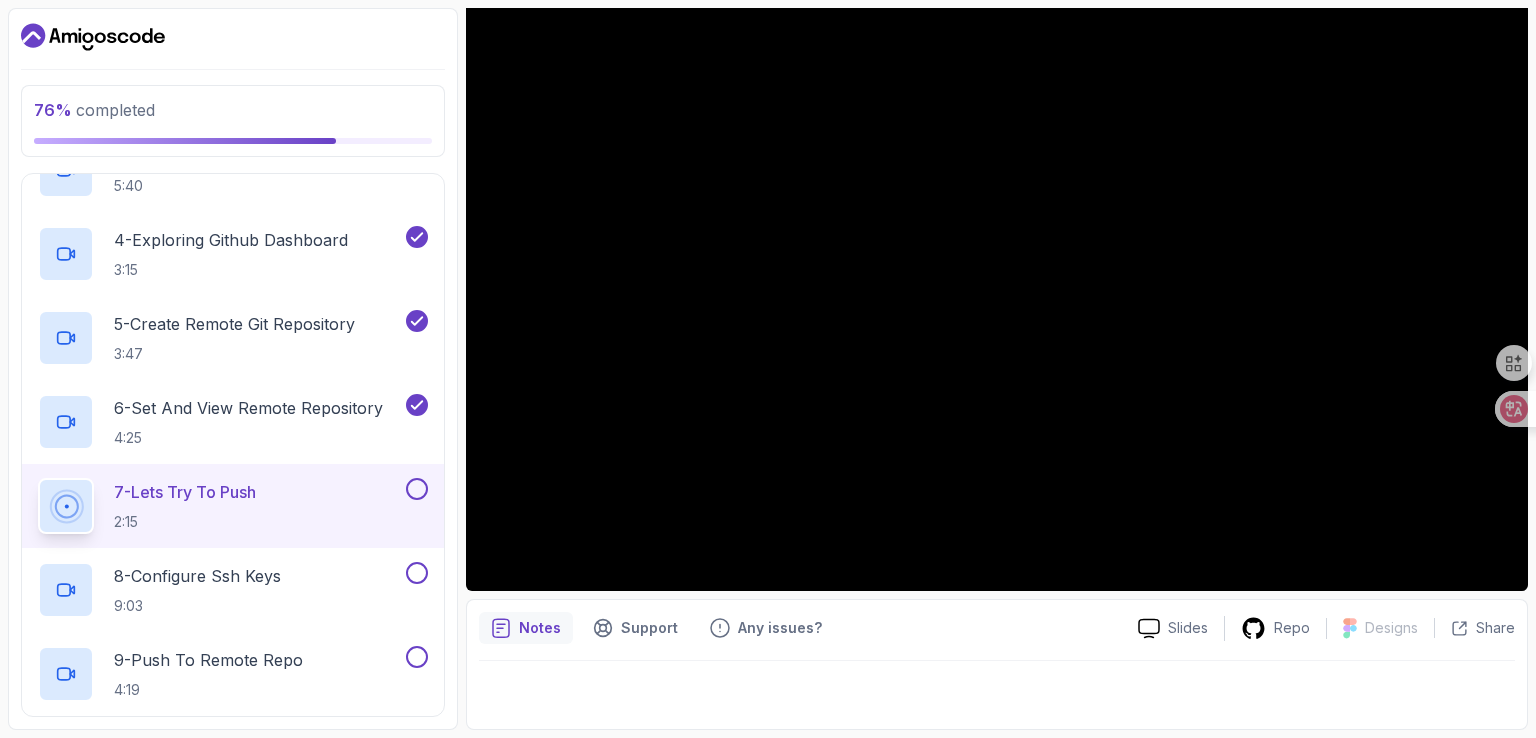 scroll, scrollTop: 183, scrollLeft: 0, axis: vertical 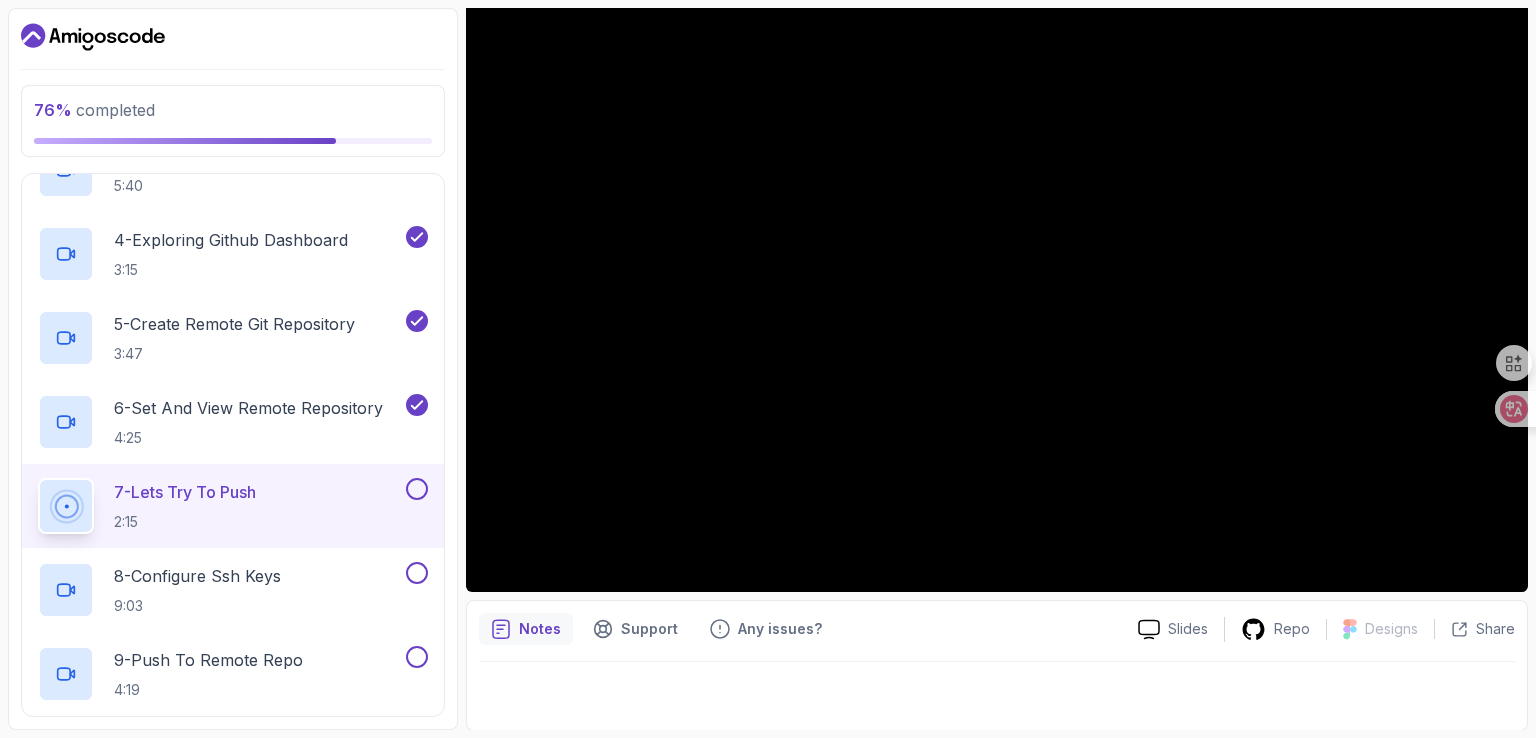 click at bounding box center (417, 489) 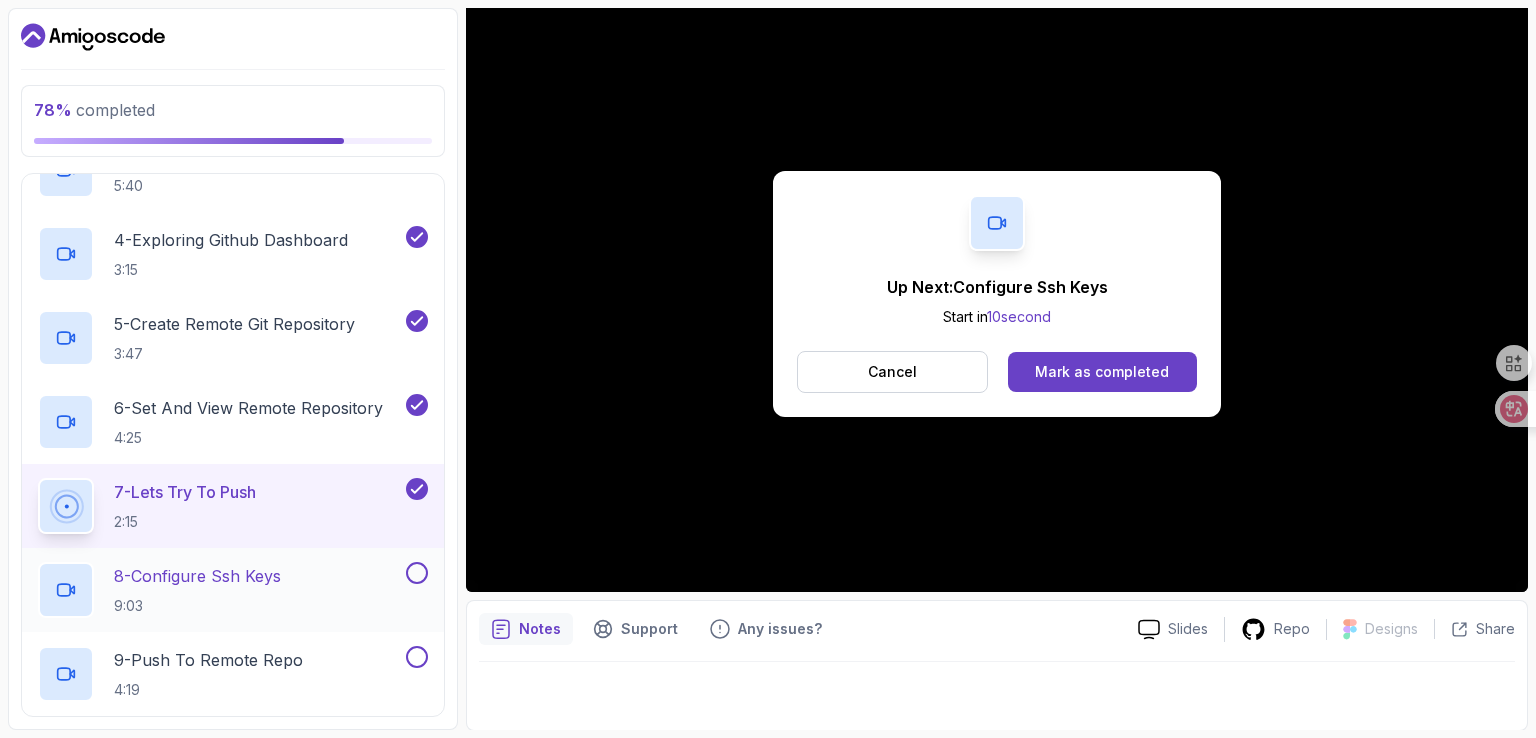 click at bounding box center (415, 573) 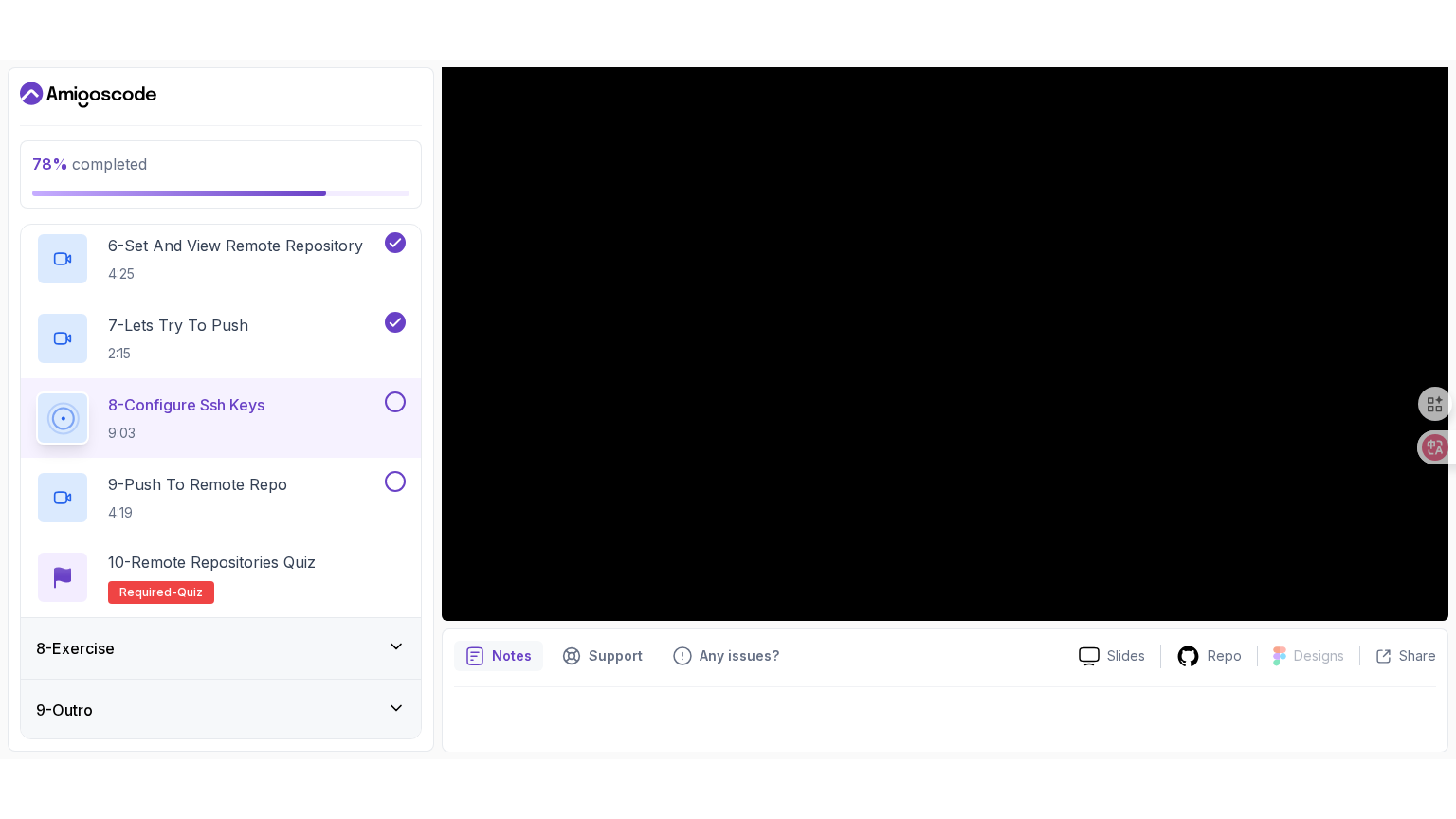 scroll, scrollTop: 714, scrollLeft: 0, axis: vertical 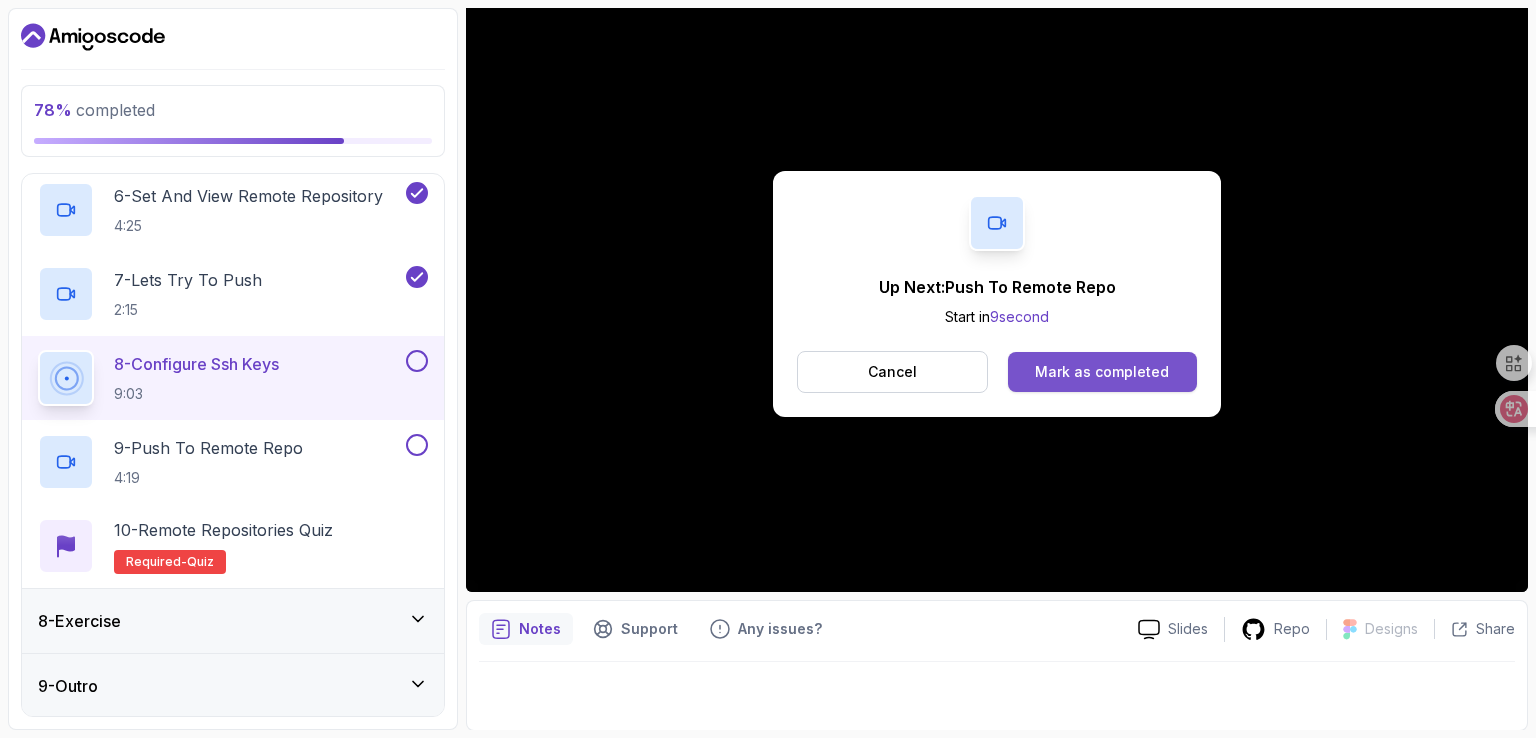 click on "Mark as completed" at bounding box center [1102, 372] 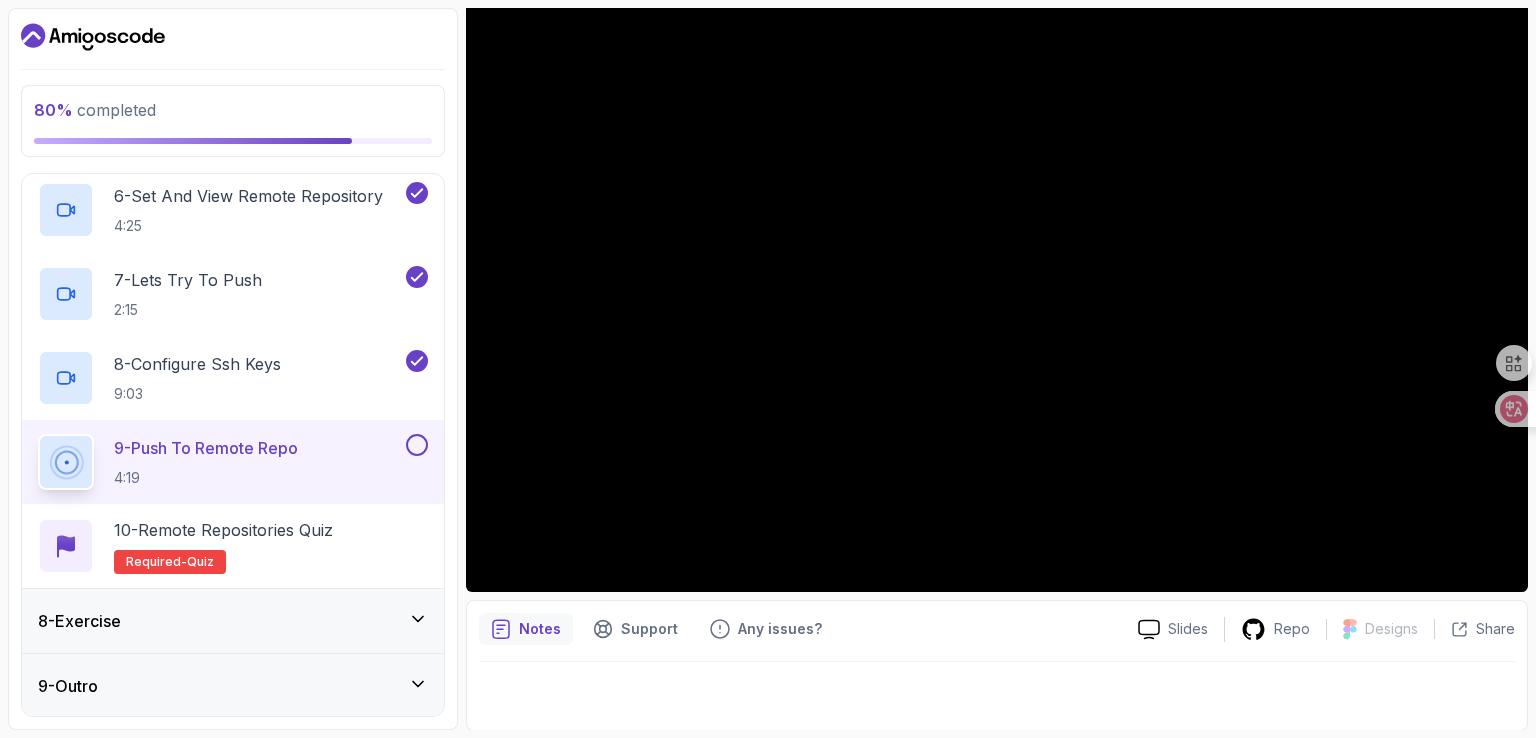 scroll, scrollTop: 184, scrollLeft: 0, axis: vertical 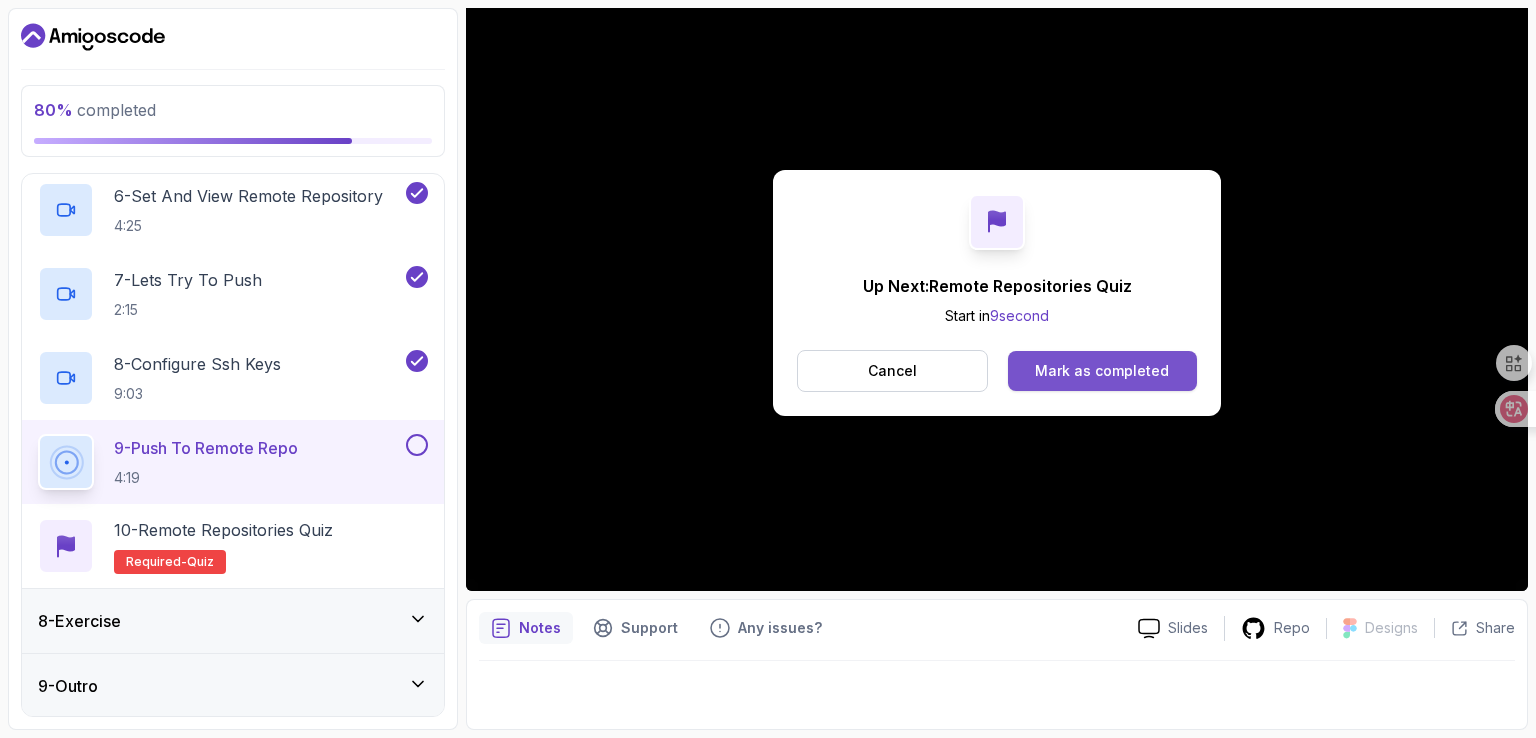 click on "Mark as completed" at bounding box center [1102, 371] 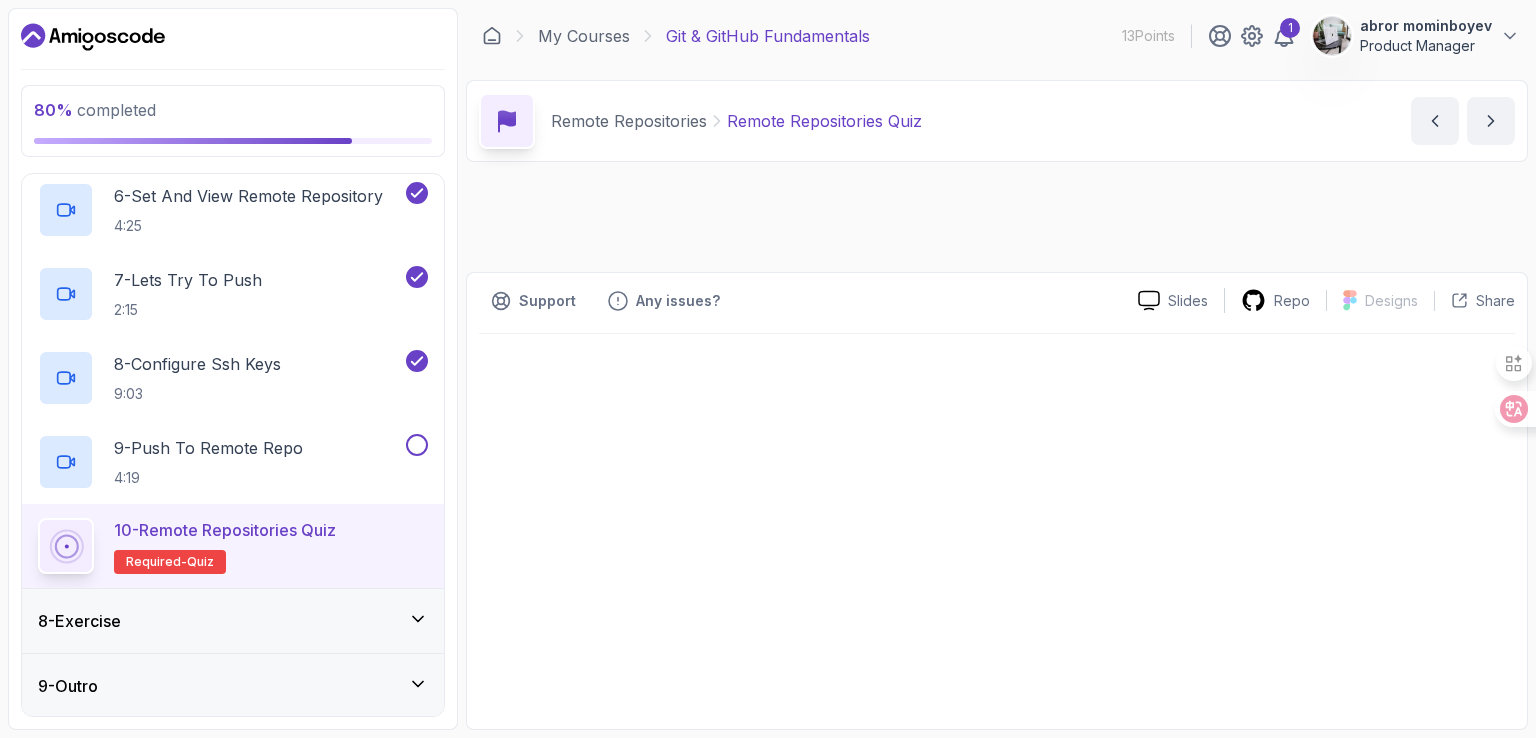 scroll, scrollTop: 0, scrollLeft: 0, axis: both 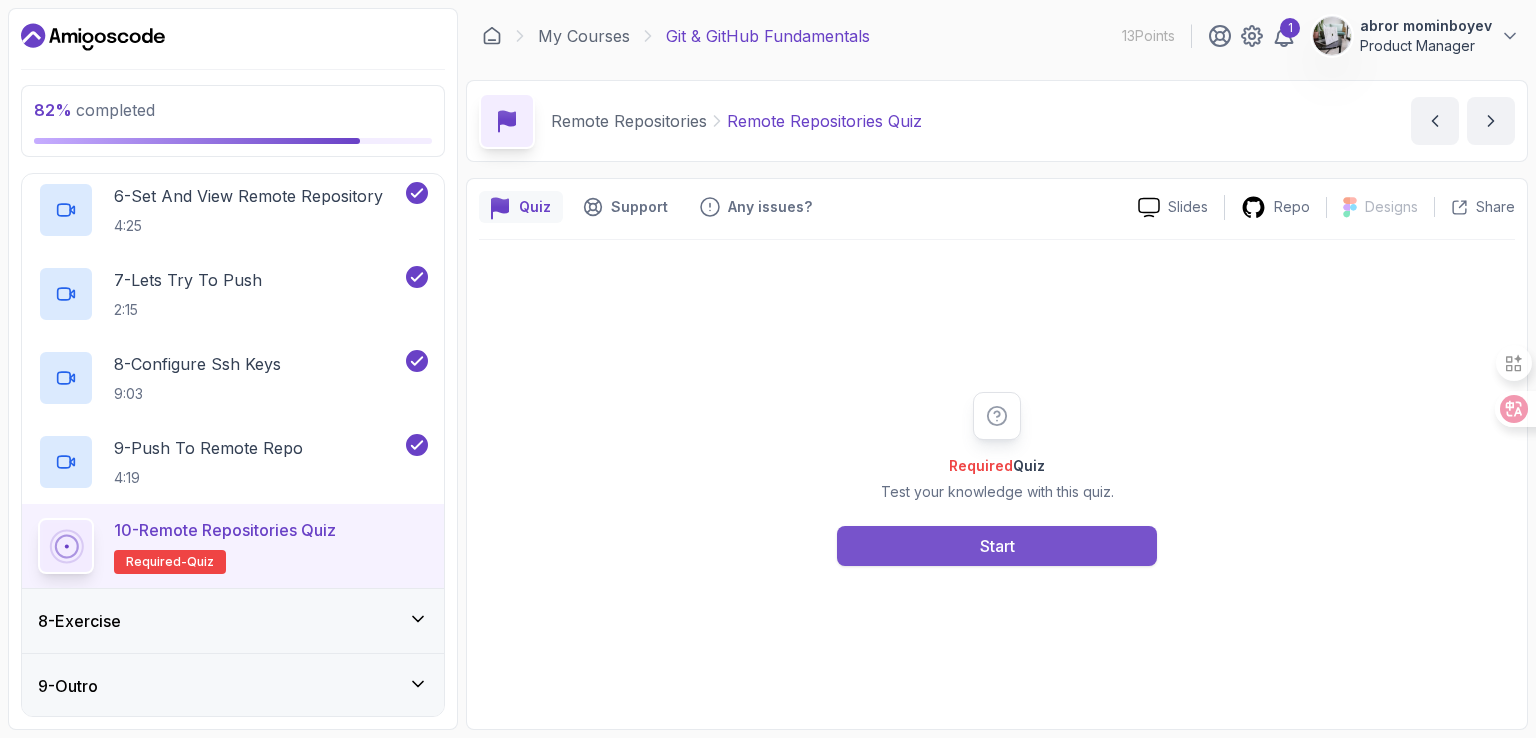click on "Start" at bounding box center [997, 546] 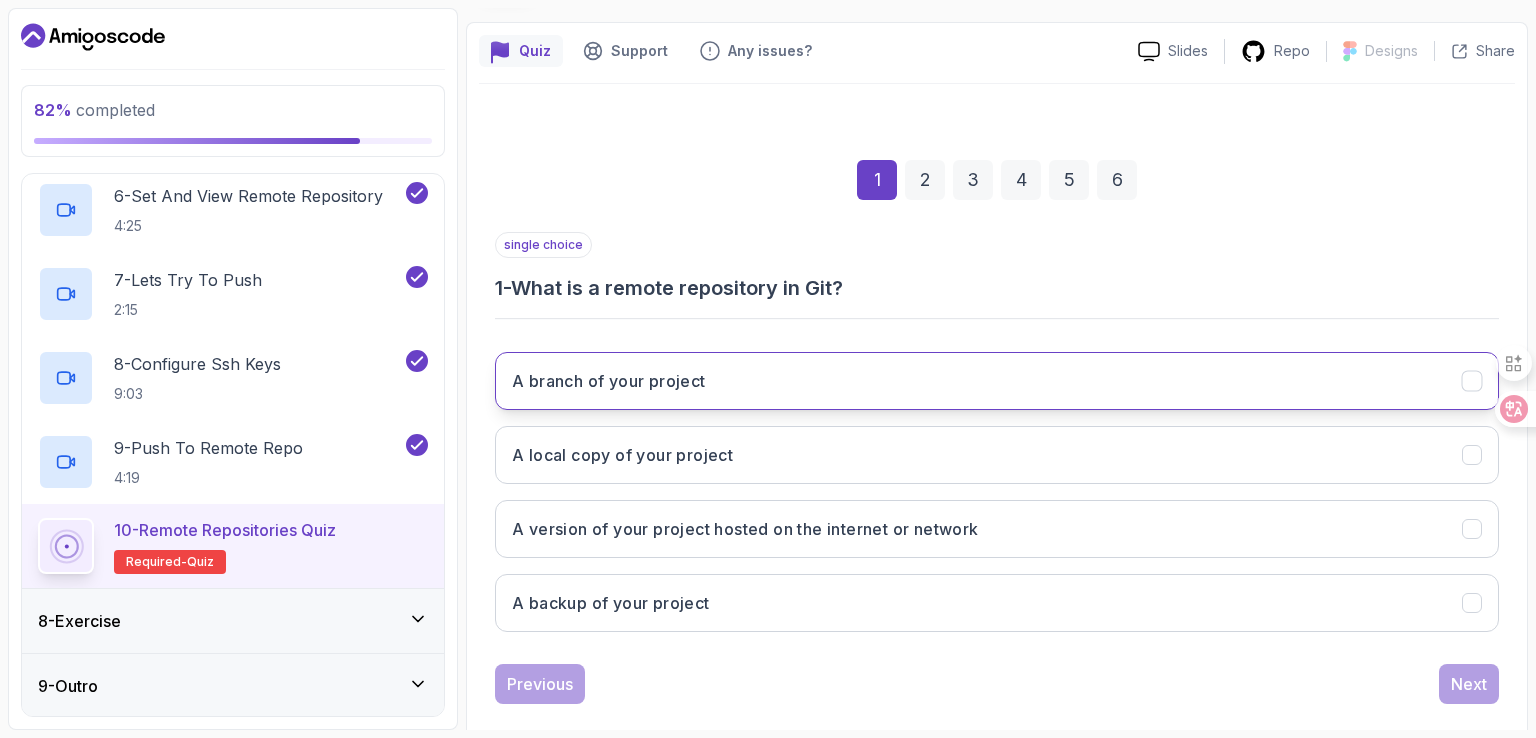 scroll, scrollTop: 184, scrollLeft: 0, axis: vertical 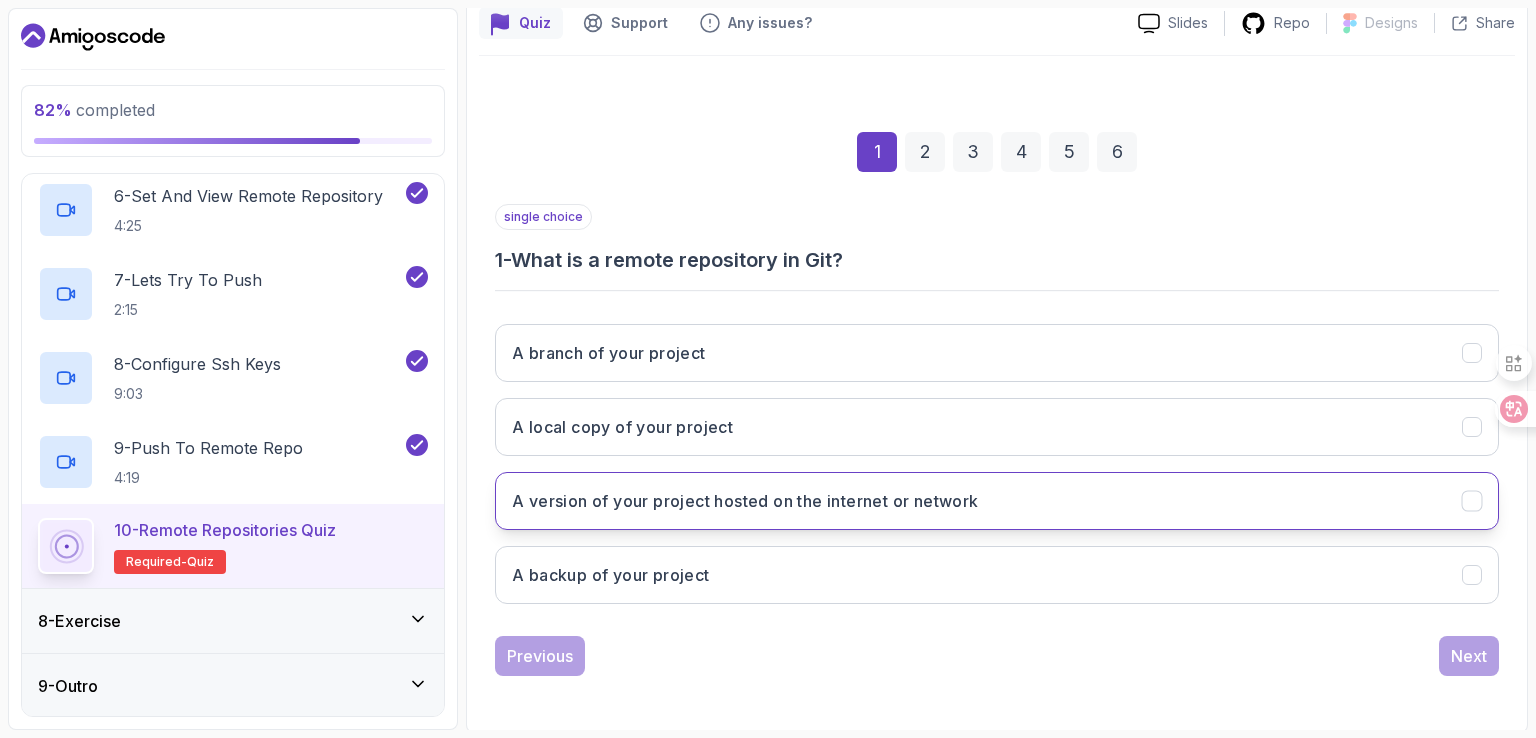 click on "A version of your project hosted on the internet or network" at bounding box center [997, 501] 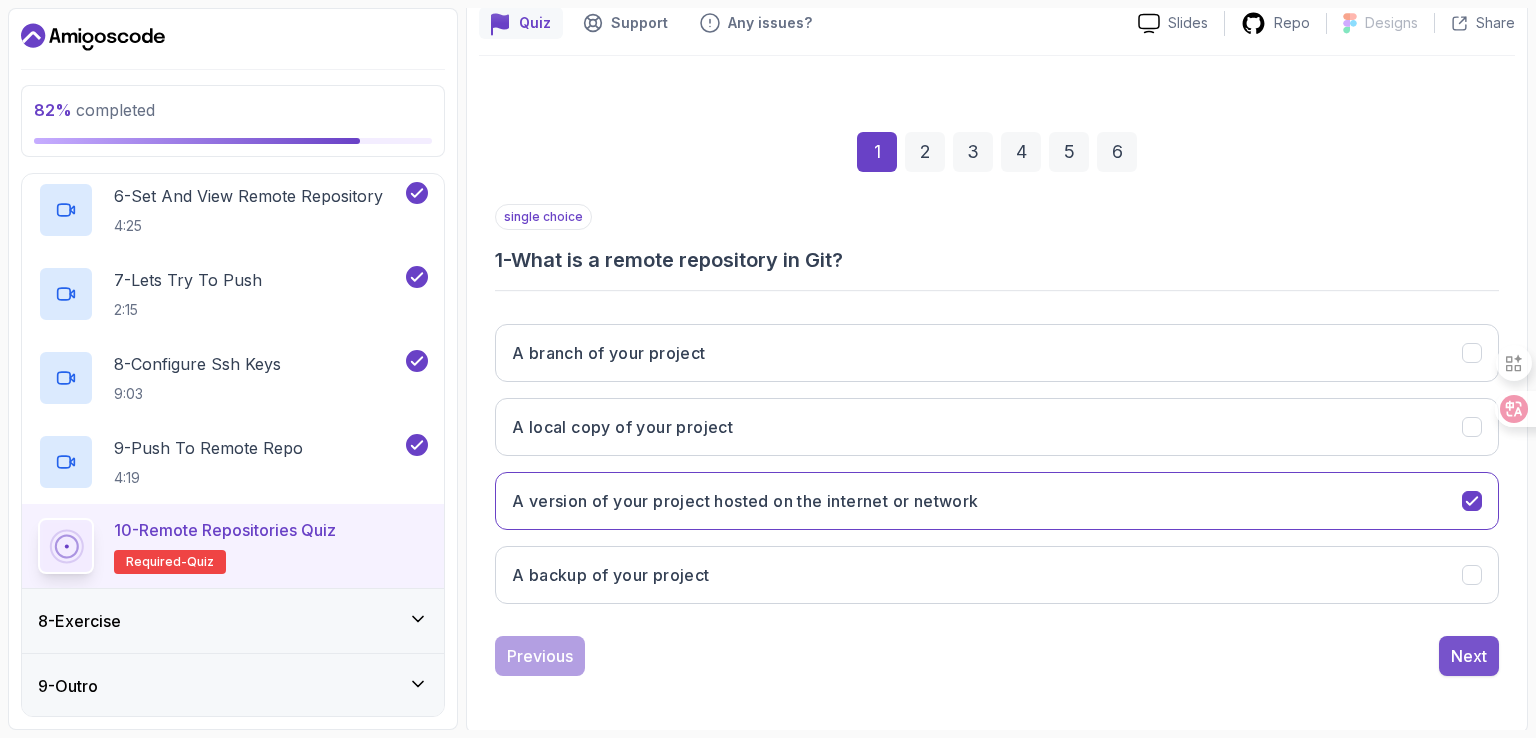 click on "Next" at bounding box center (1469, 656) 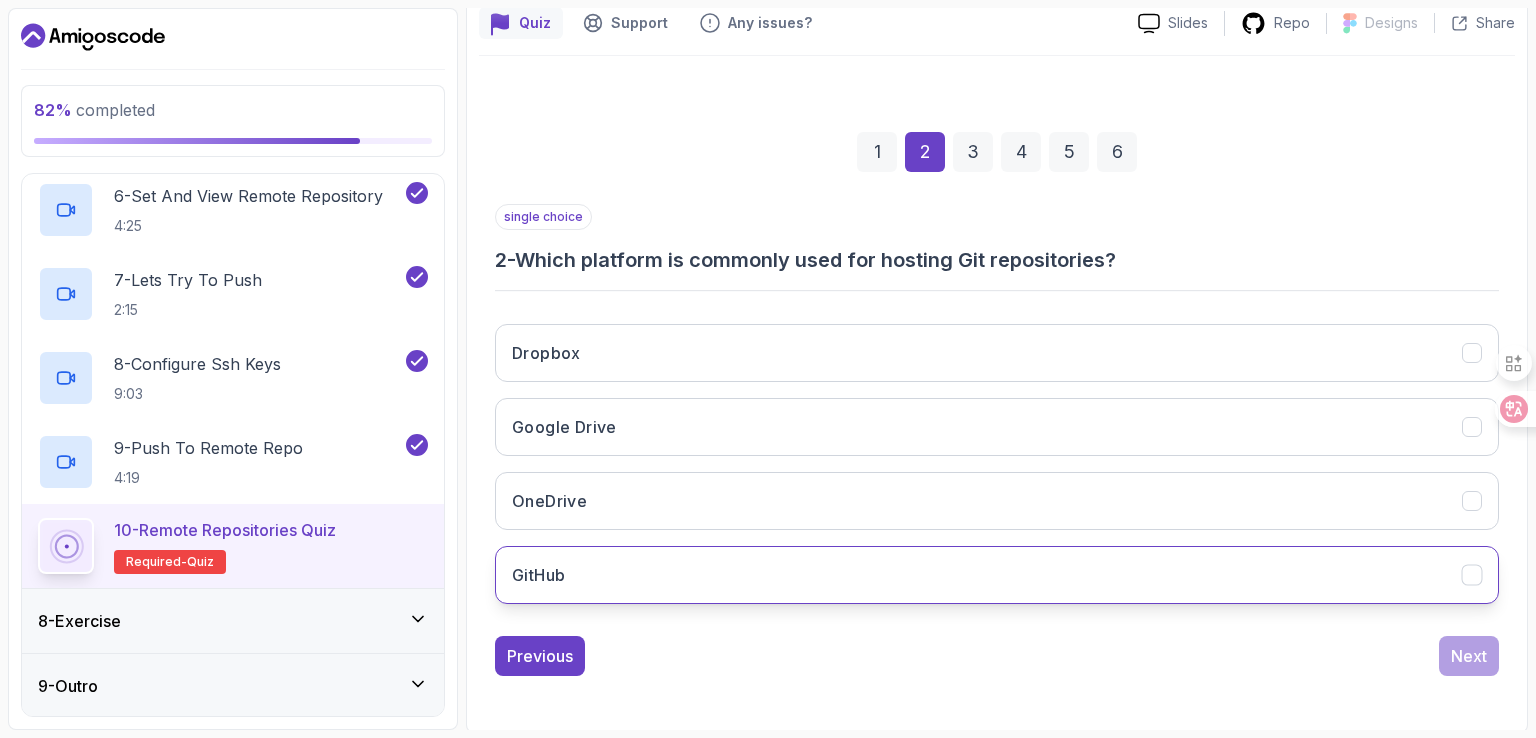 click on "GitHub" at bounding box center [997, 575] 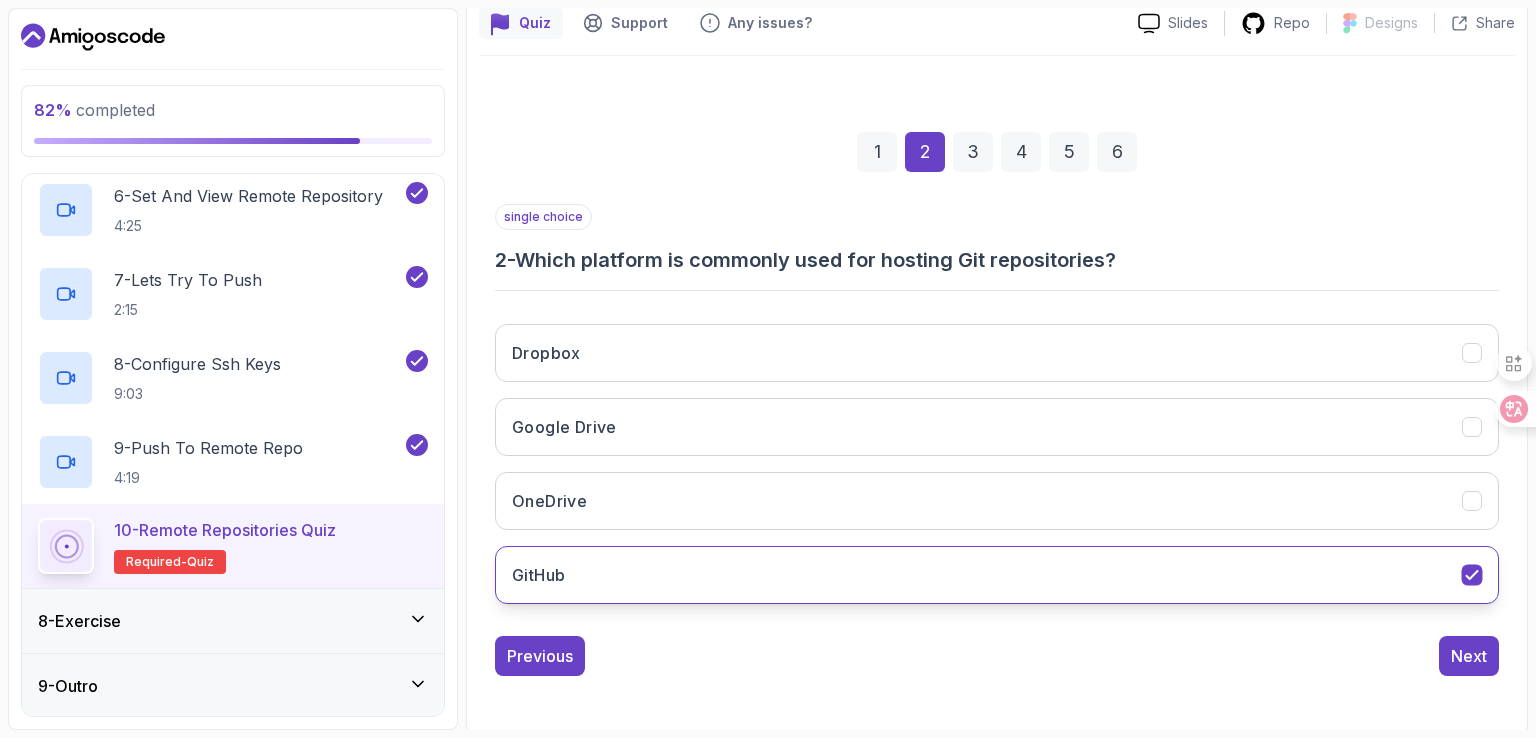 click on "GitHub" at bounding box center [997, 575] 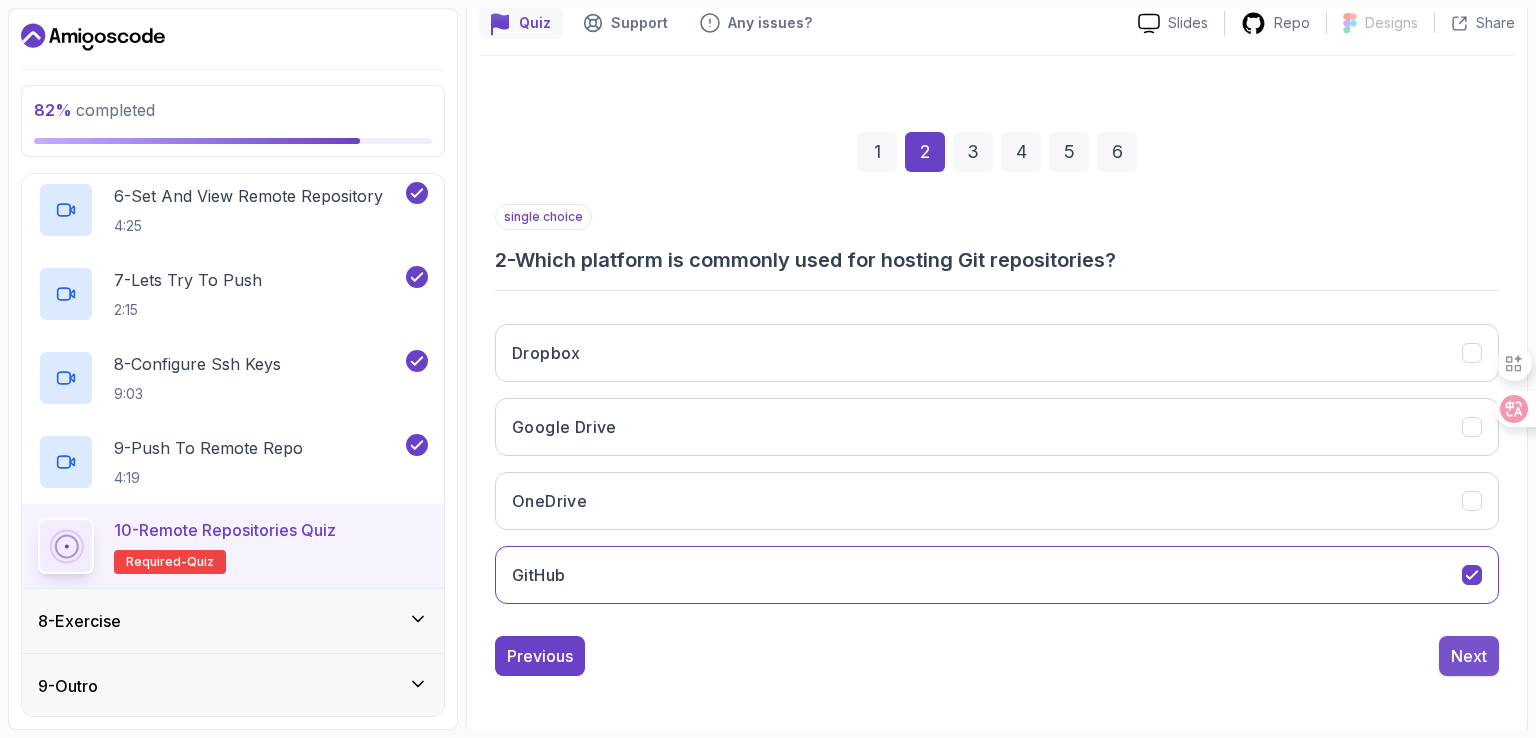 click on "Next" at bounding box center (1469, 656) 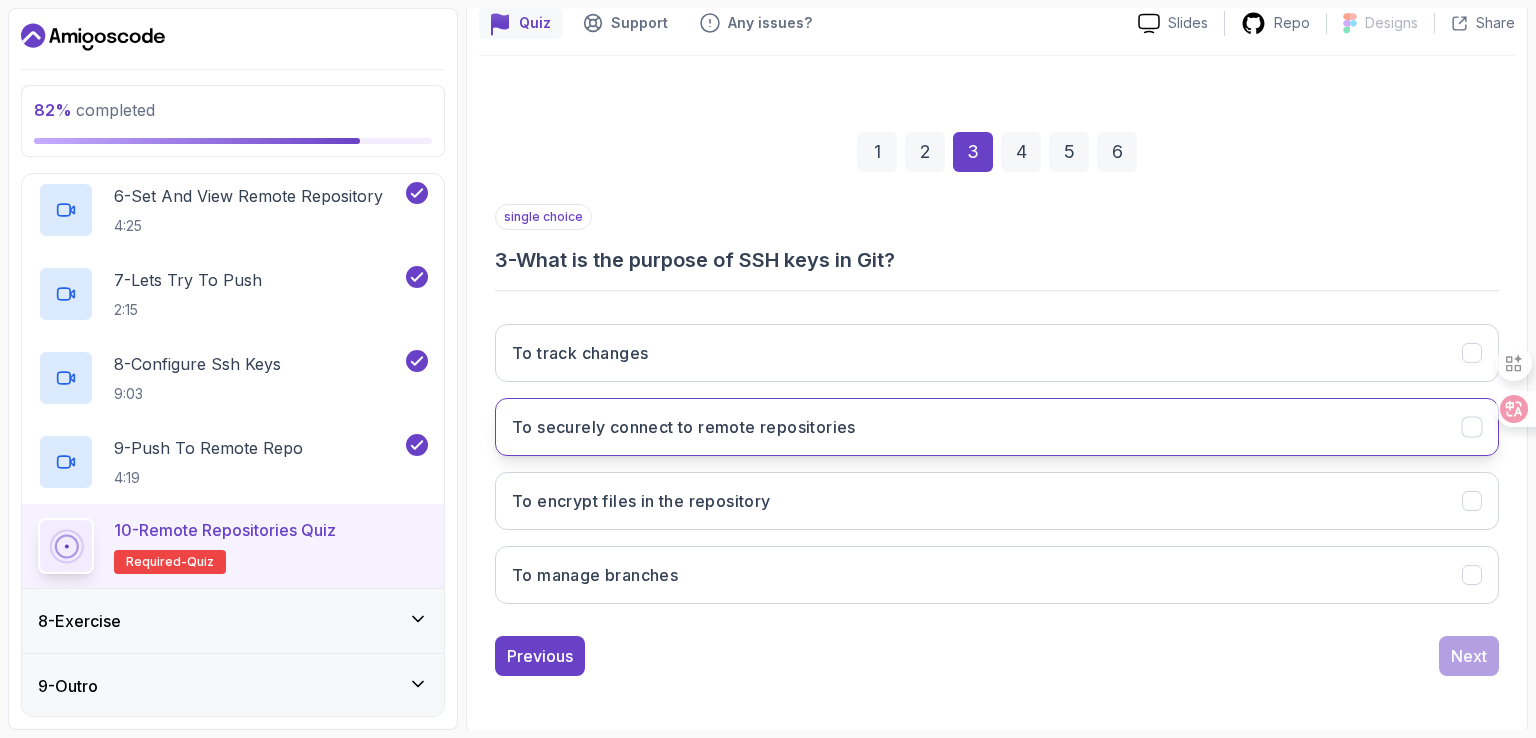 click on "To securely connect to remote repositories" at bounding box center (997, 427) 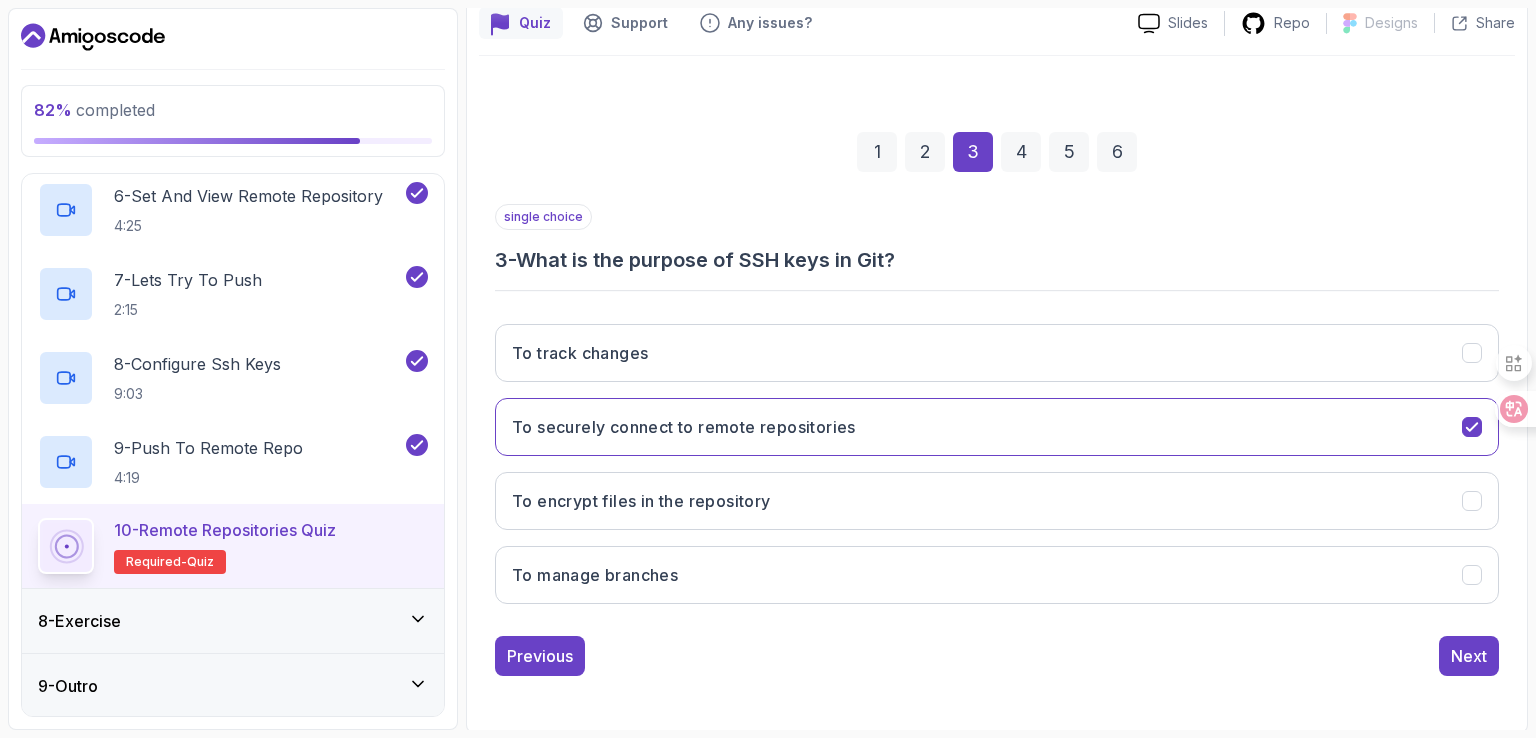 click on "single choice 3  -  What is the purpose of SSH keys in Git? To track changes To securely connect to remote repositories To encrypt files in the repository To manage branches Previous Next" at bounding box center (997, 440) 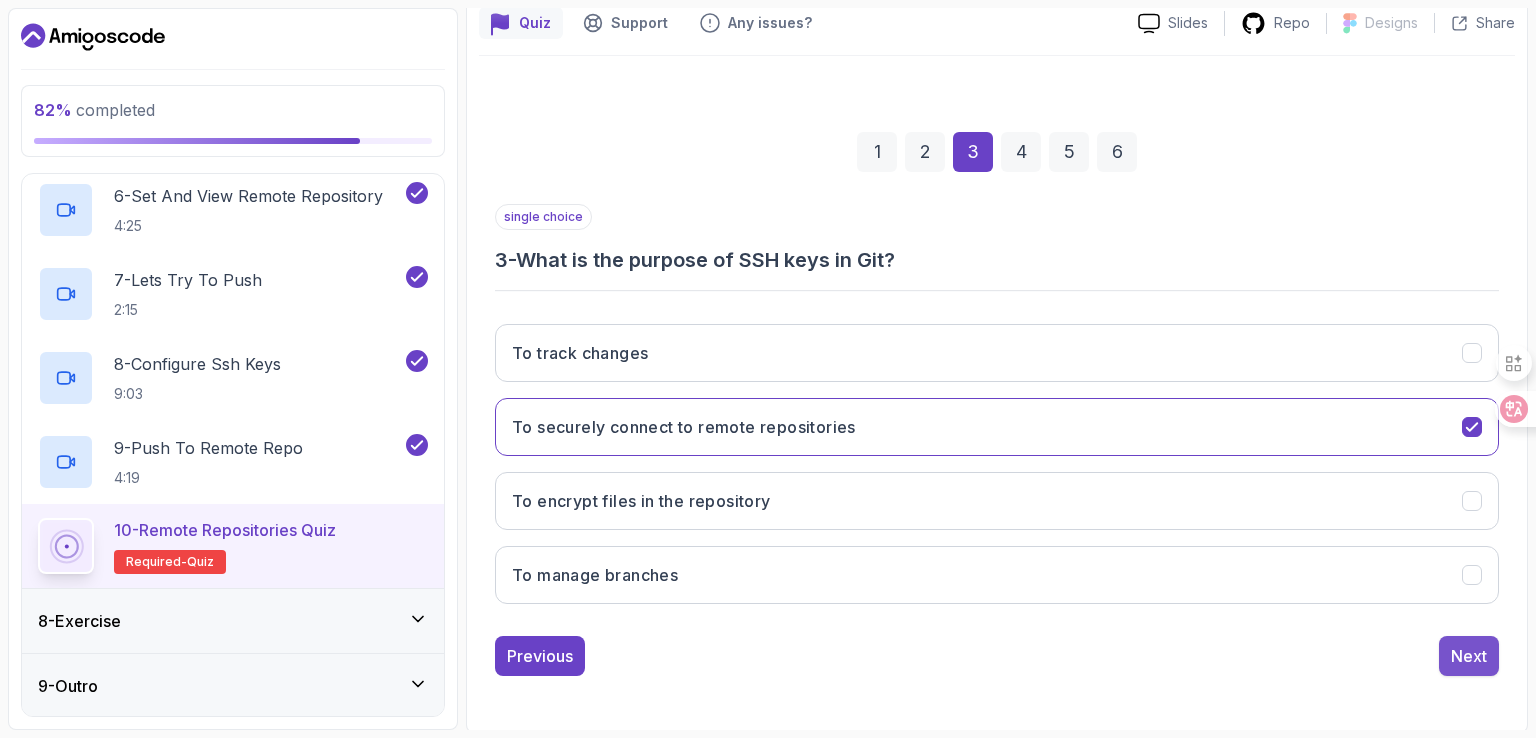 click on "Next" at bounding box center (1469, 656) 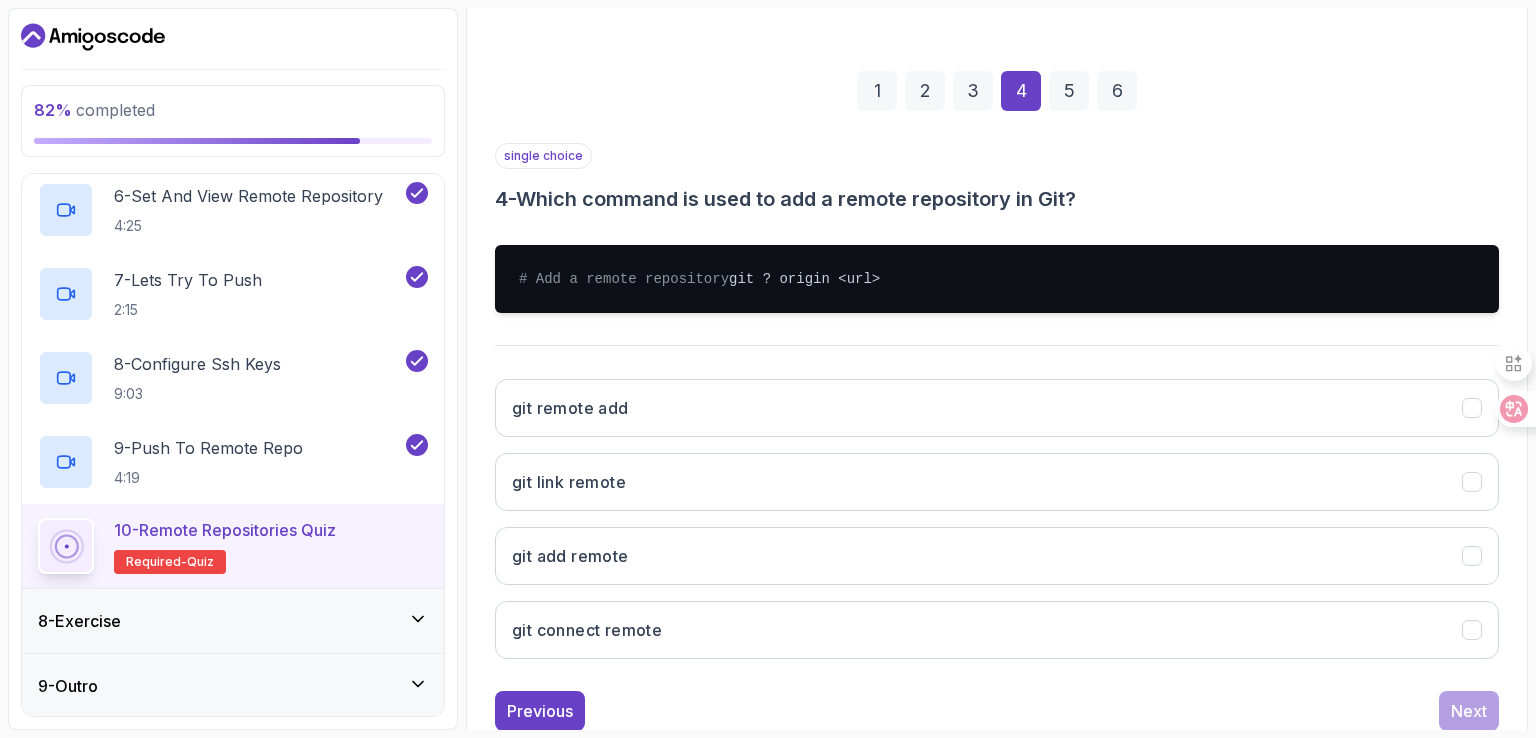 scroll, scrollTop: 280, scrollLeft: 0, axis: vertical 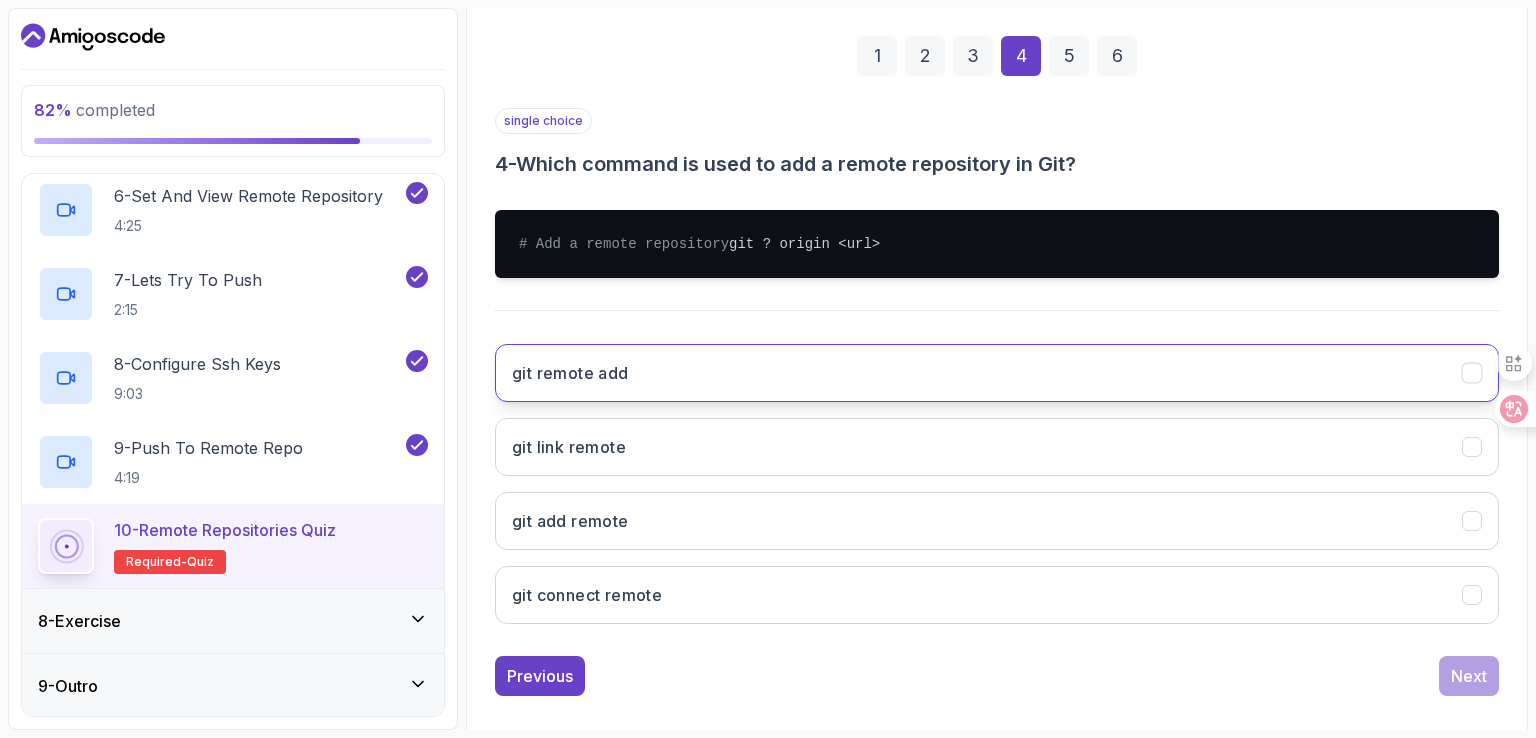 click on "git remote add" at bounding box center (997, 373) 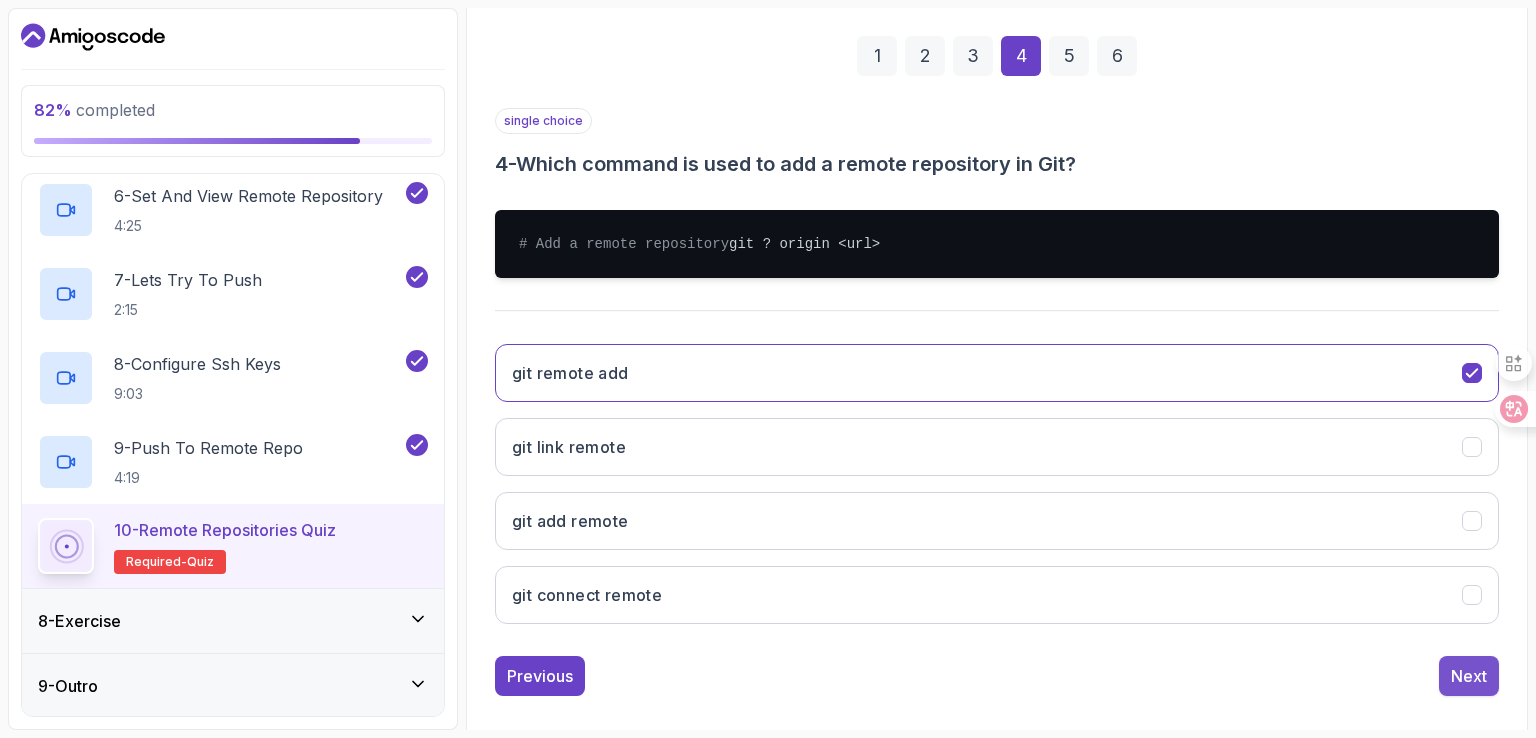 click on "Next" at bounding box center (1469, 676) 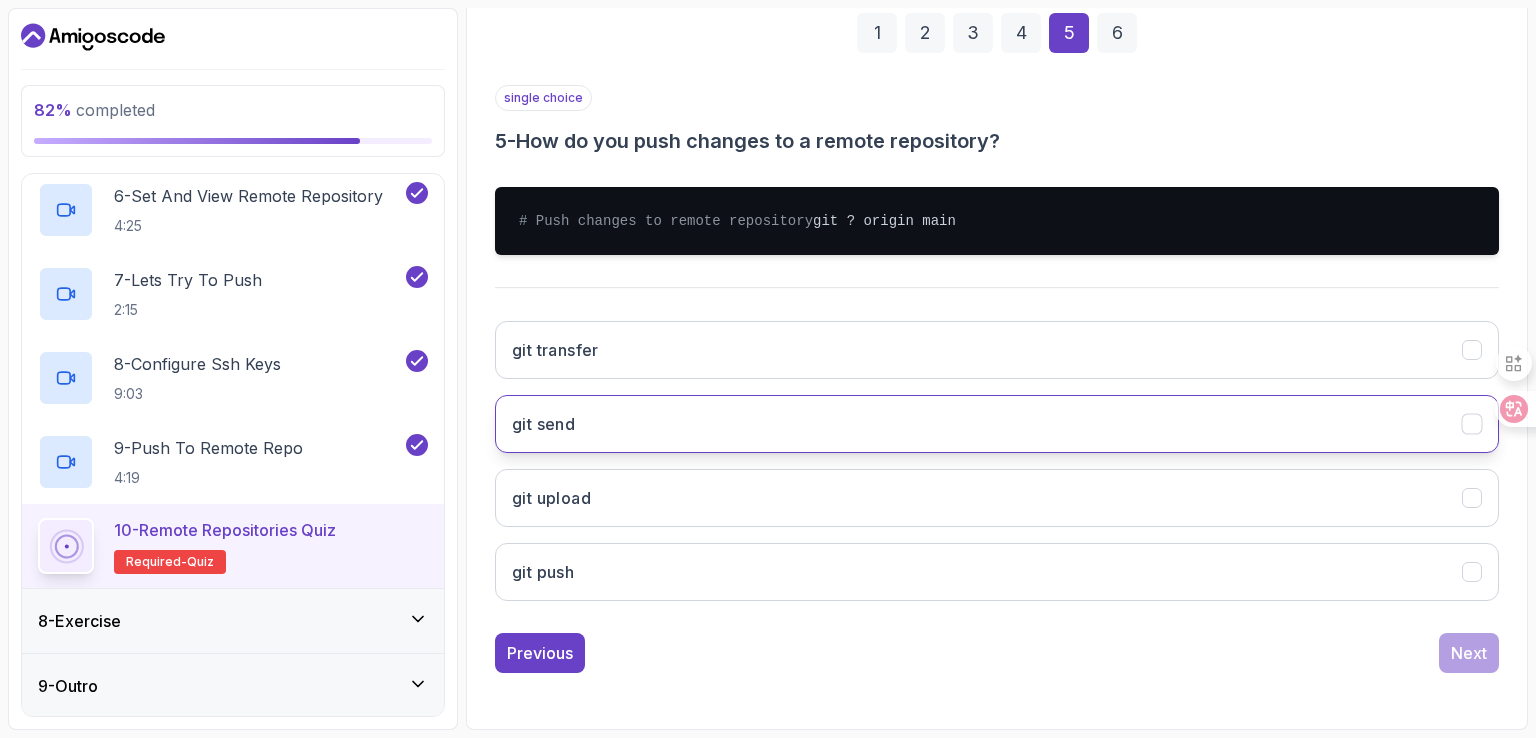 scroll, scrollTop: 304, scrollLeft: 0, axis: vertical 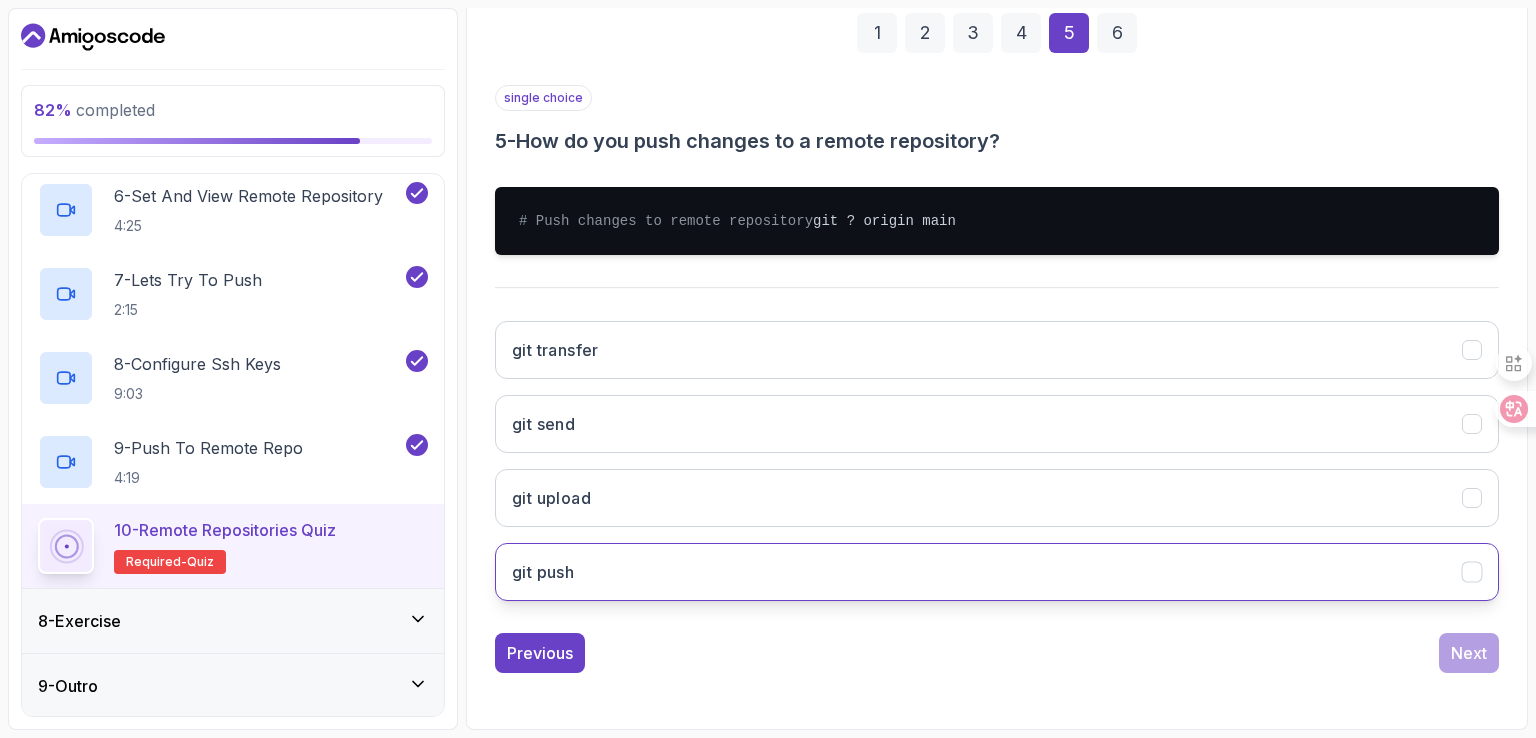 click on "git push" at bounding box center [997, 572] 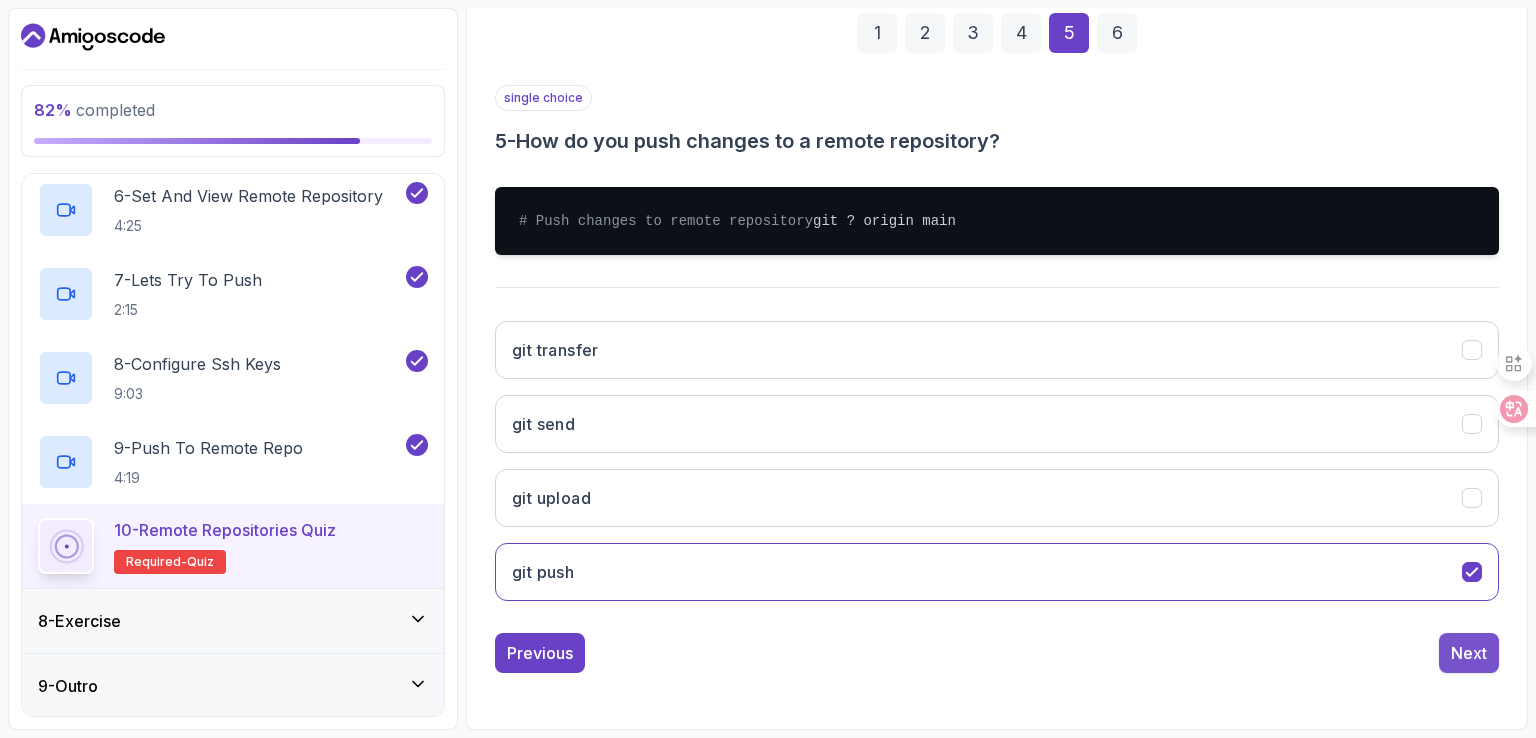 click on "Next" at bounding box center [1469, 653] 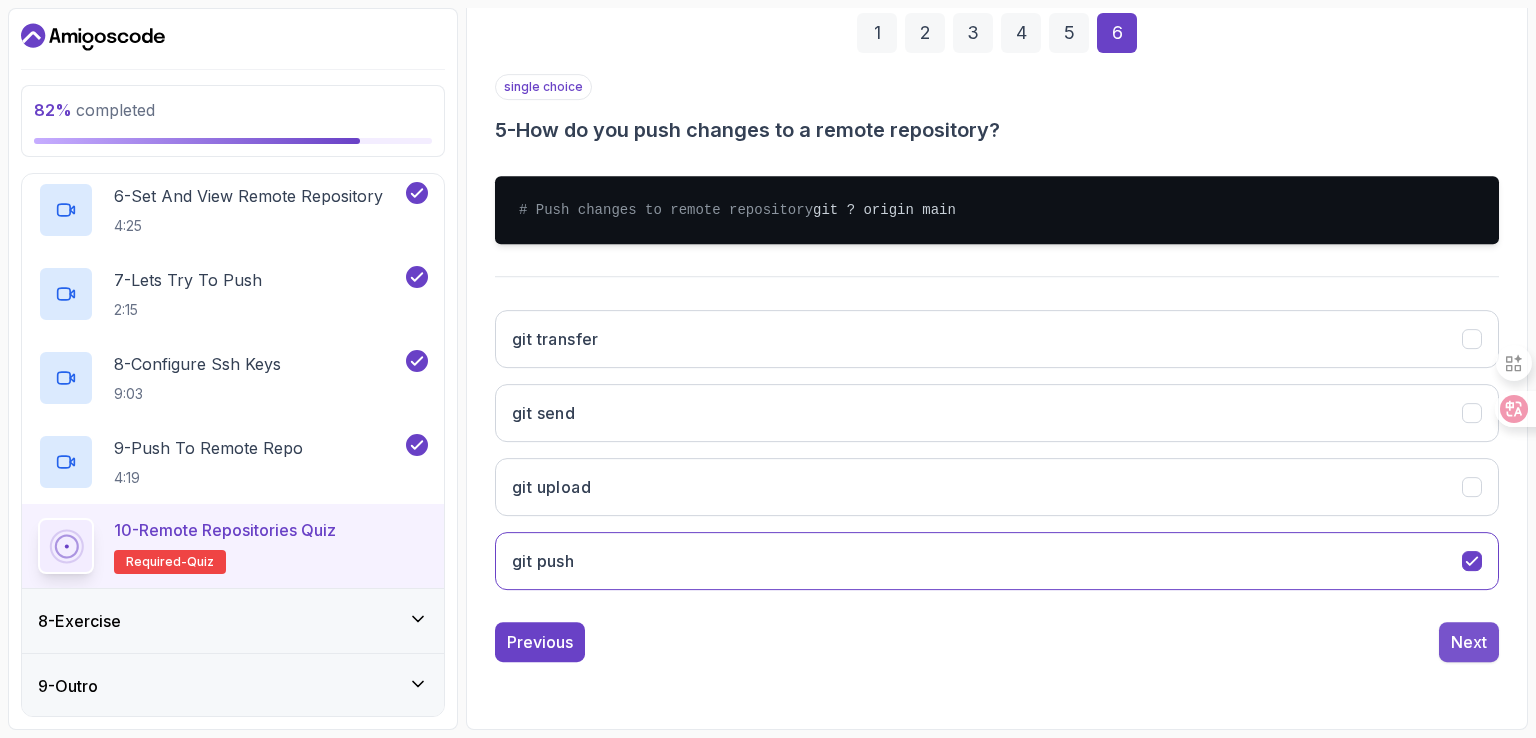 scroll, scrollTop: 184, scrollLeft: 0, axis: vertical 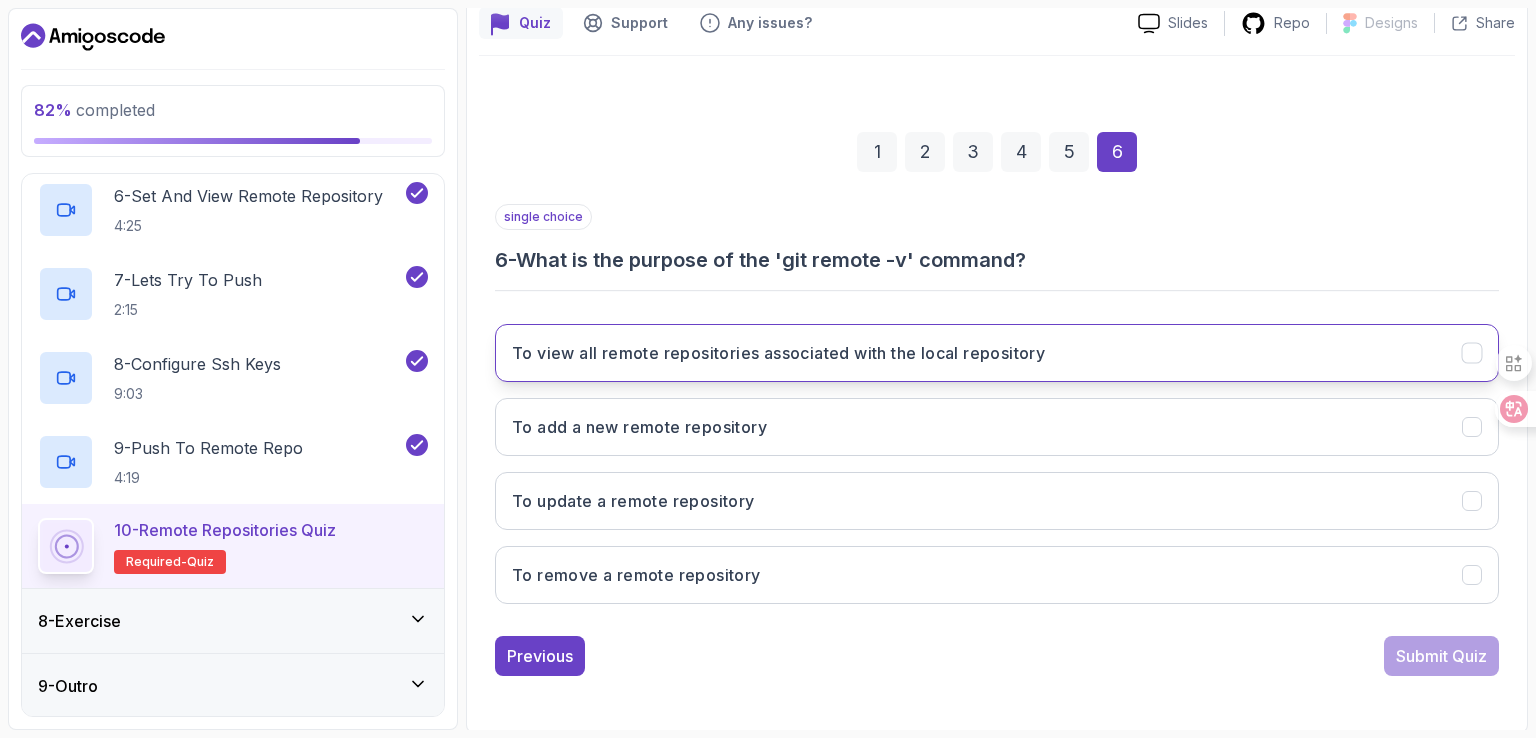 click on "To view all remote repositories associated with the local repository" at bounding box center [778, 353] 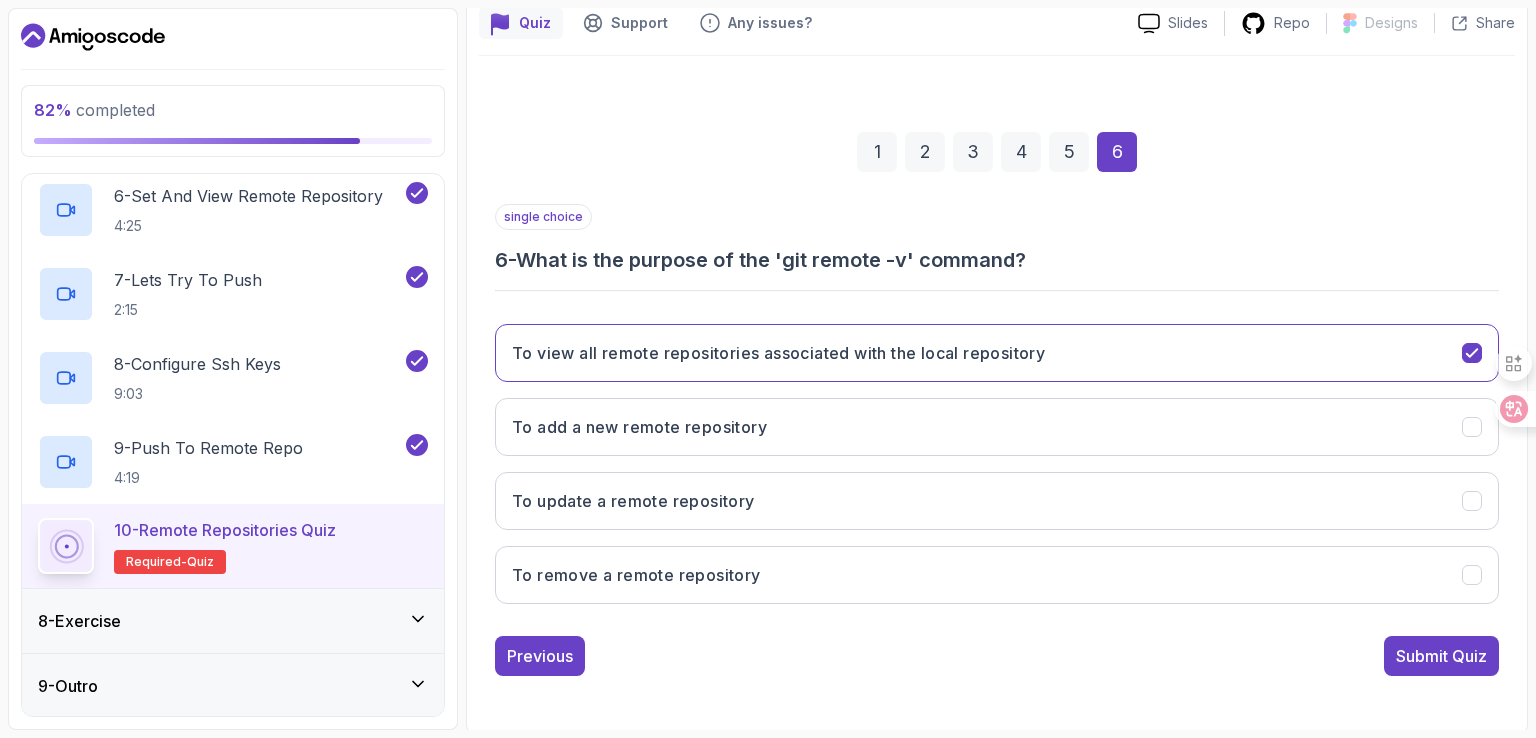 click on "Previous Submit Quiz" at bounding box center [997, 656] 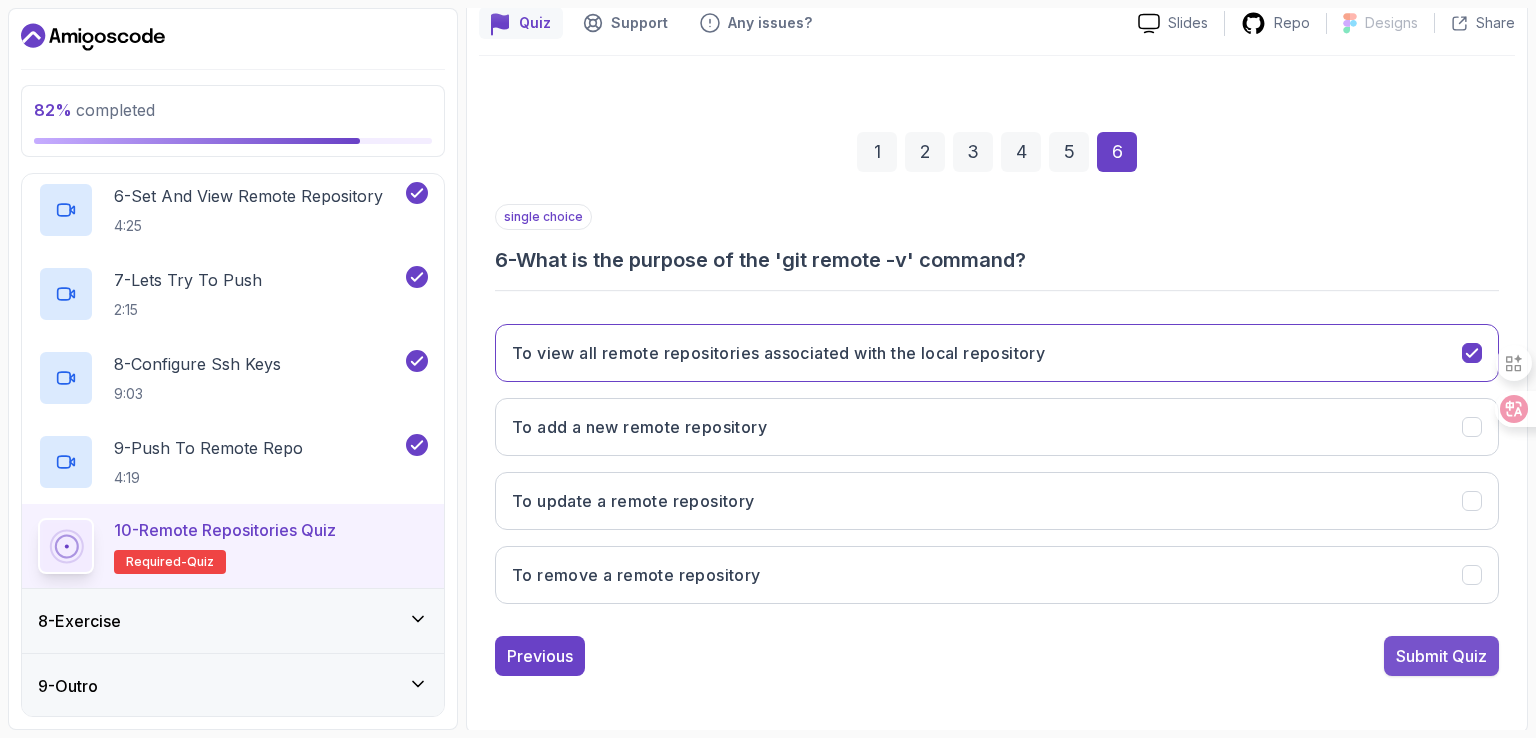click on "Submit Quiz" at bounding box center [1441, 656] 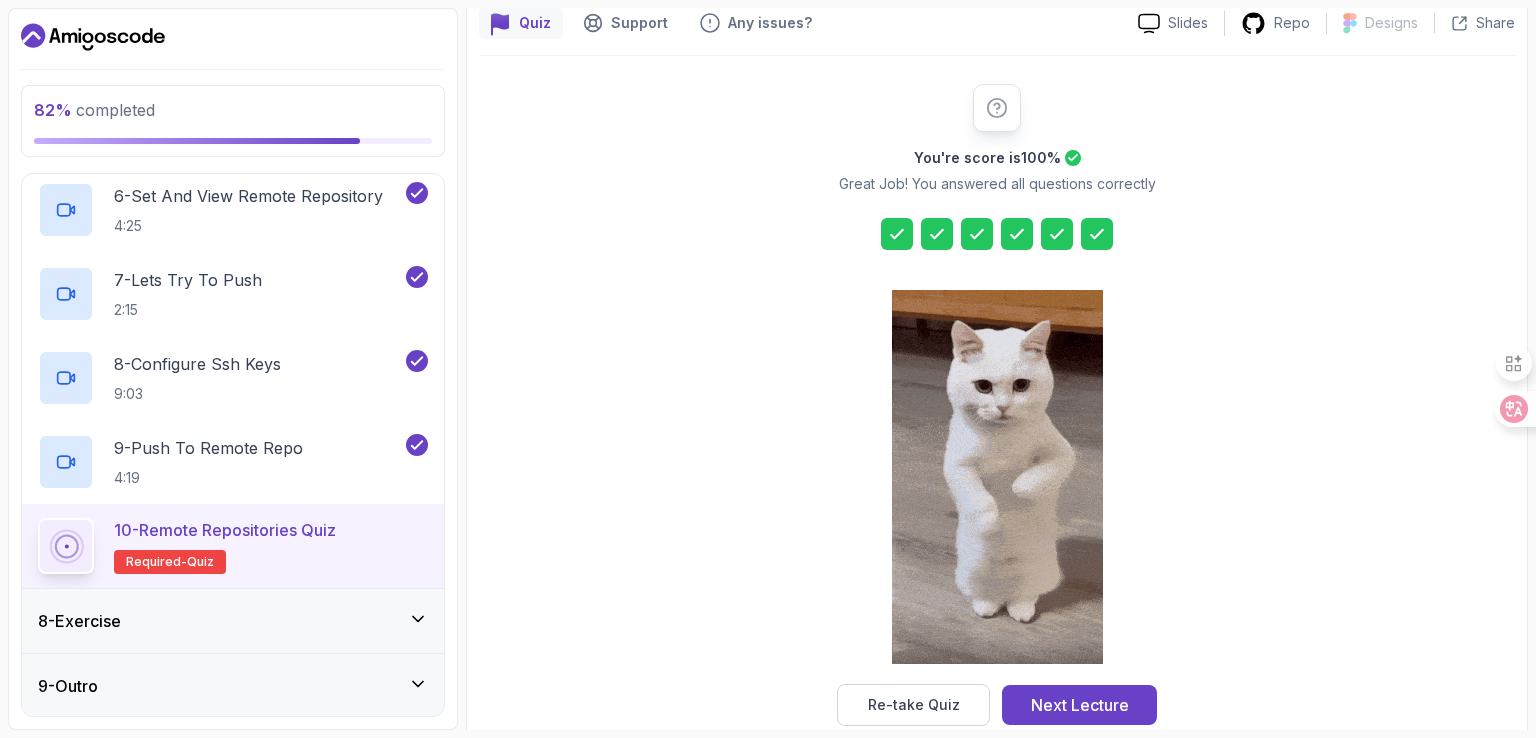 scroll, scrollTop: 220, scrollLeft: 0, axis: vertical 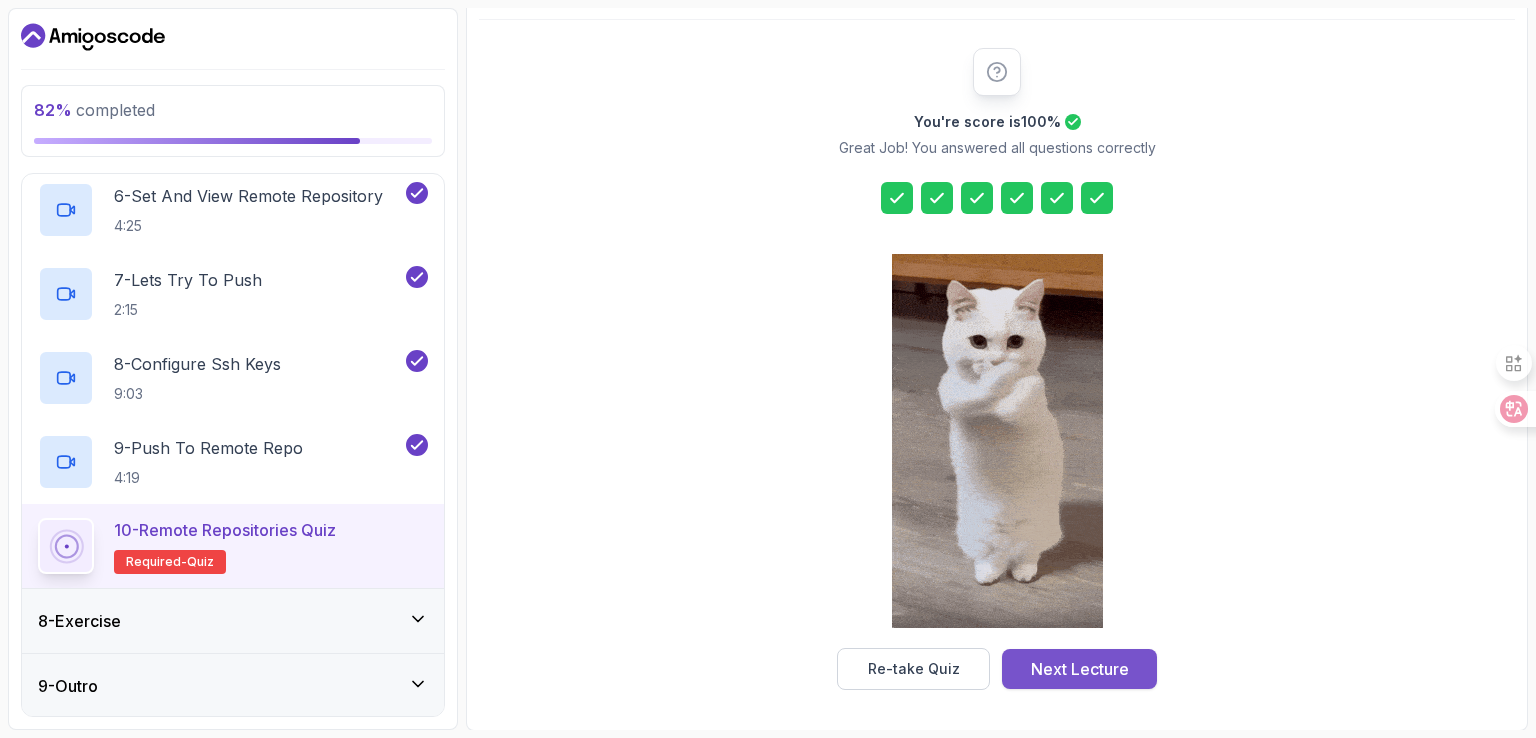 click on "Next Lecture" at bounding box center [1080, 669] 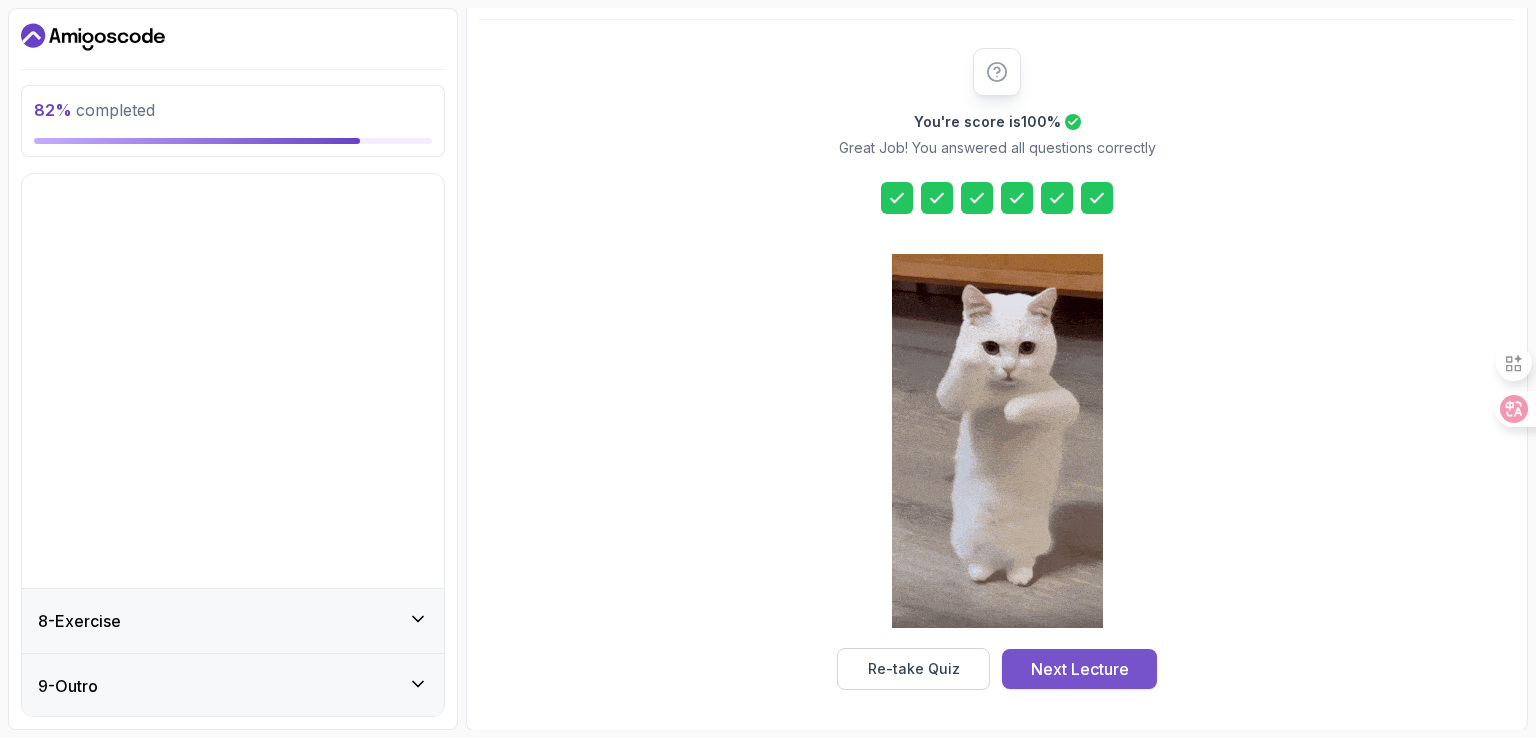 scroll, scrollTop: 0, scrollLeft: 0, axis: both 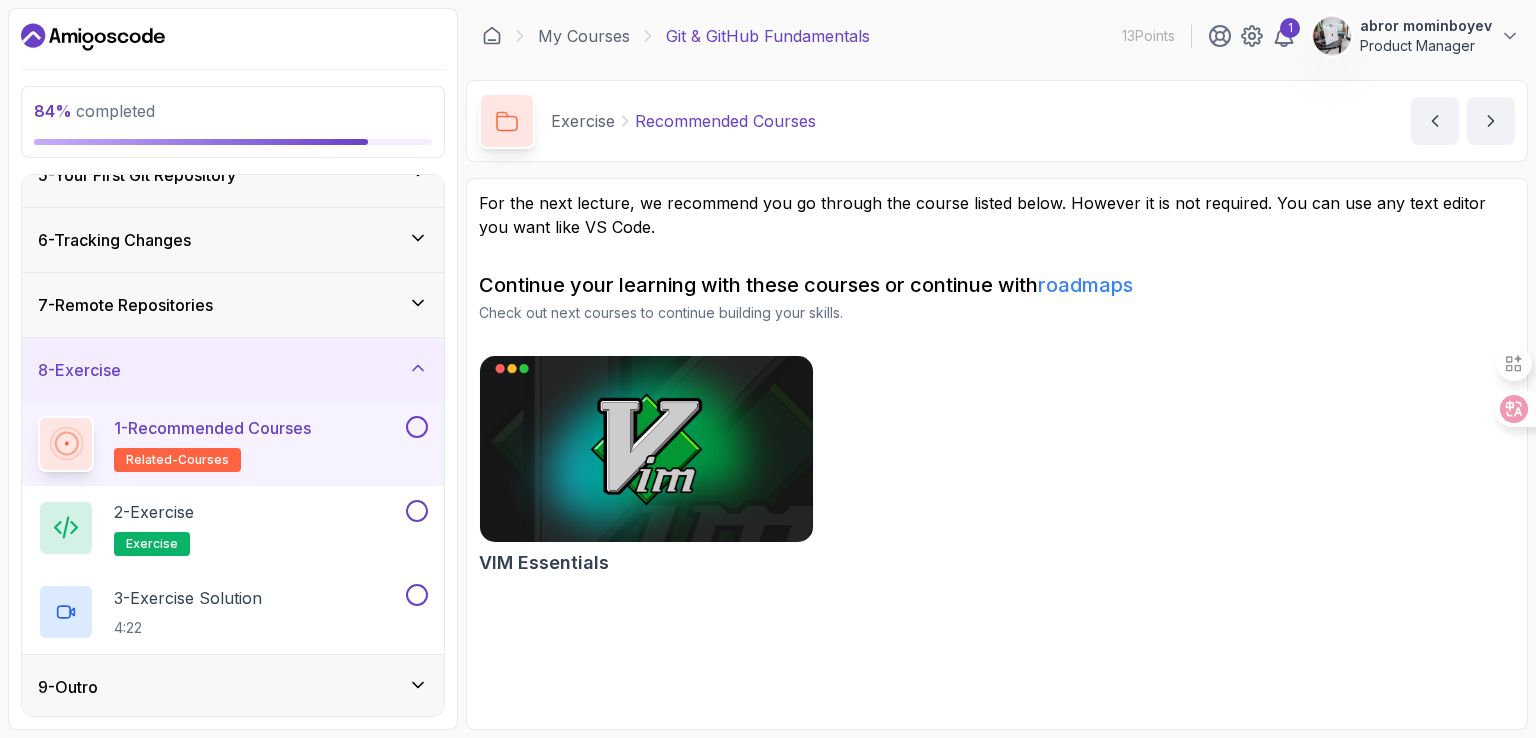 click on "1  -  Recommended Courses related-courses" at bounding box center (220, 444) 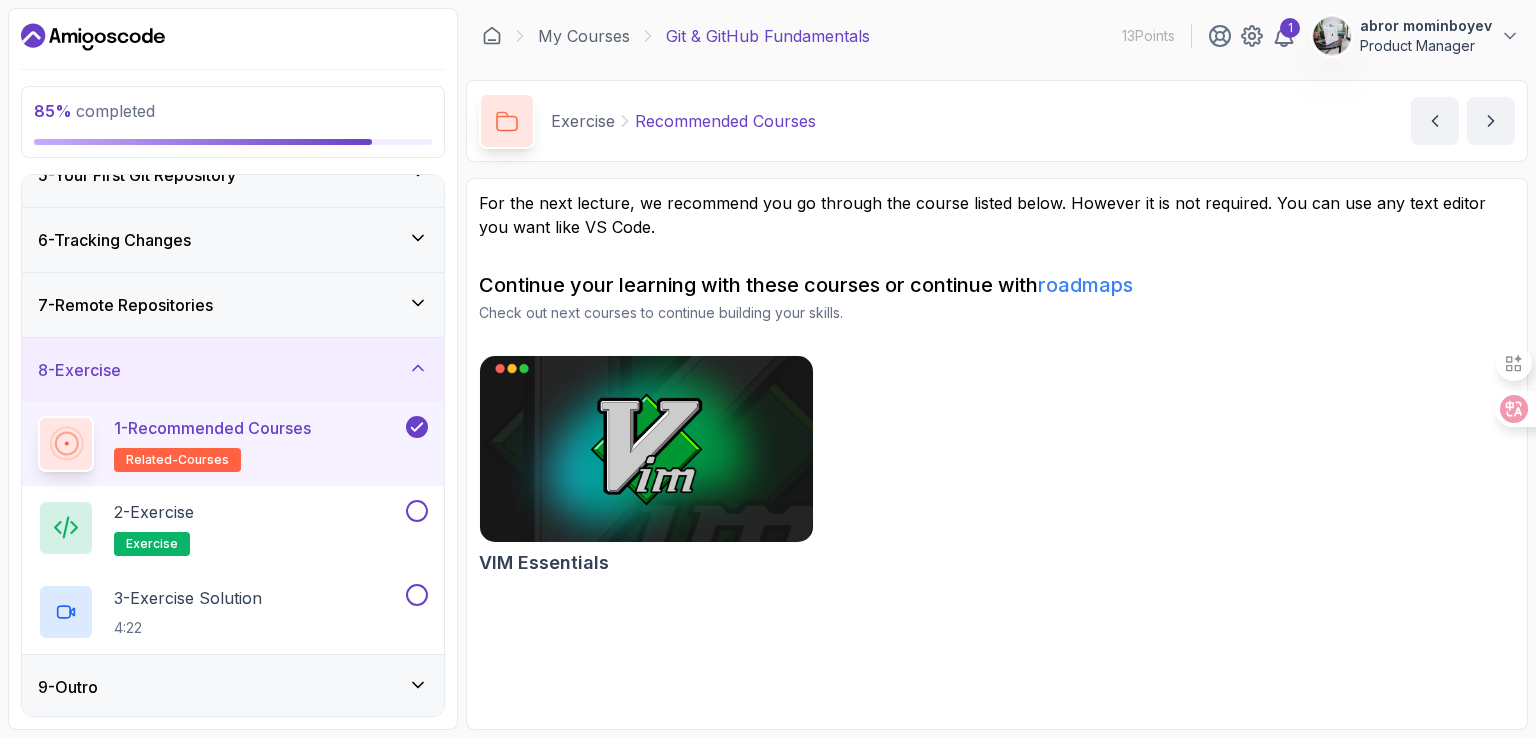 click on "1  -  Recommended Courses related-courses" at bounding box center (220, 444) 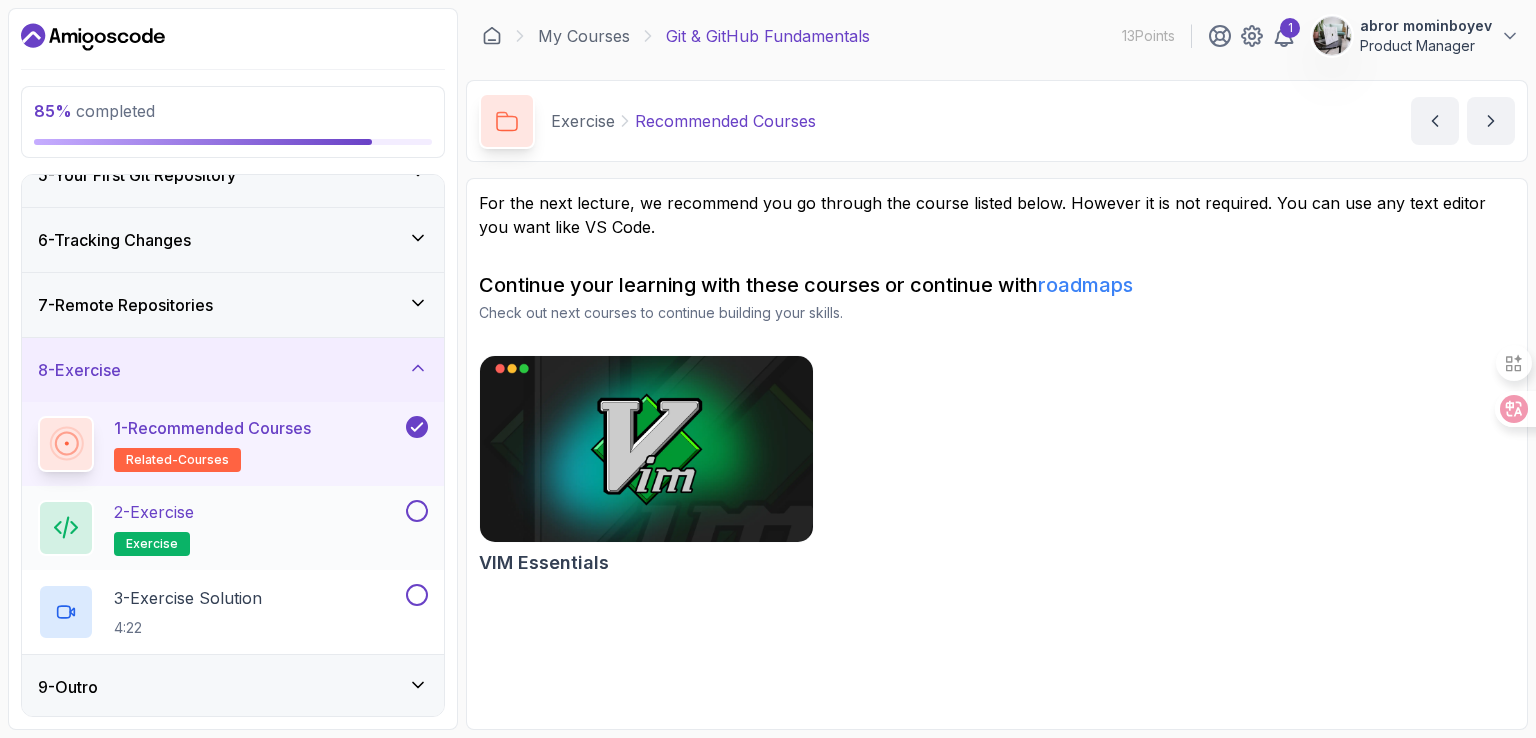 click on "2  -  Exercise exercise" at bounding box center [220, 528] 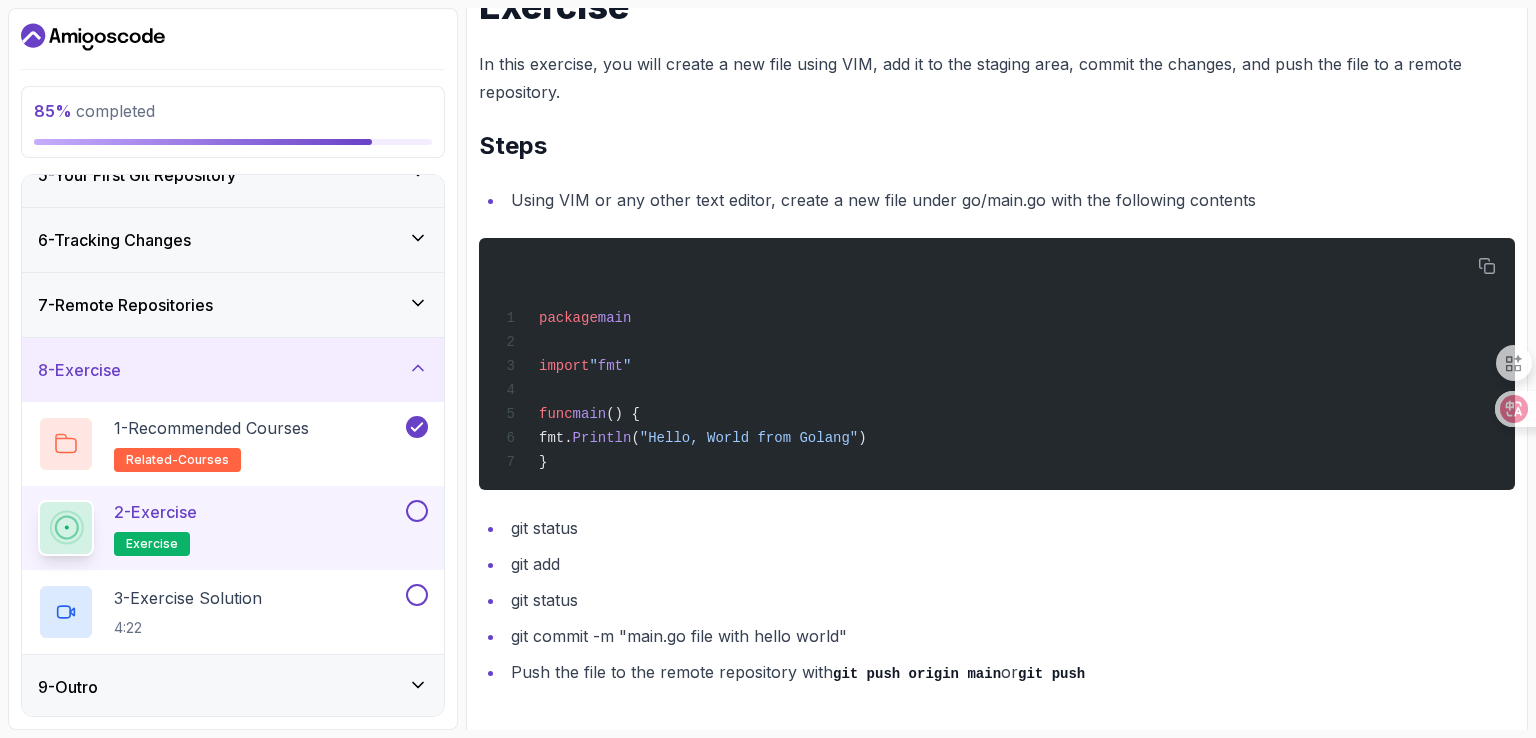 scroll, scrollTop: 338, scrollLeft: 0, axis: vertical 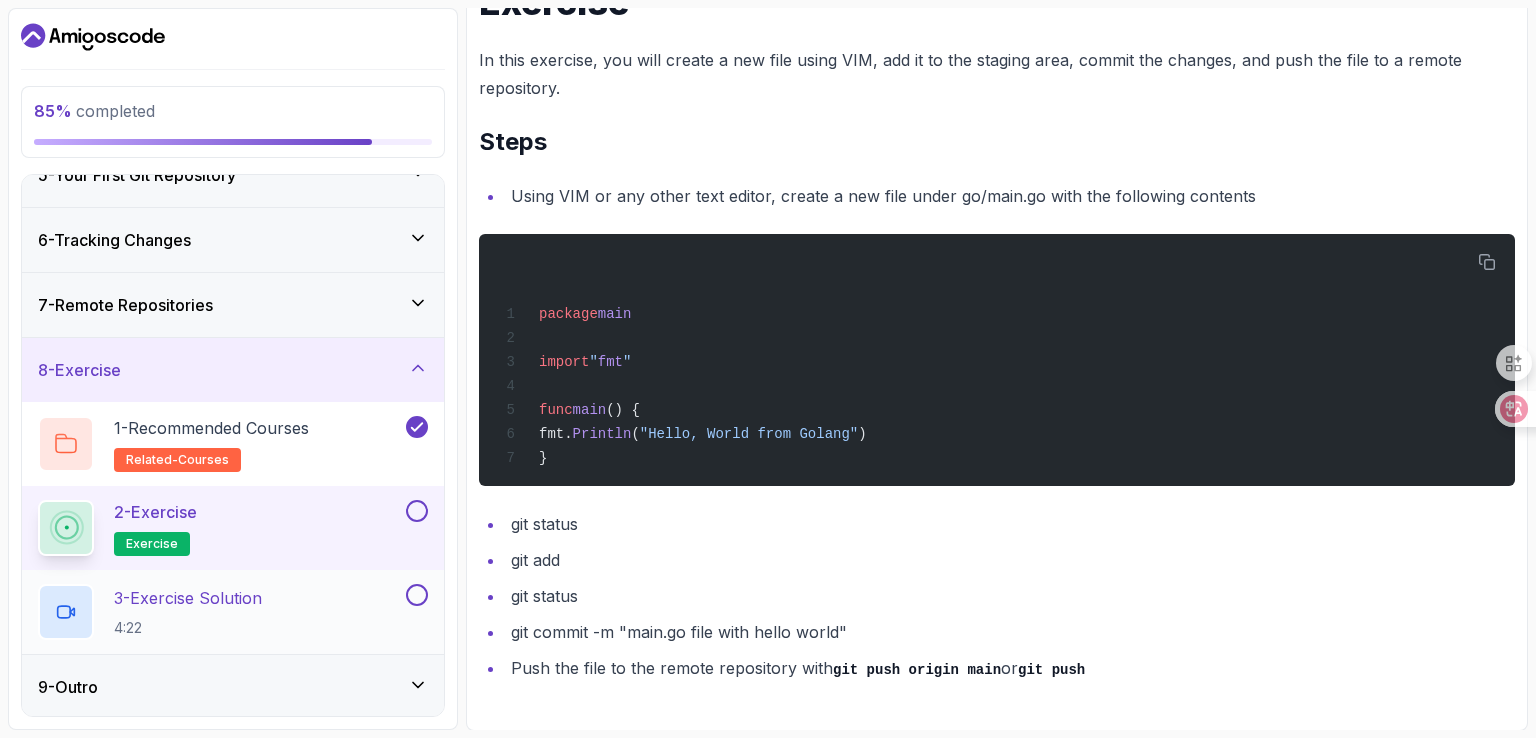 click on "3  -  Exercise Solution 4:22" at bounding box center (220, 612) 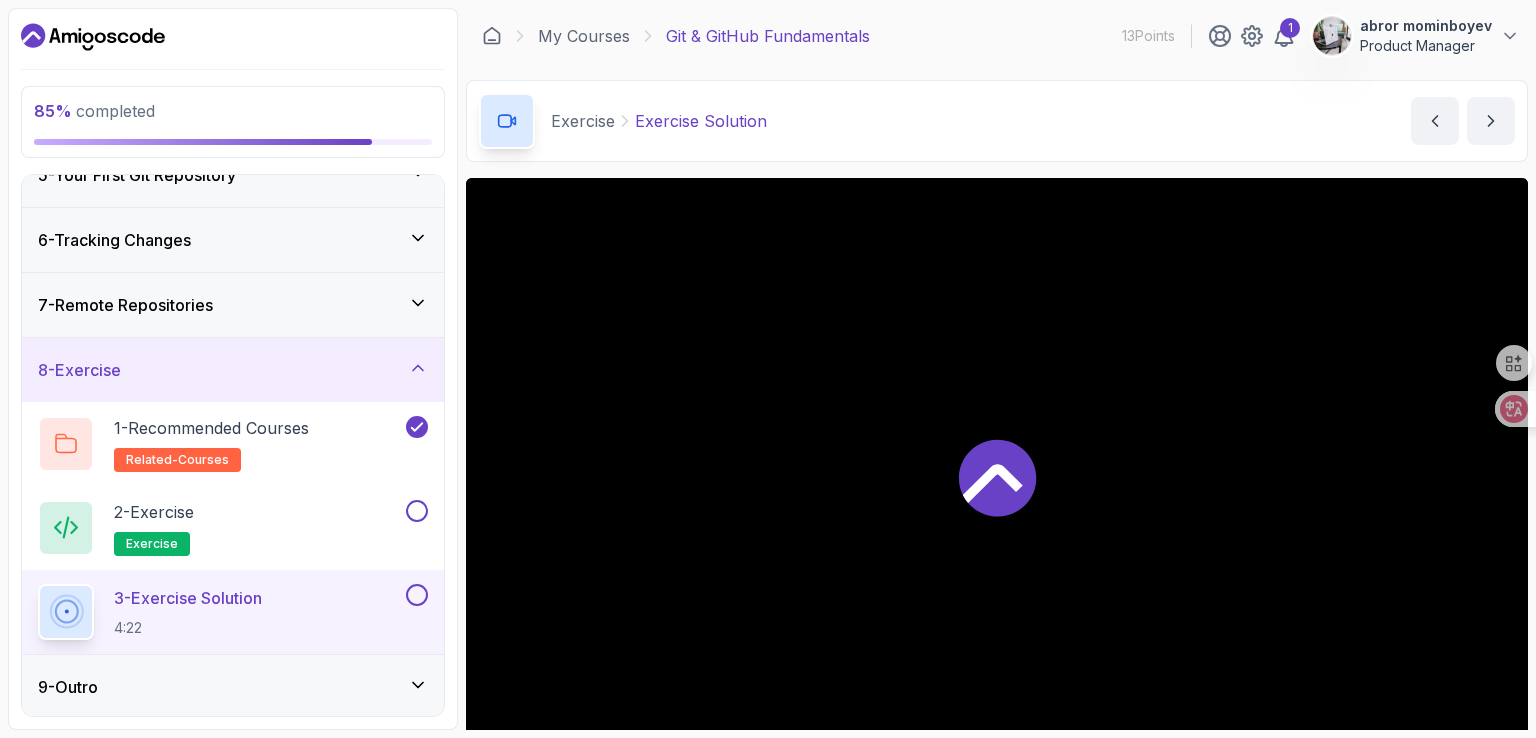 scroll, scrollTop: 184, scrollLeft: 0, axis: vertical 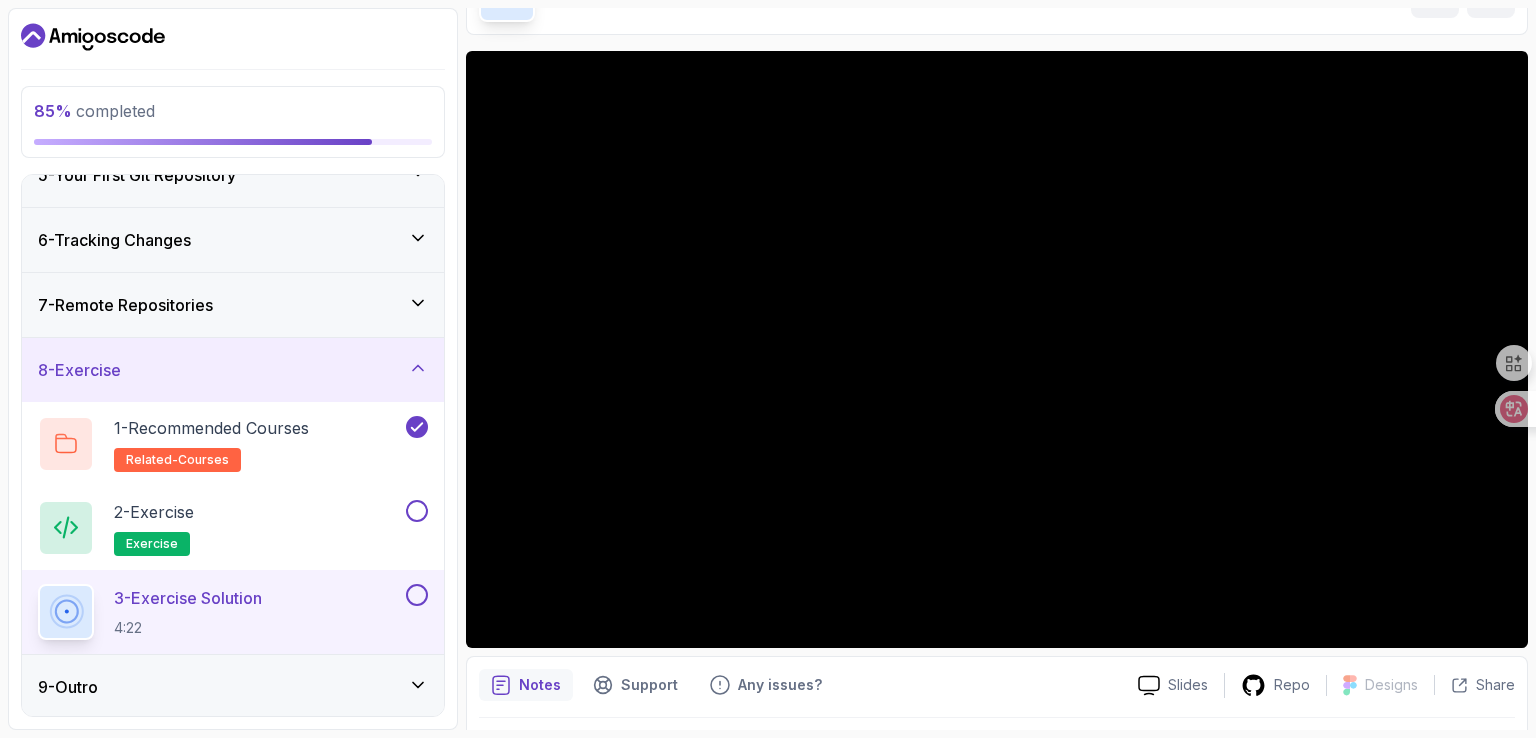 type 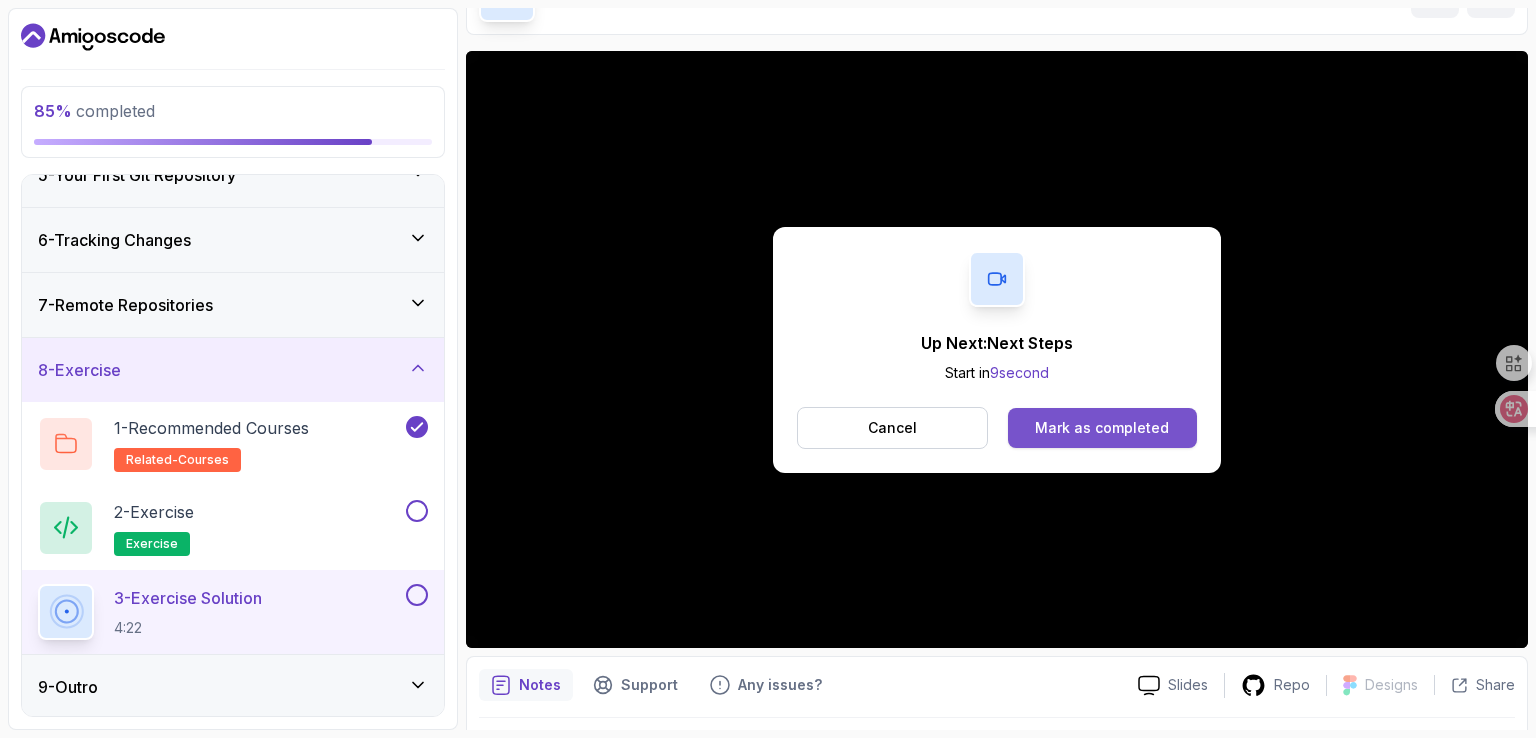 click on "Mark as completed" at bounding box center (1102, 428) 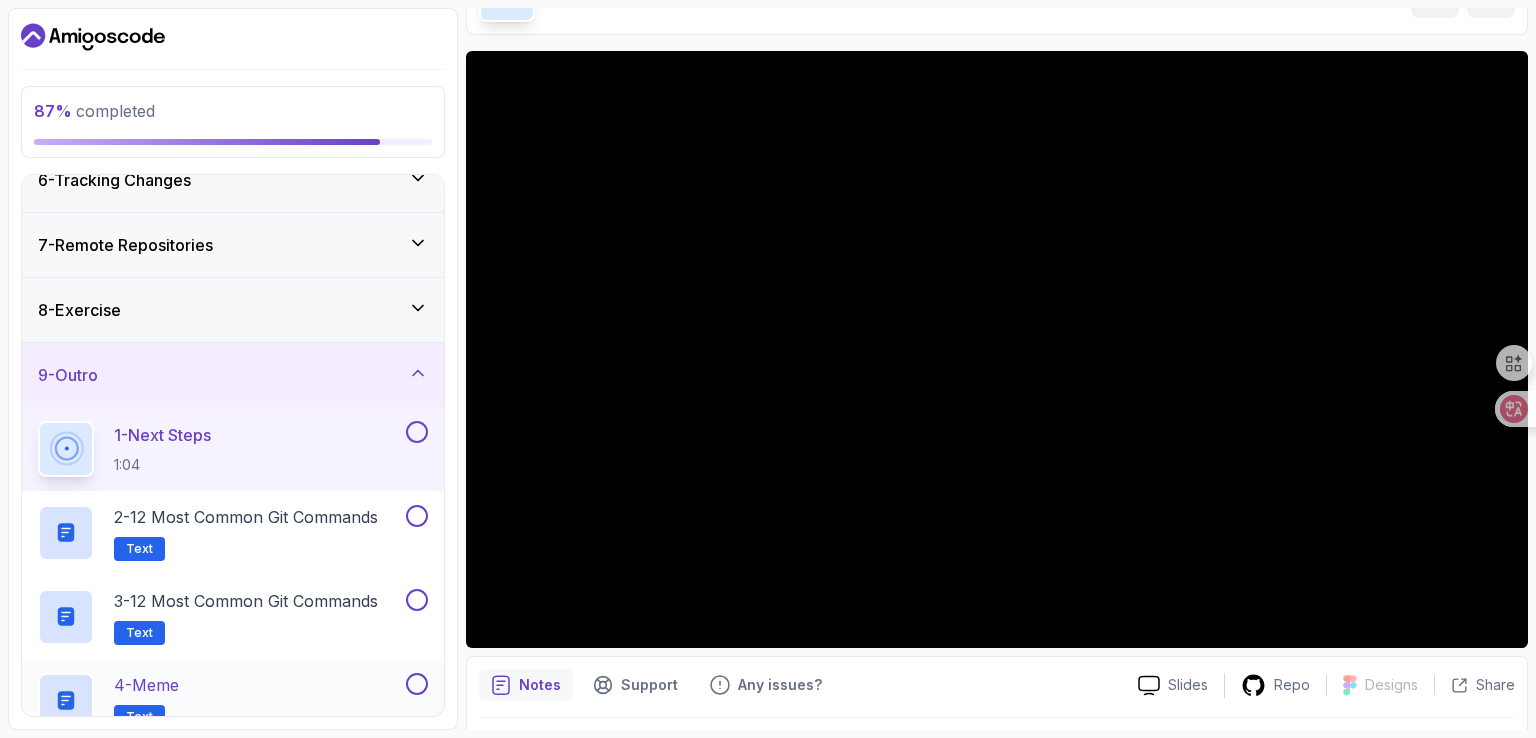 scroll, scrollTop: 544, scrollLeft: 0, axis: vertical 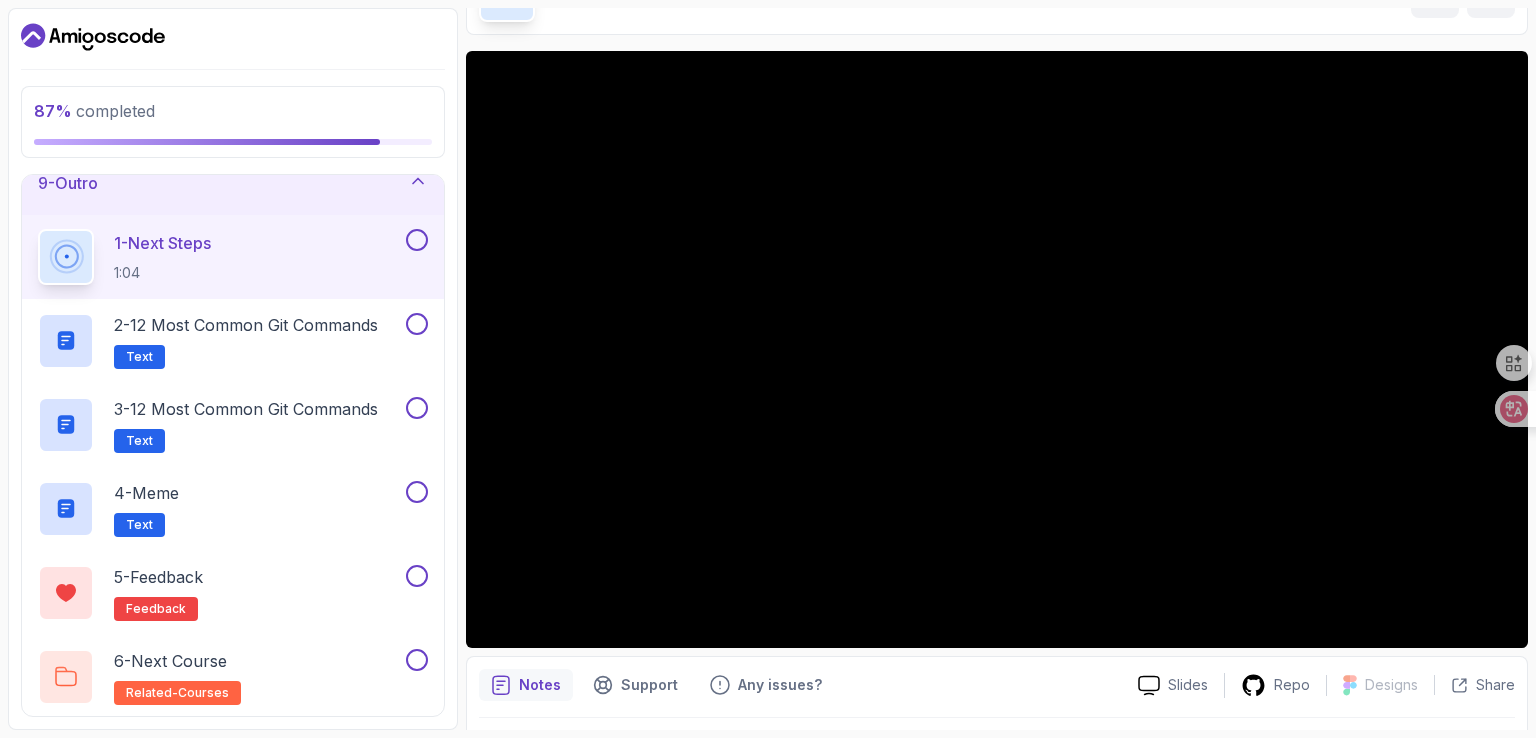 click on "87 % completed 1  -  Intro 2  -  Getting Started With Git 3  -  Git Installation 4  -  Git Commands 5  -  Your First Git Repository 6  -  Tracking Changes 7  -  Remote Repositories 8  -  Exercise 9  -  Outro 1  -  Next Steps 1:04 2  -  12 Most Common Git Commands Text 3  -  12 Most Common Git Commands Text 4  -  Meme Text 5  -  Feedback feedback 6  -  Next Course related-courses My Courses Git & GitHub Fundamentals 13  Points 1 abror mominboyev Product Manager 10 - Outro  87 % completed Outro Next Steps Next Steps by  [PERSON_NAME] Slides Repo Designs Design not available Share Notes Support Any issues? Slides Repo Designs Design not available Share" at bounding box center [768, 369] 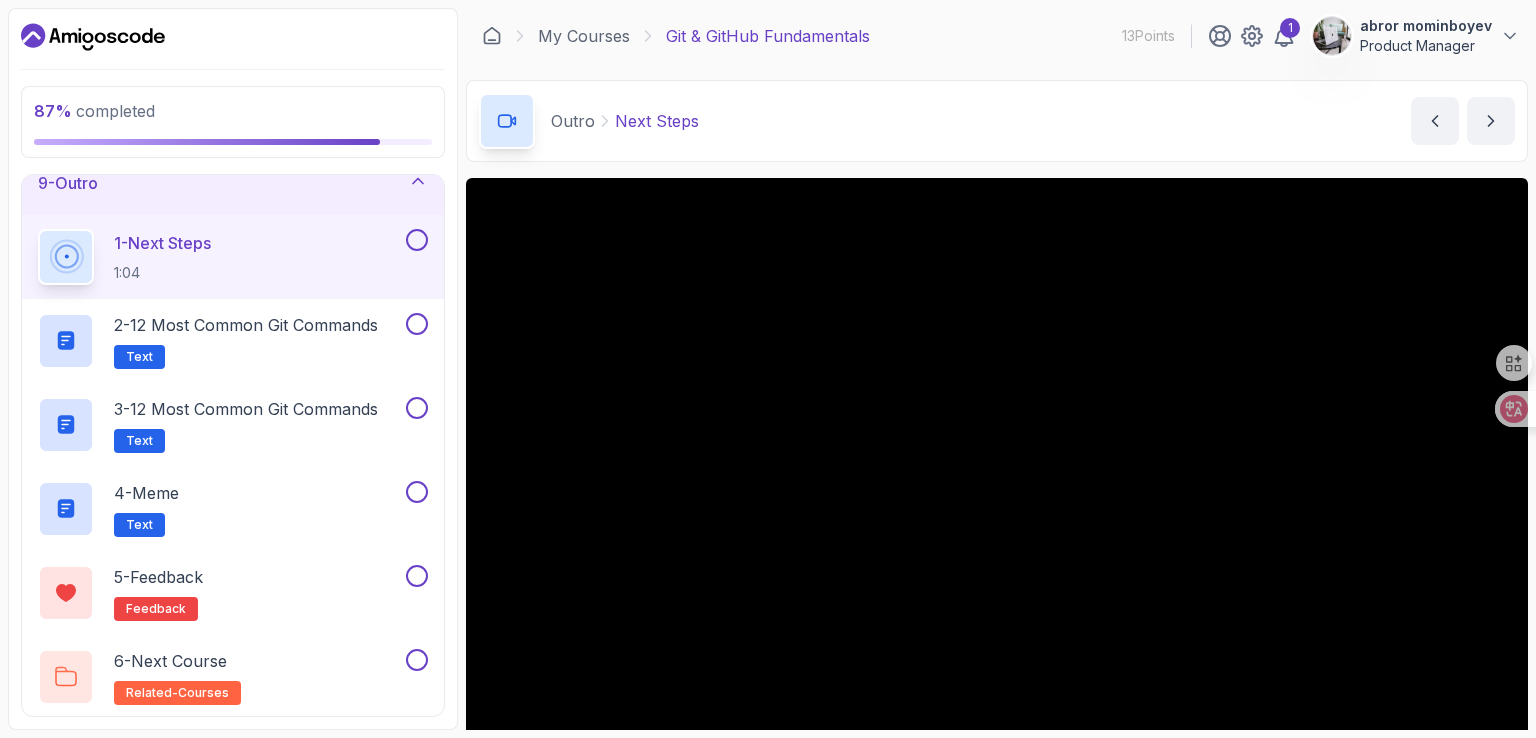 scroll, scrollTop: 184, scrollLeft: 0, axis: vertical 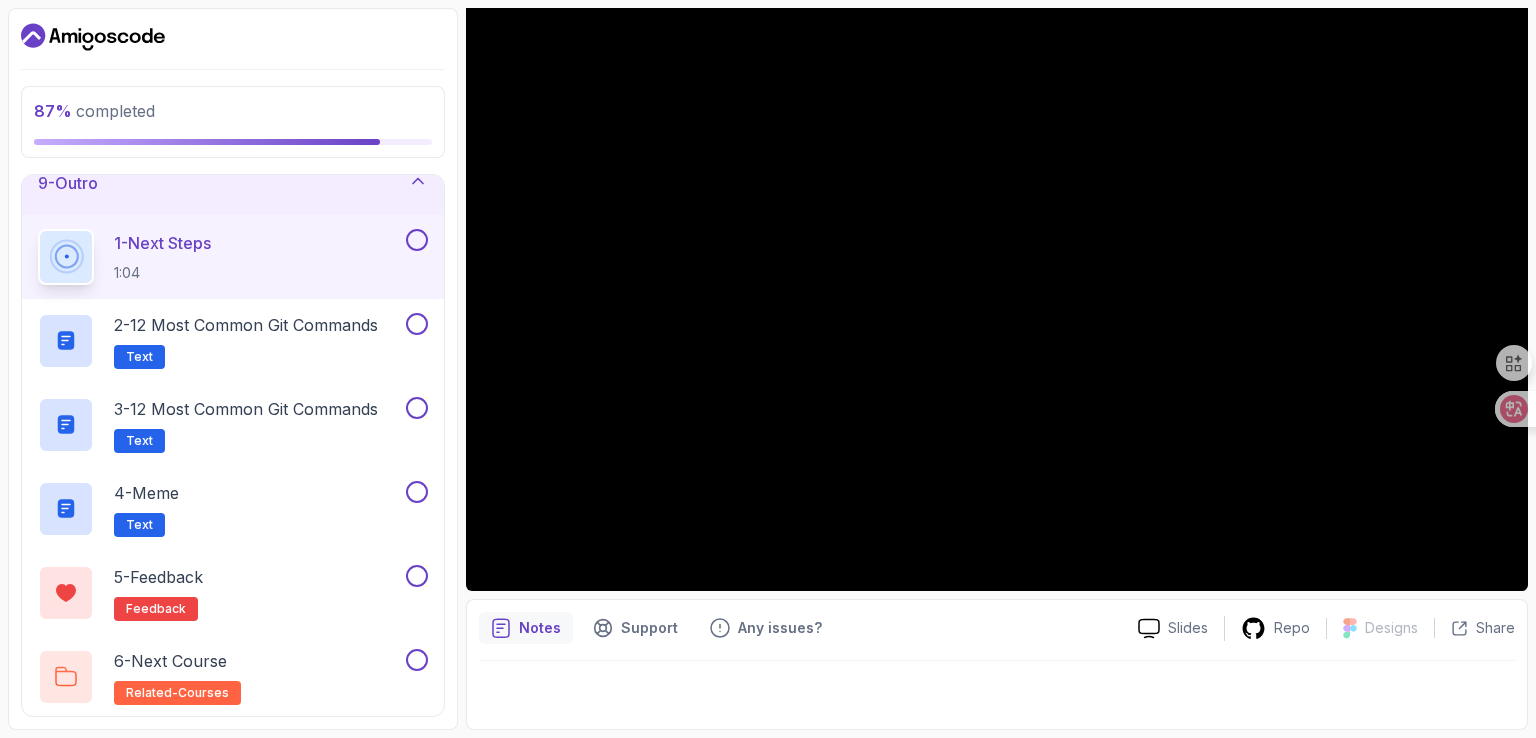 click on "Notes Support Any issues? Slides Repo Designs Design not available Share" at bounding box center (997, 664) 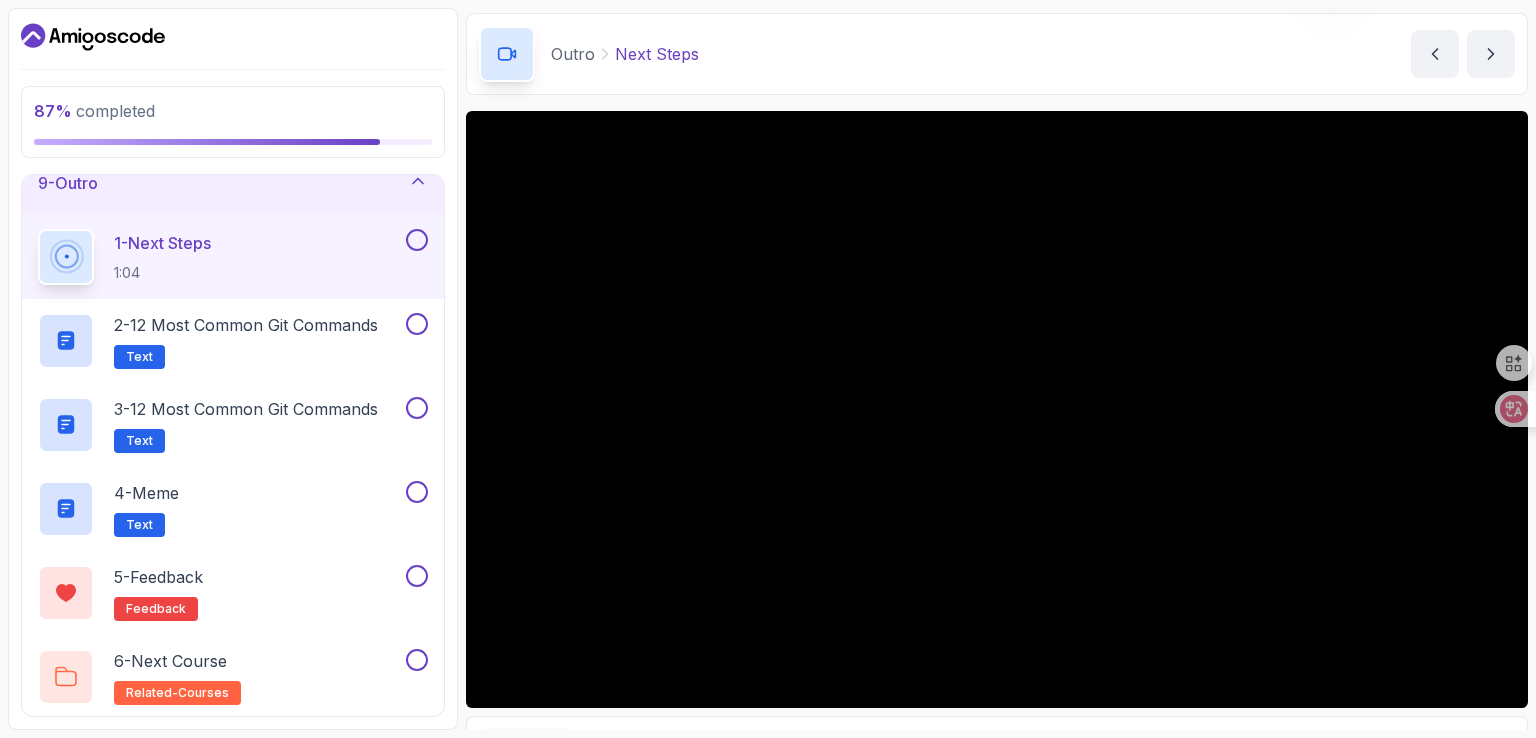 scroll, scrollTop: 184, scrollLeft: 0, axis: vertical 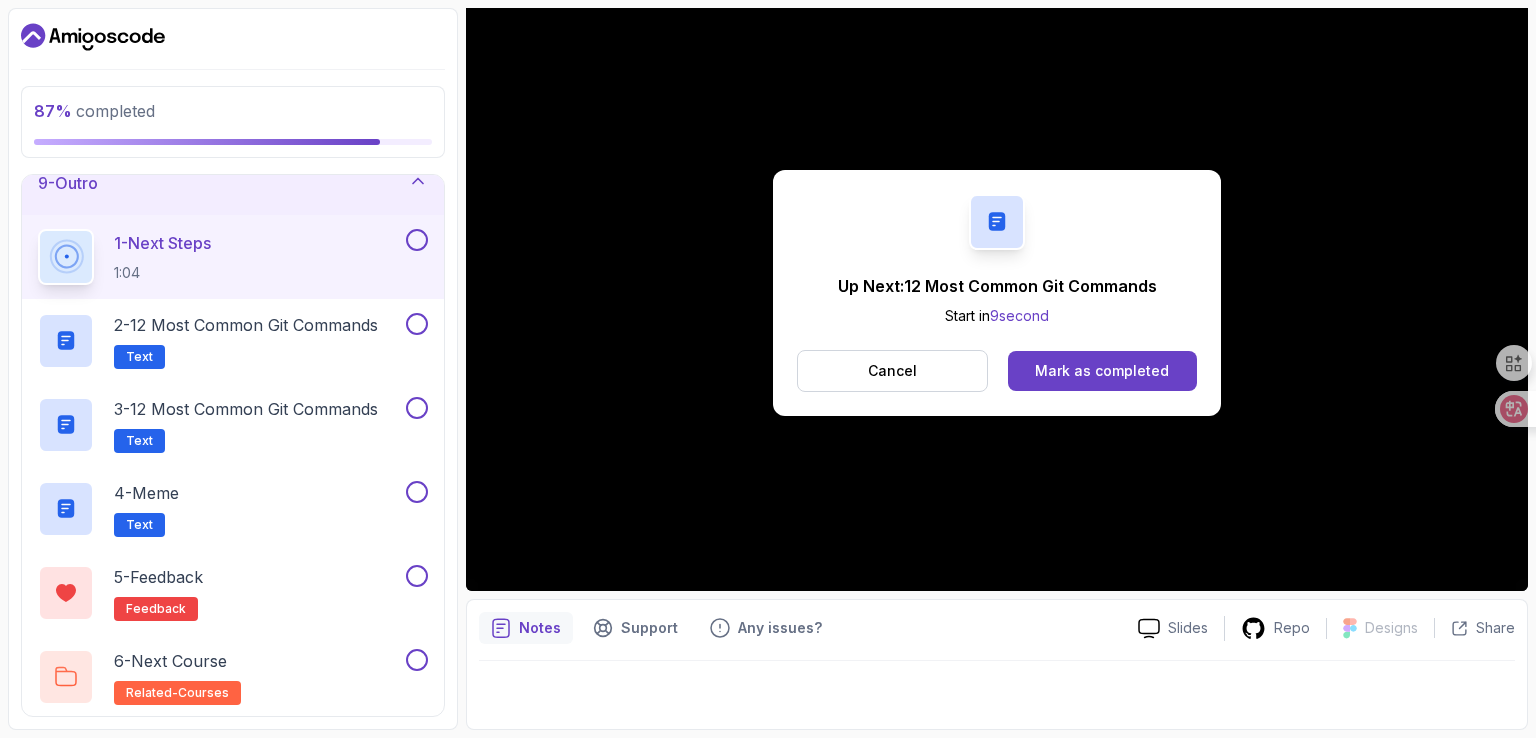 click on "Up Next:  12 Most Common Git Commands Start in  9  second Cancel Mark as completed" at bounding box center (997, 293) 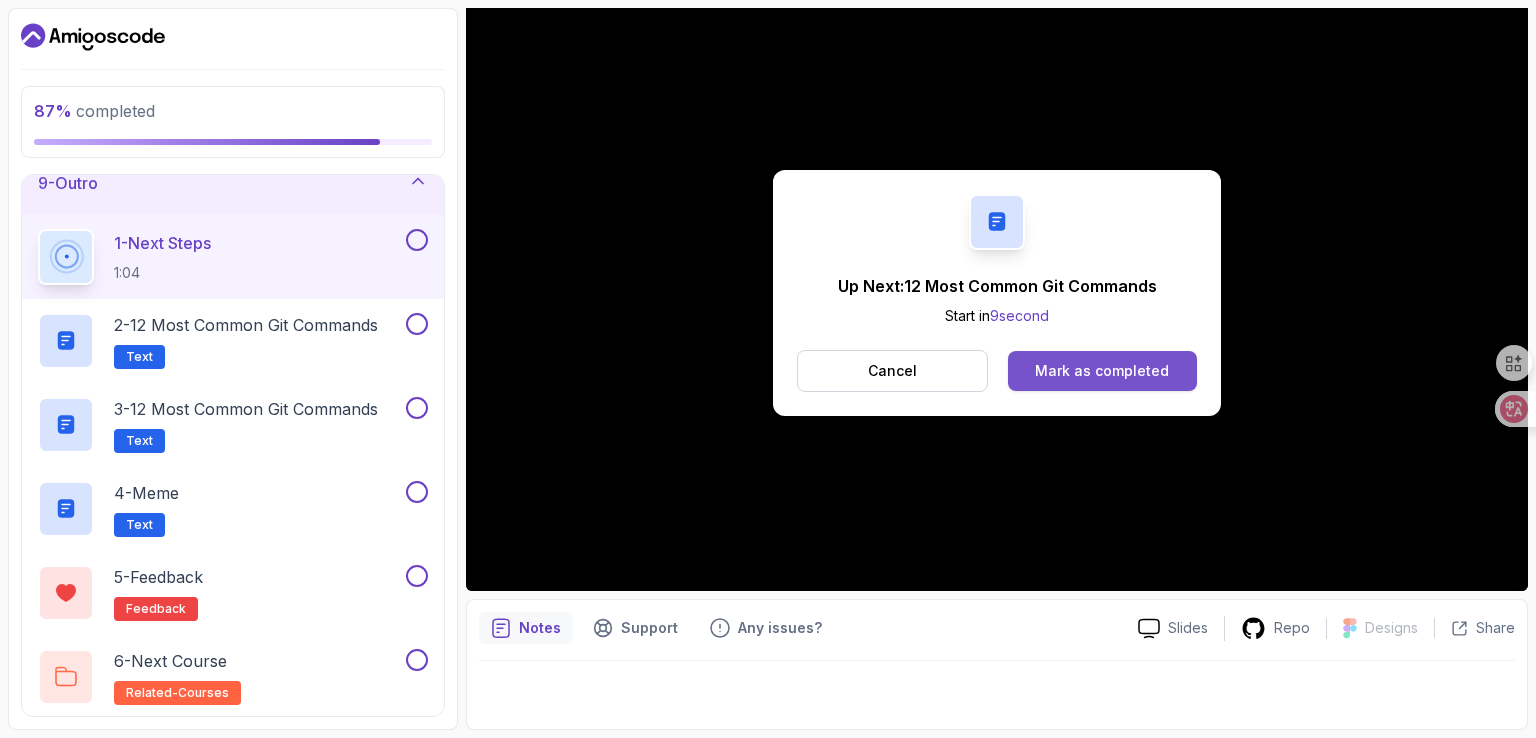 click on "Mark as completed" at bounding box center (1102, 371) 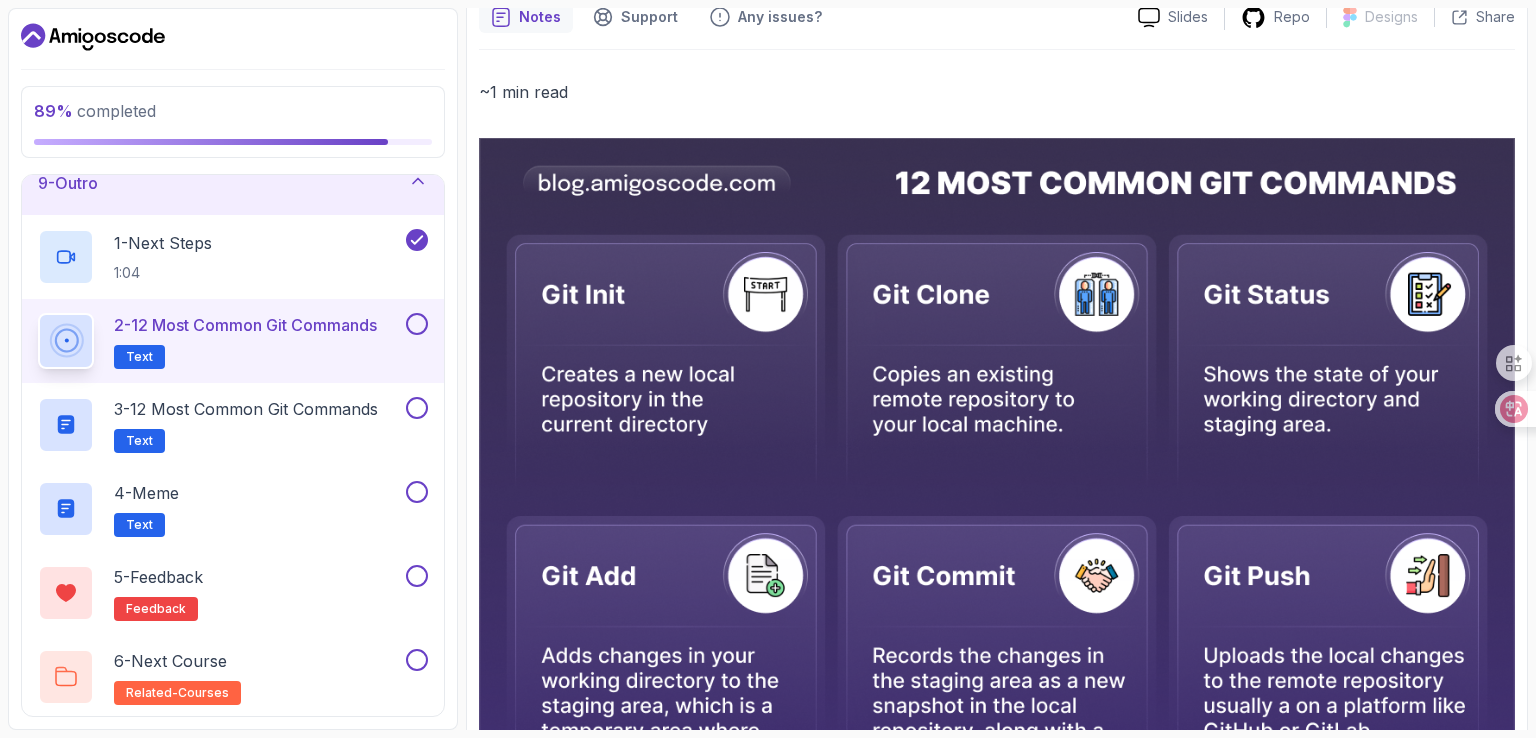 scroll, scrollTop: 188, scrollLeft: 0, axis: vertical 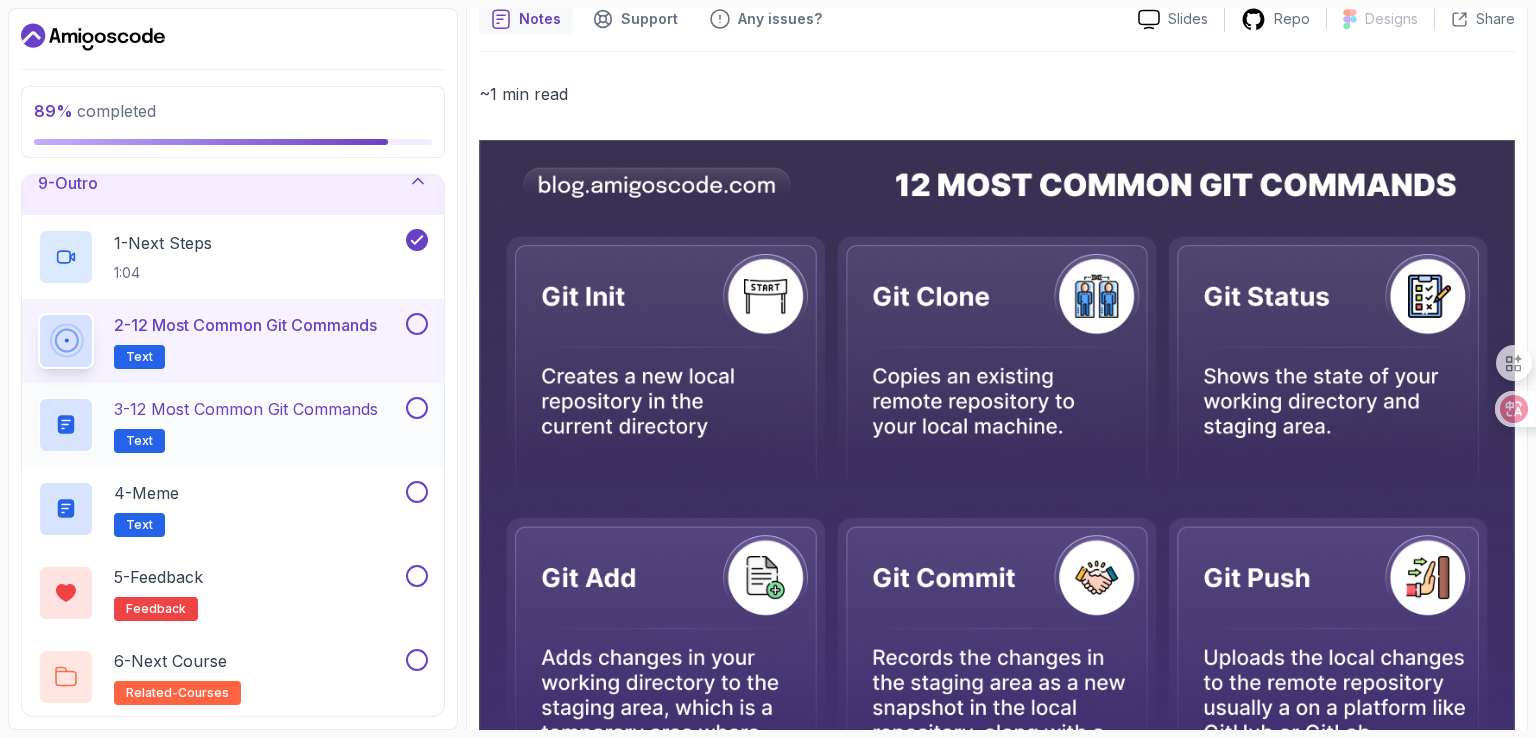 click on "3  -  12 Most Common Git Commands Text" at bounding box center (246, 425) 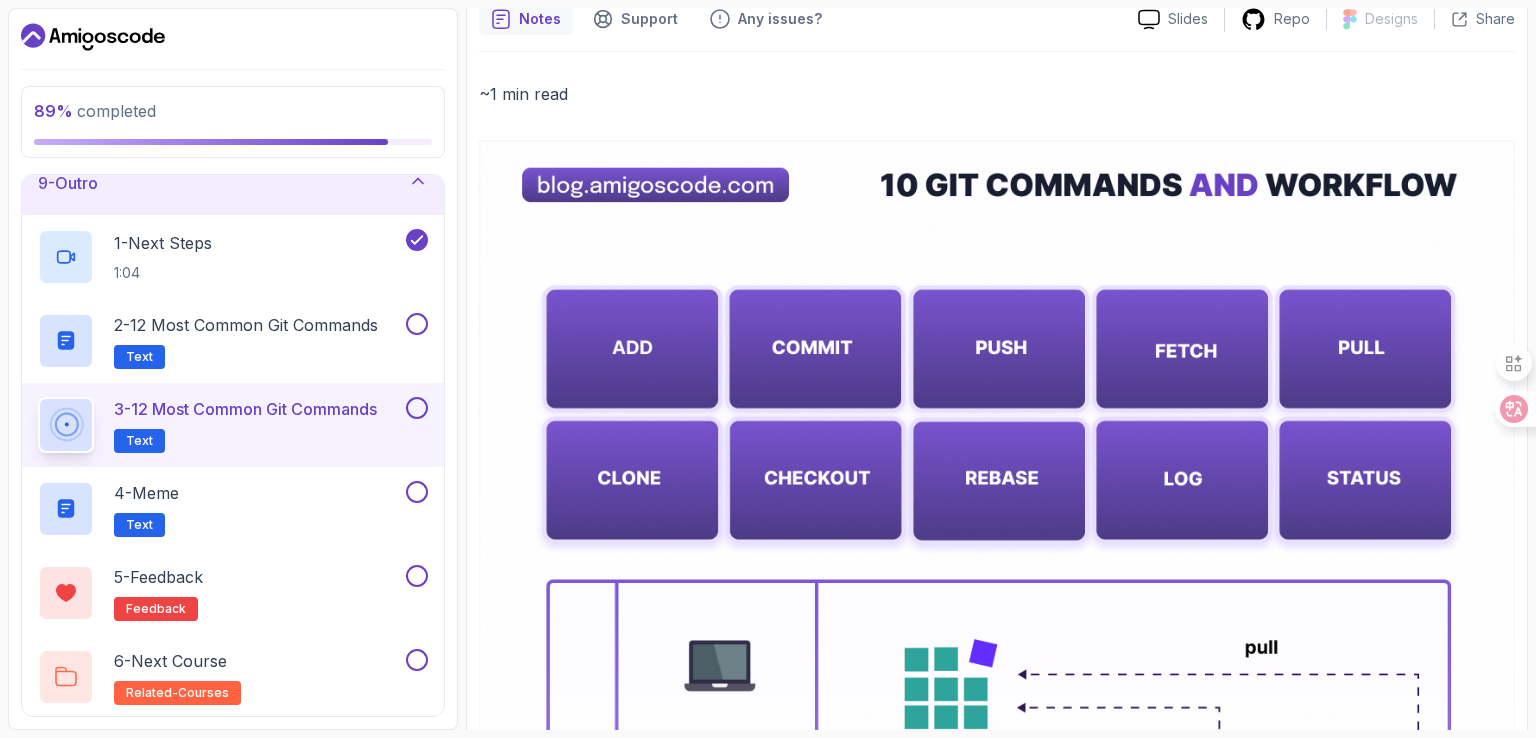 scroll, scrollTop: 0, scrollLeft: 0, axis: both 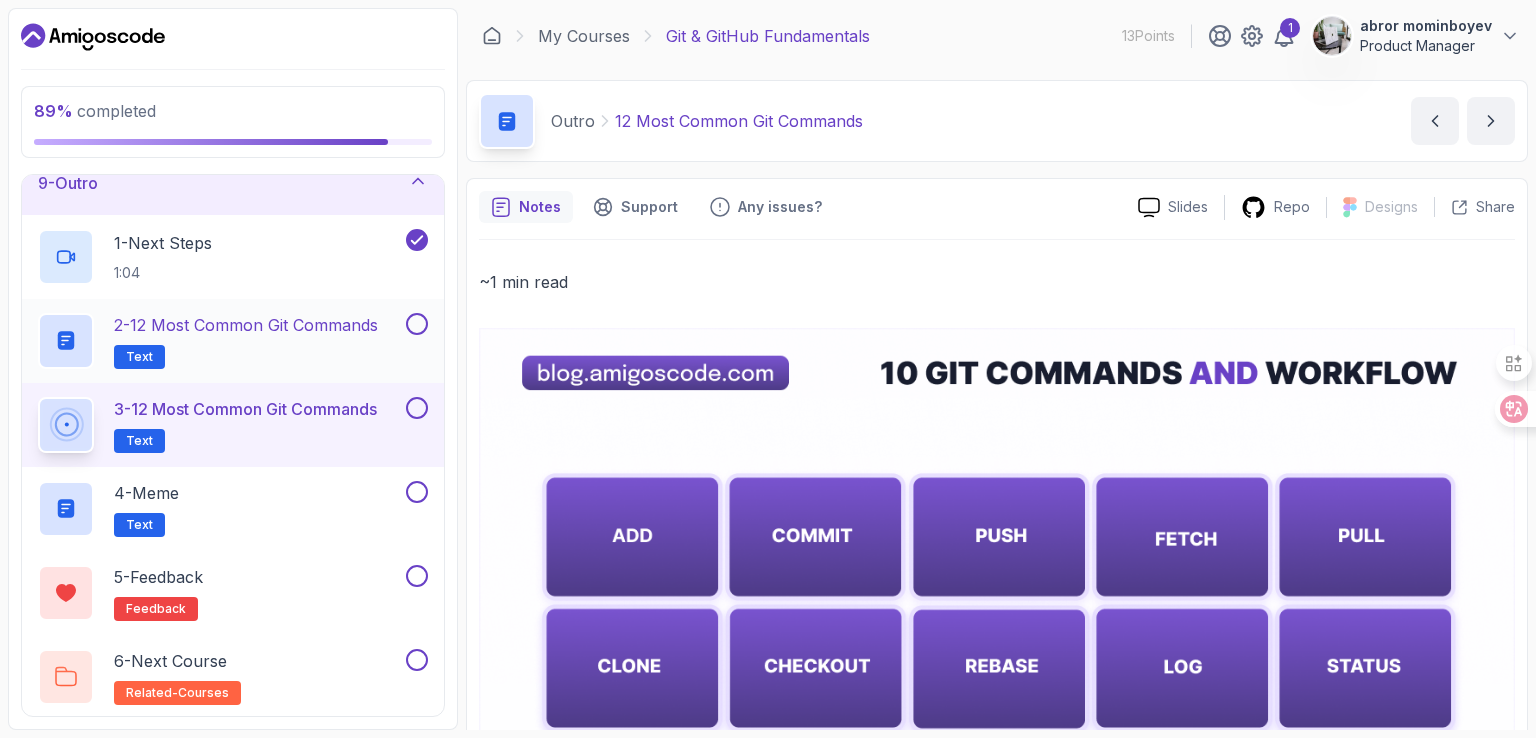 click at bounding box center (417, 324) 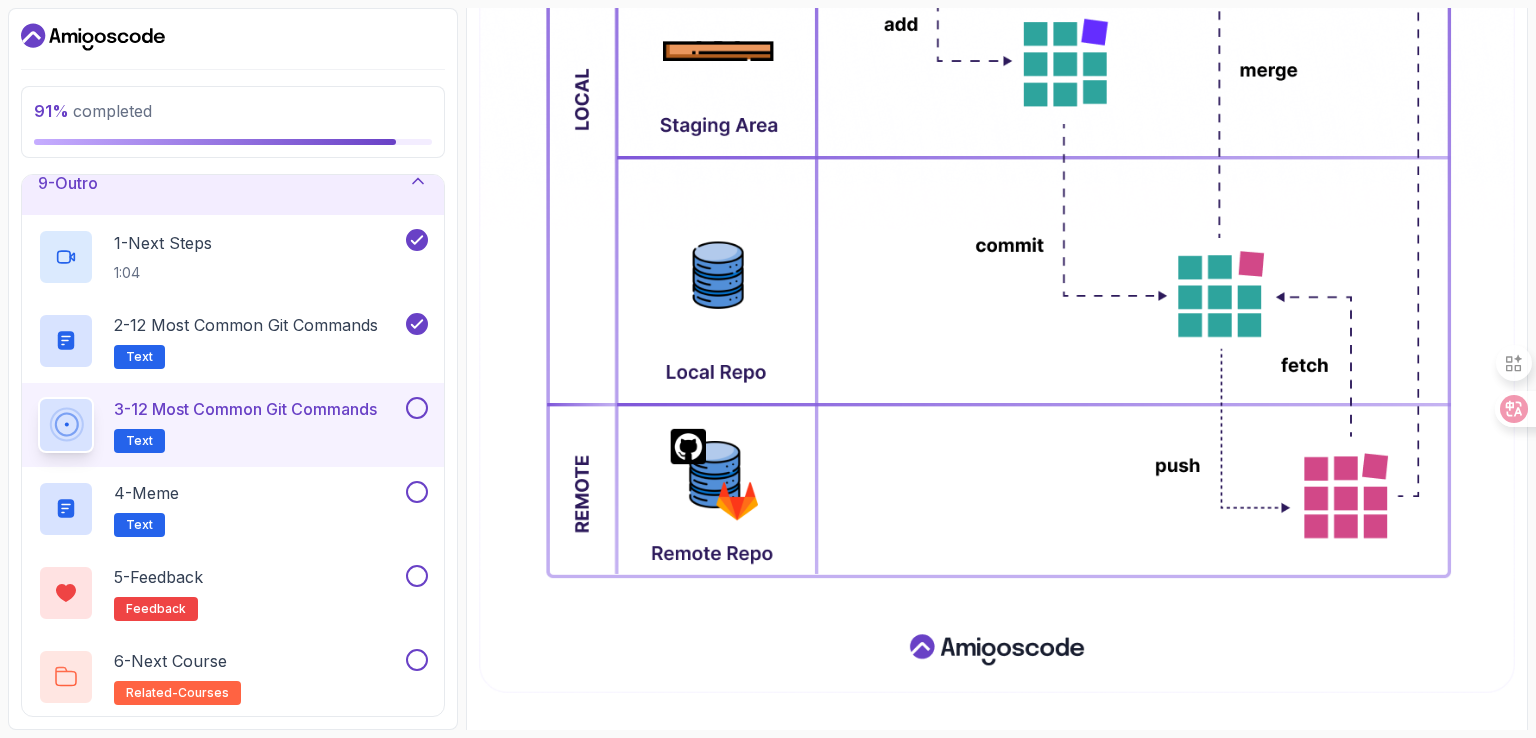 scroll, scrollTop: 995, scrollLeft: 0, axis: vertical 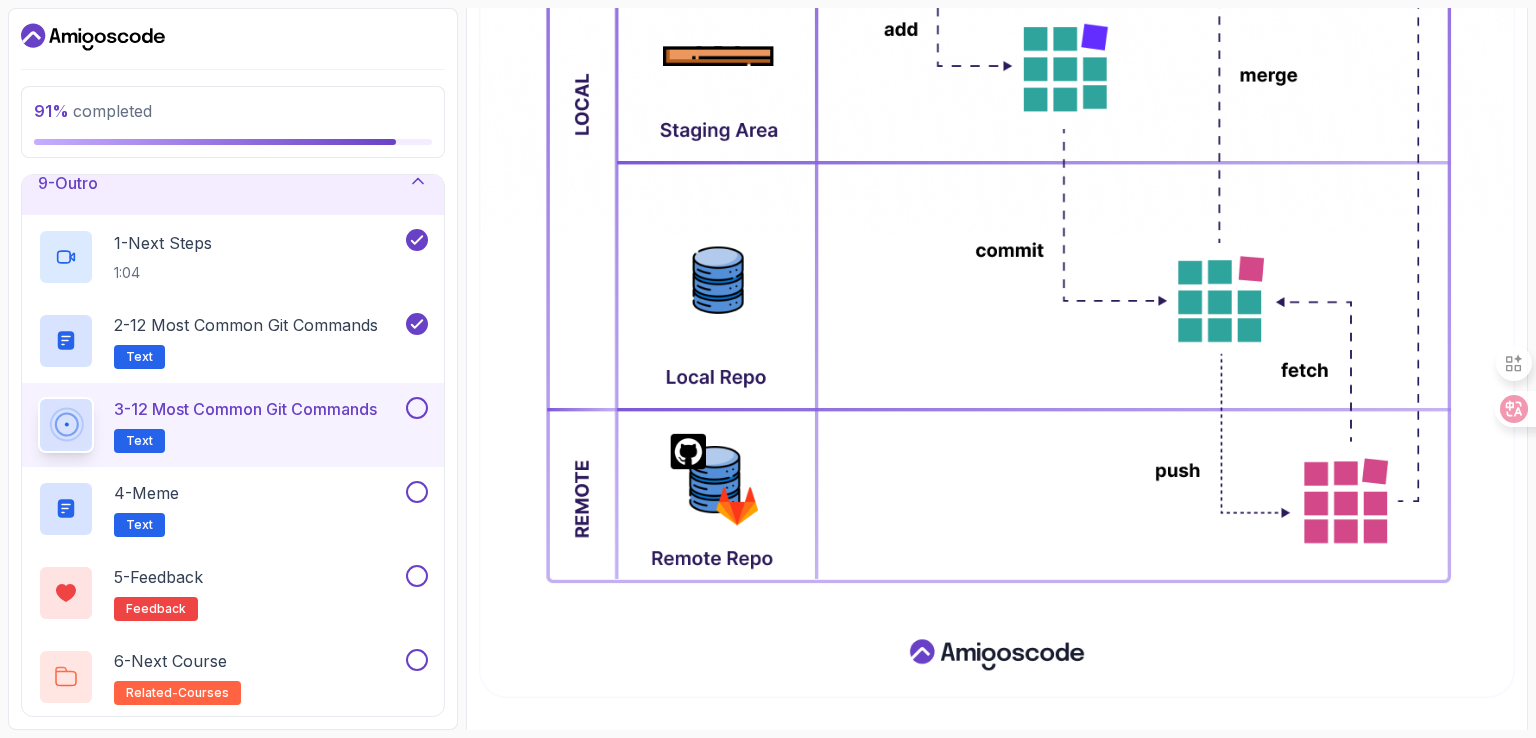 drag, startPoint x: 750, startPoint y: 448, endPoint x: 575, endPoint y: 564, distance: 209.95476 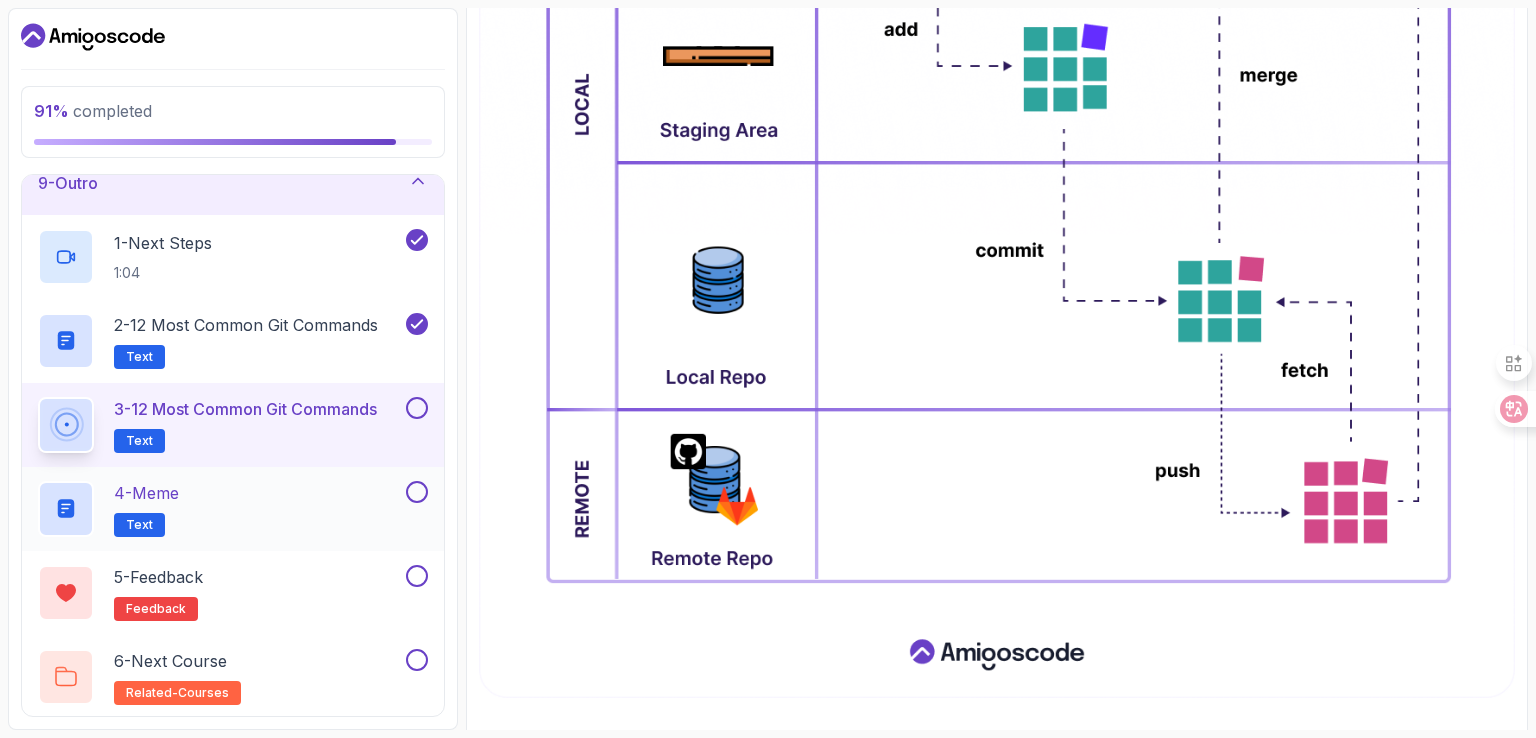 click on "4  -  Meme Text" at bounding box center [220, 509] 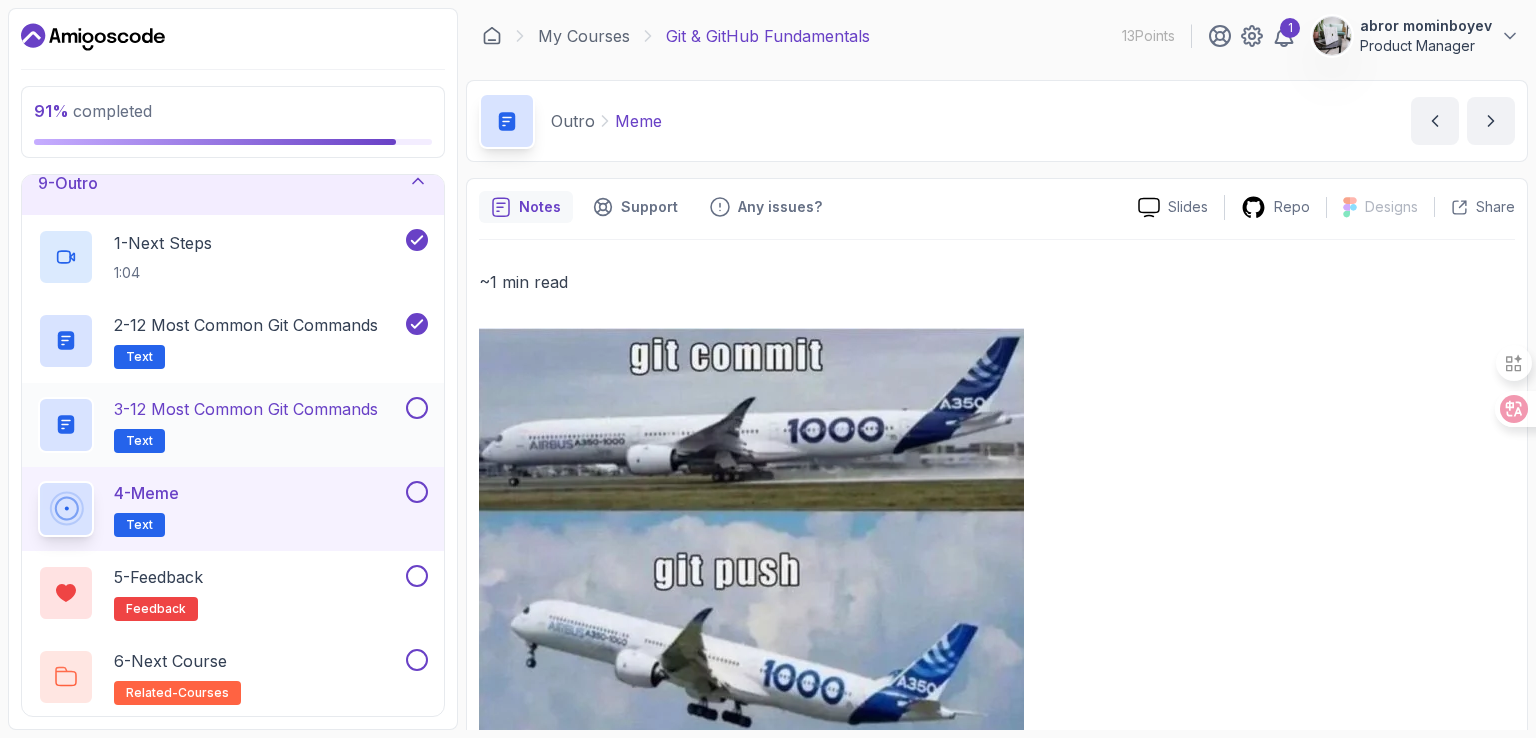 click on "3  -  12 Most Common Git Commands Text" at bounding box center [220, 425] 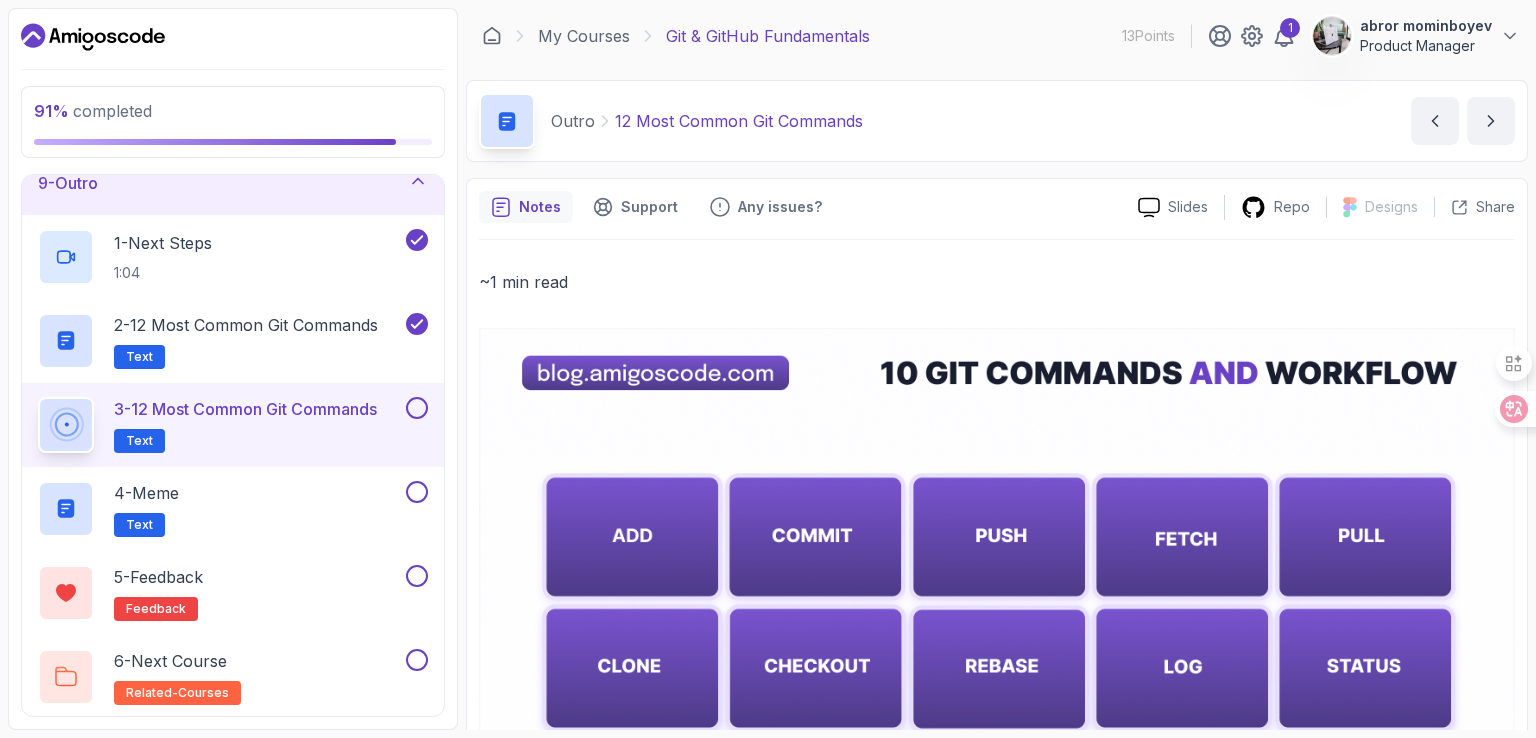 click at bounding box center [417, 408] 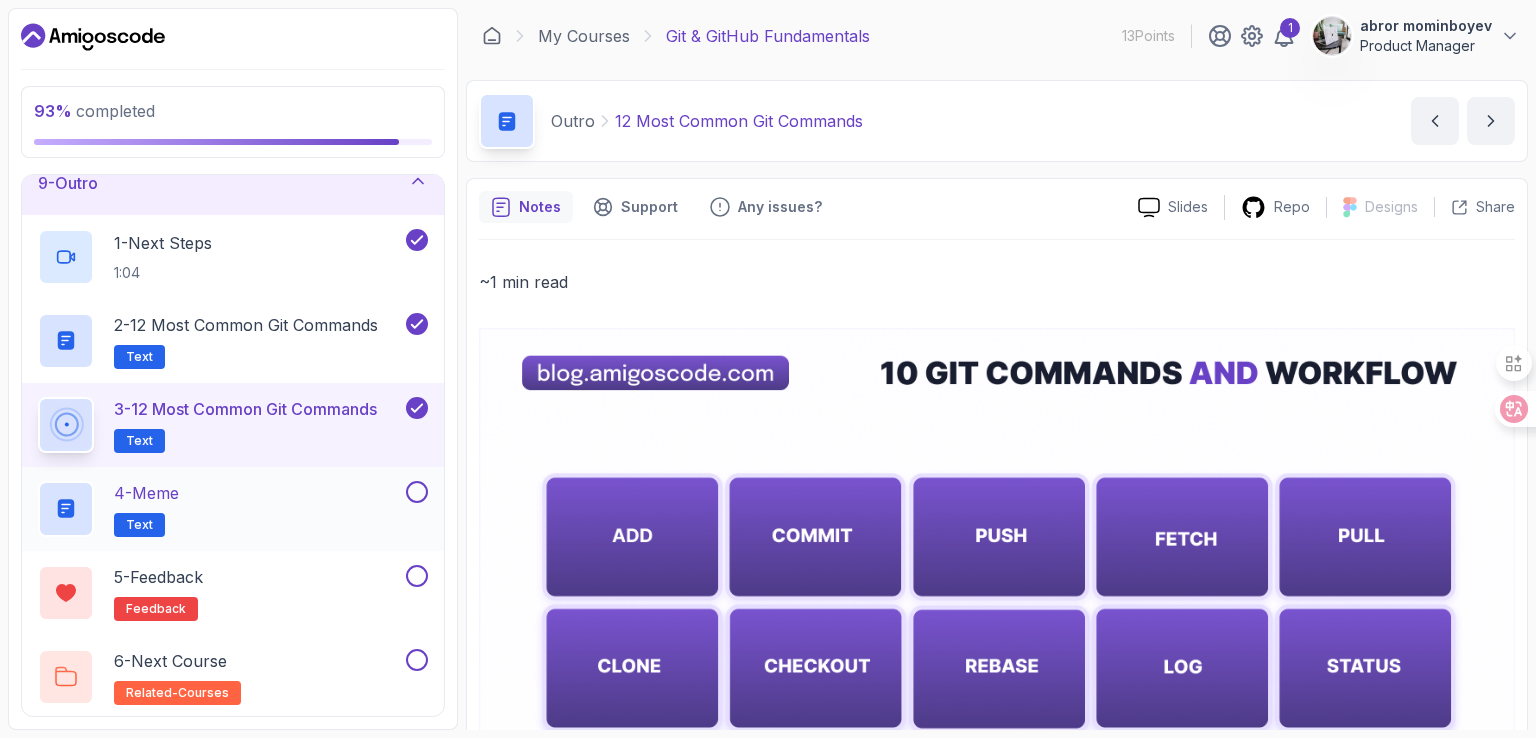 click on "4  -  Meme Text" at bounding box center (220, 509) 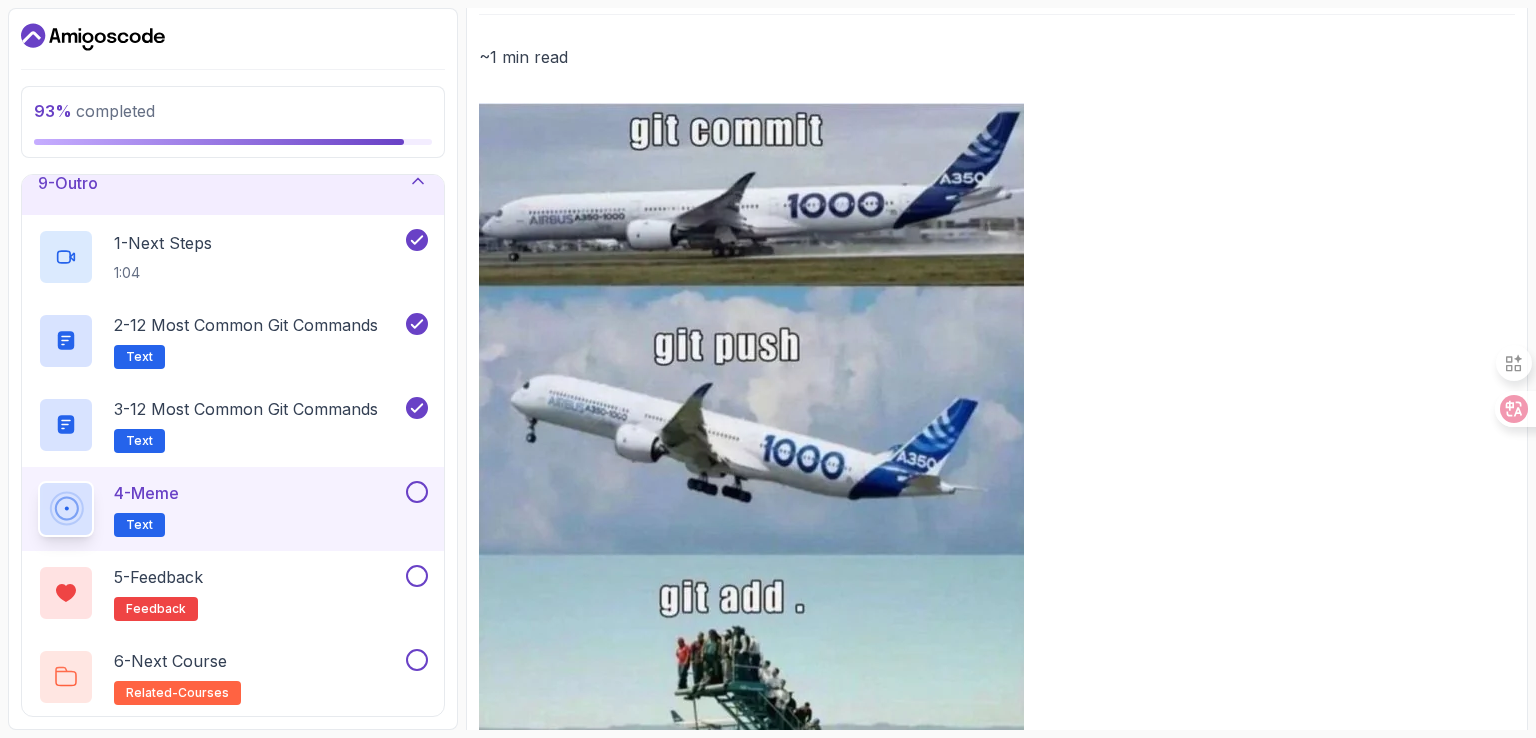 scroll, scrollTop: 350, scrollLeft: 0, axis: vertical 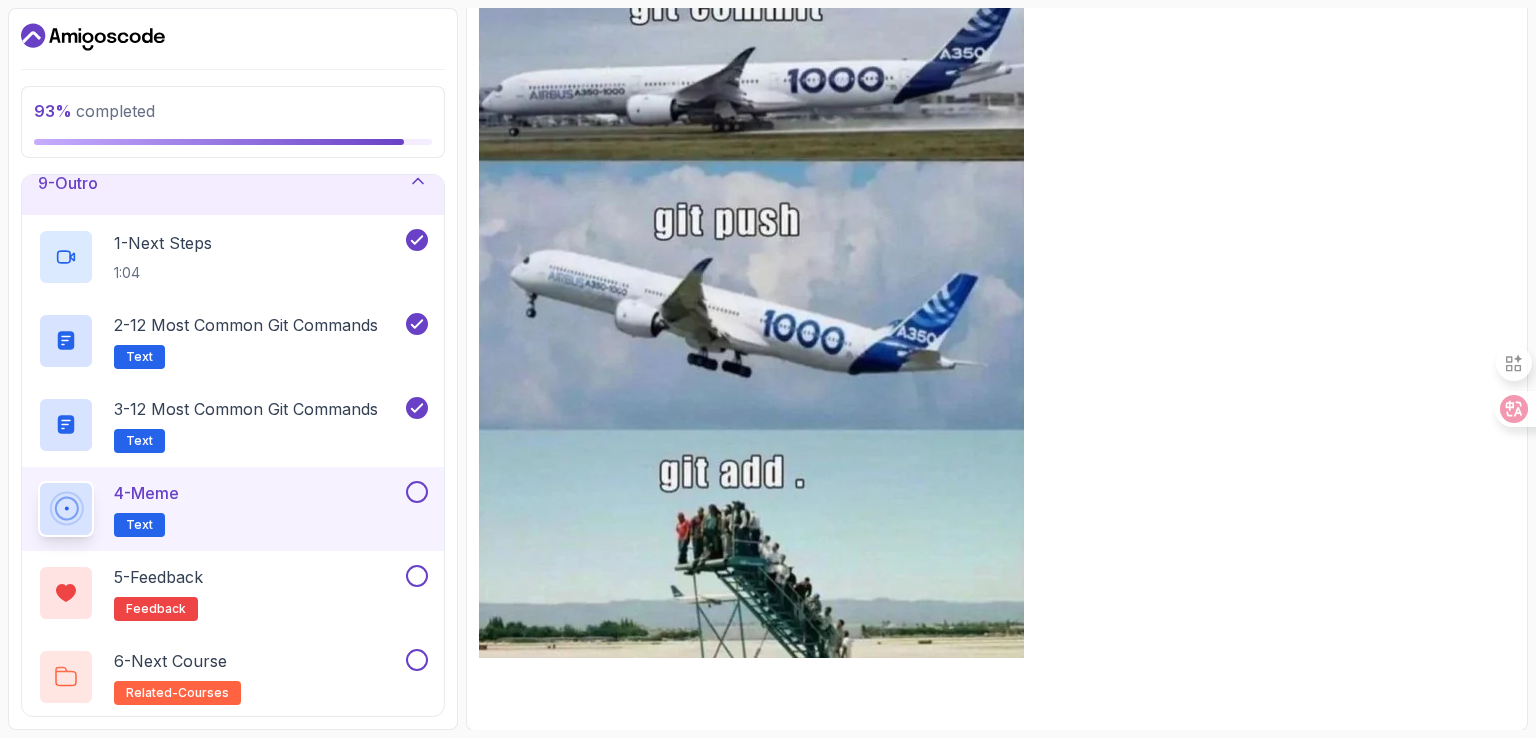 type 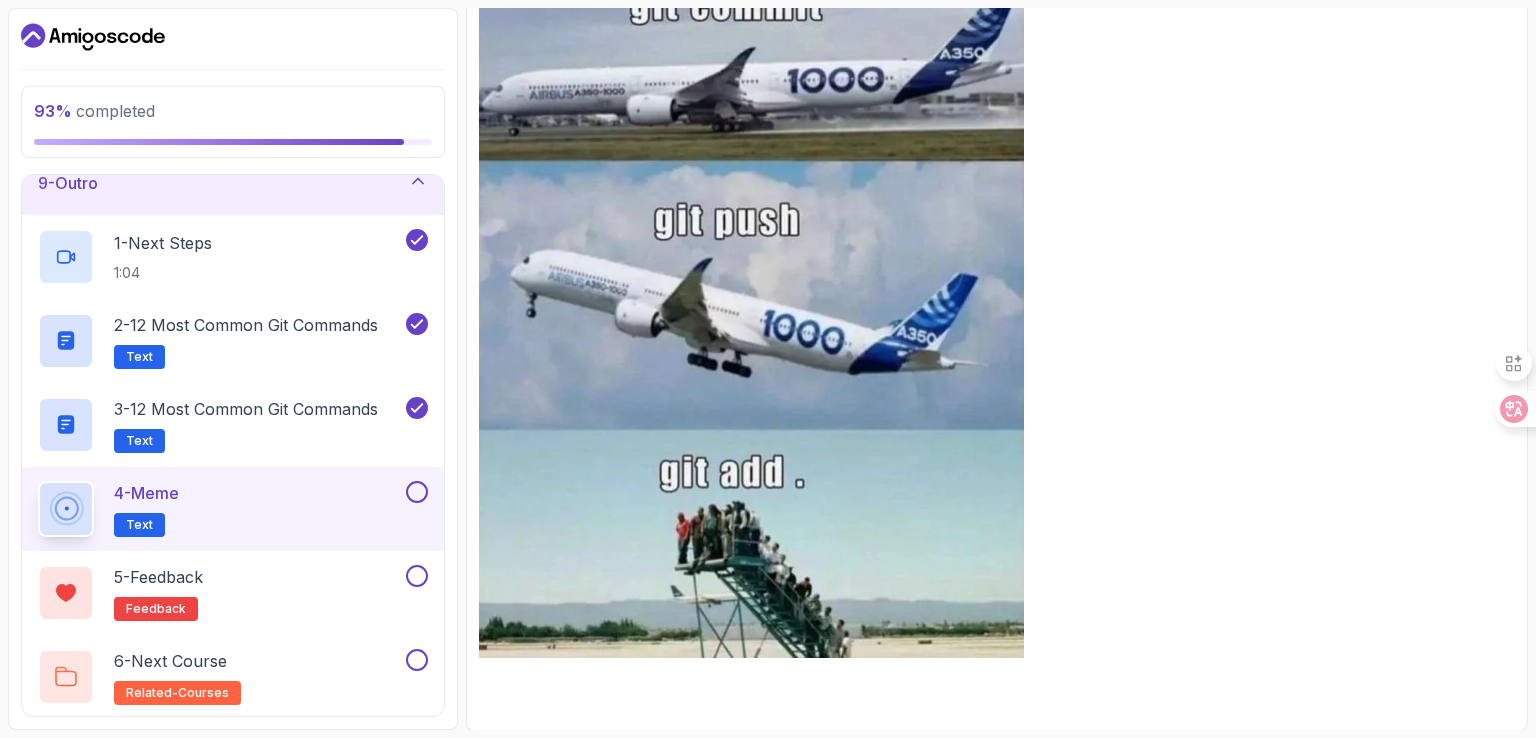 click on "4  -  Meme Text" at bounding box center (220, 509) 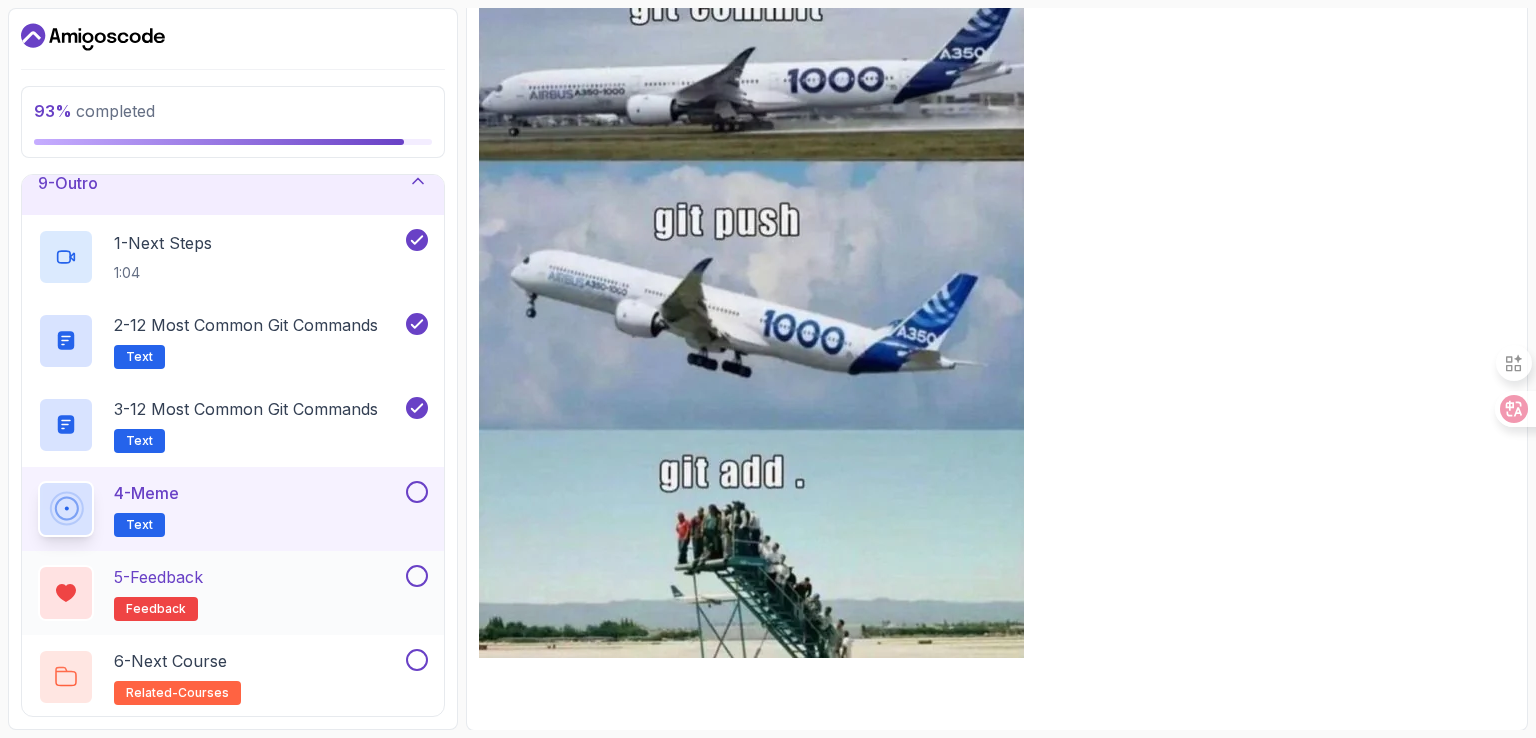 click on "5  -  Feedback feedback" at bounding box center [220, 593] 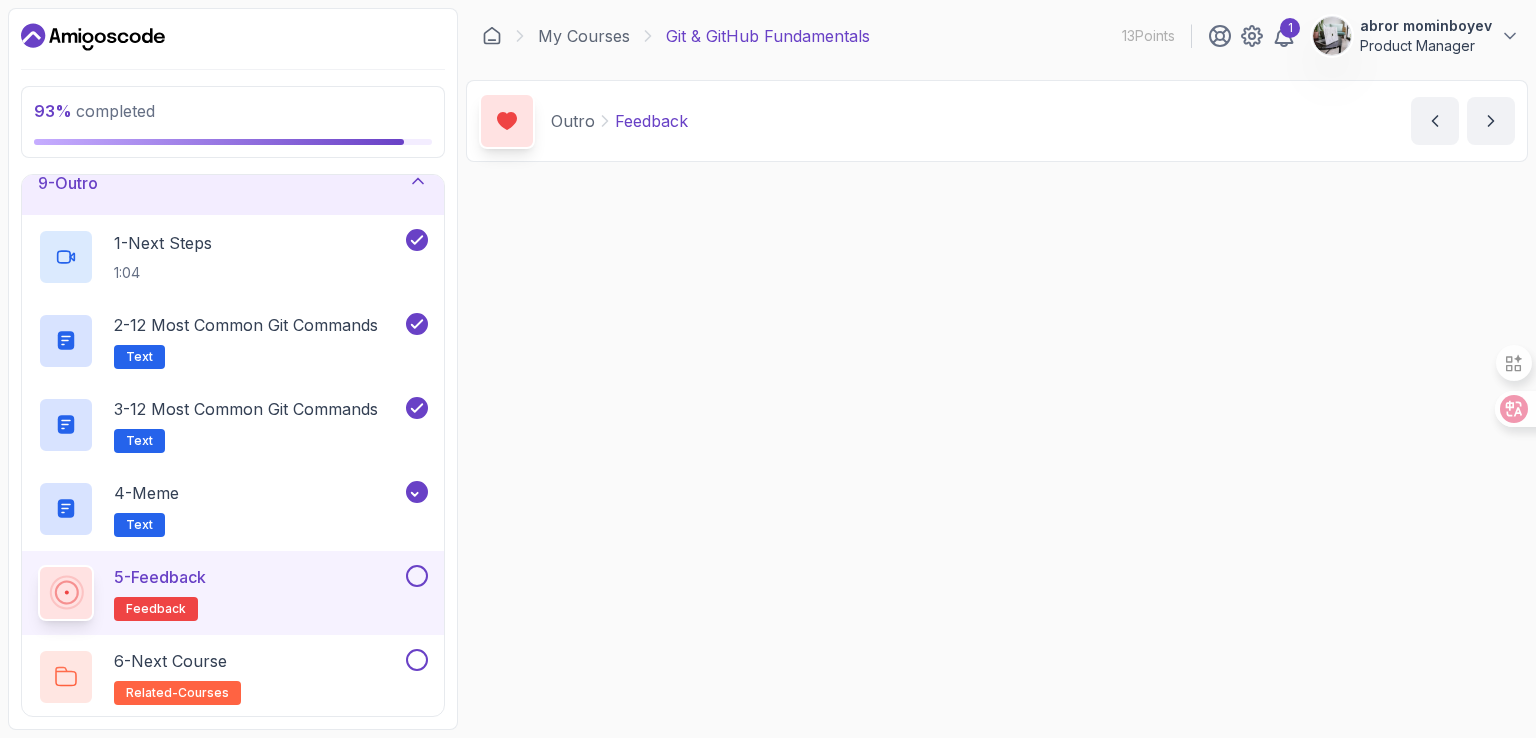 scroll, scrollTop: 0, scrollLeft: 0, axis: both 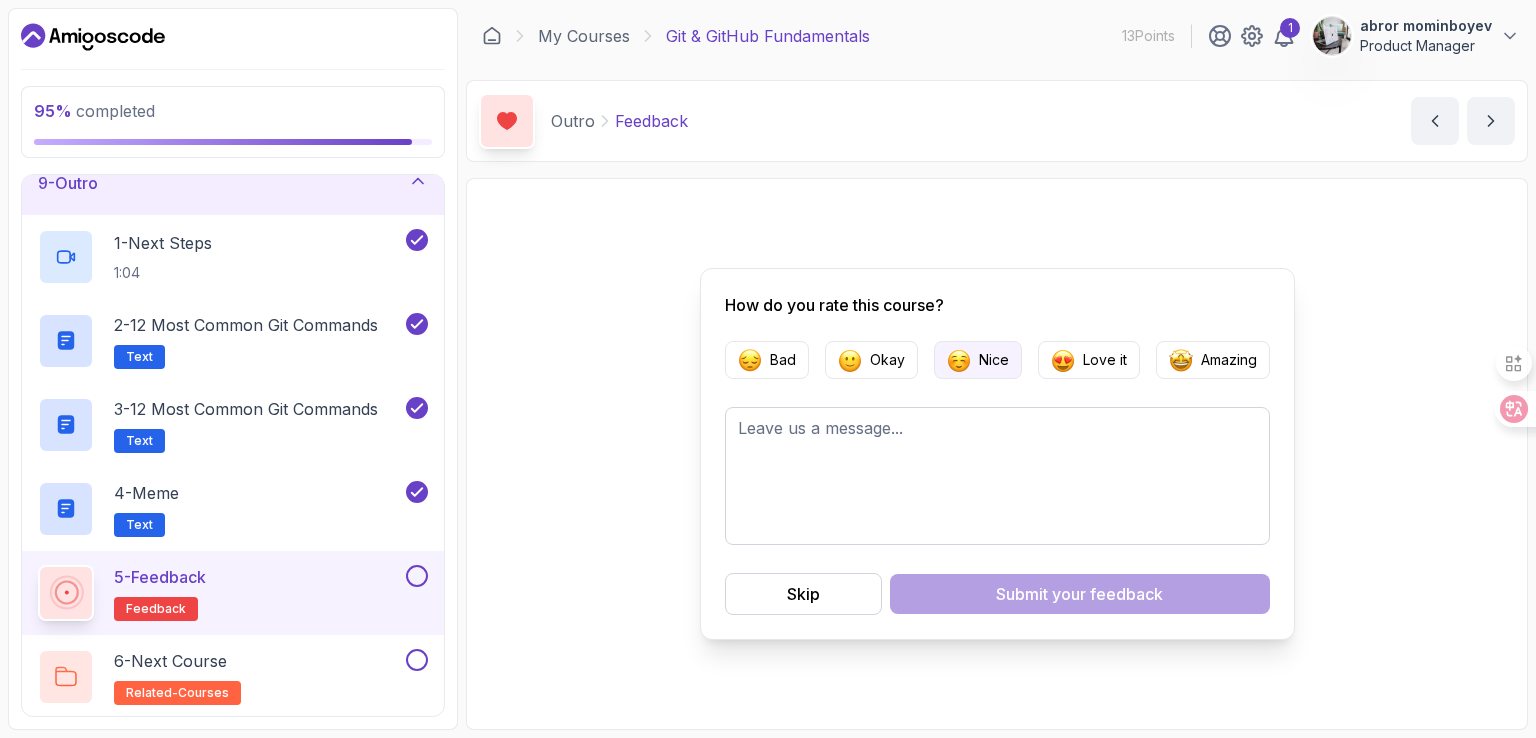 click at bounding box center (959, 360) 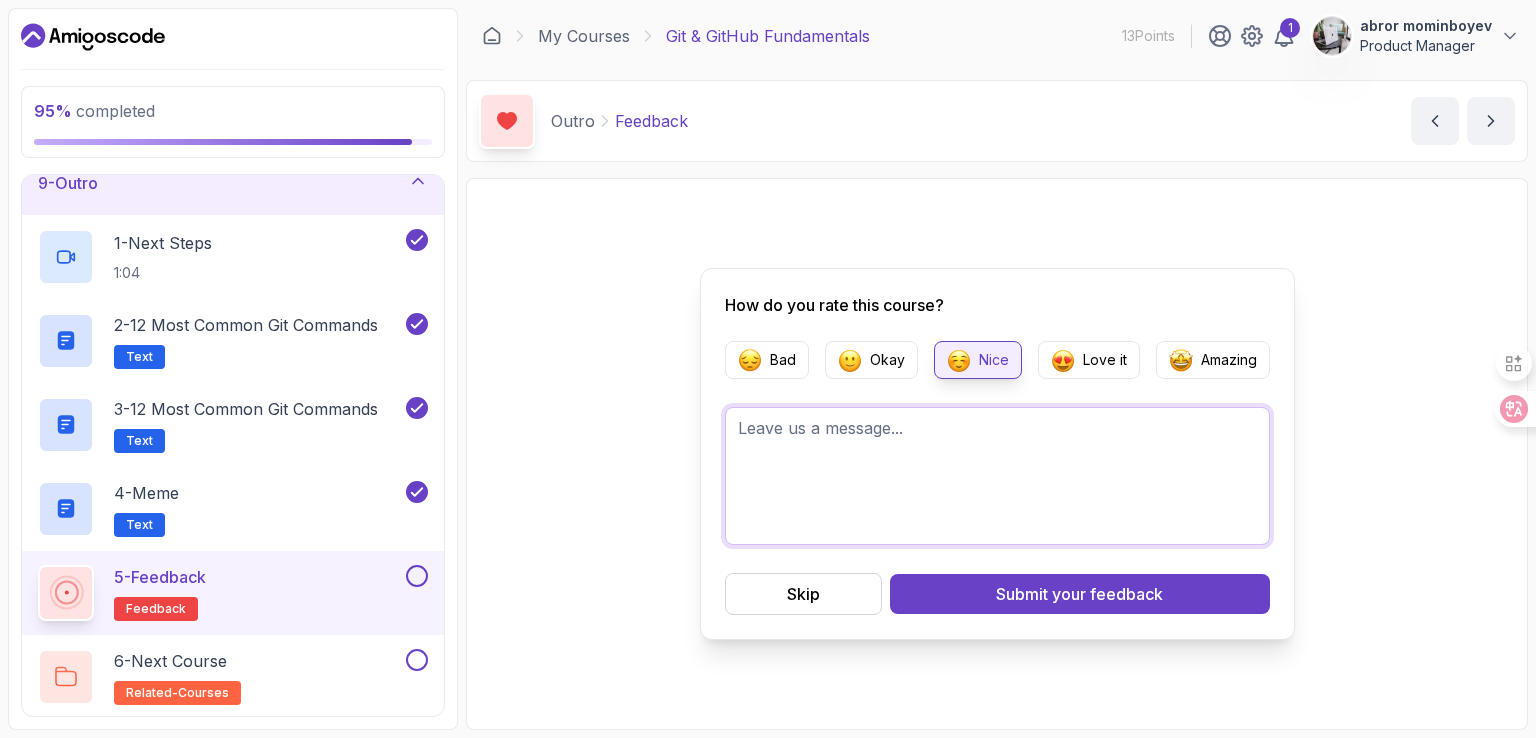 click at bounding box center (997, 476) 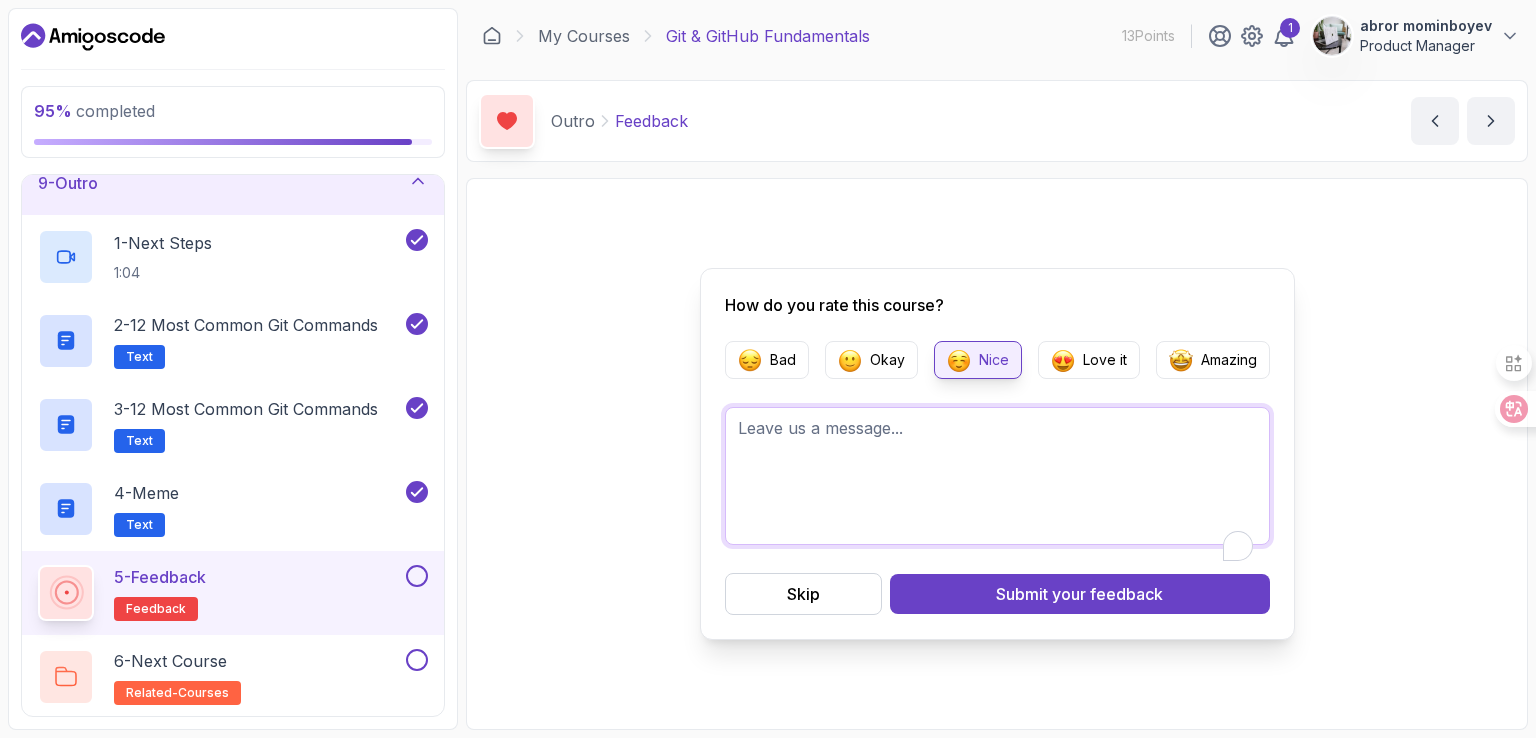 type on "b" 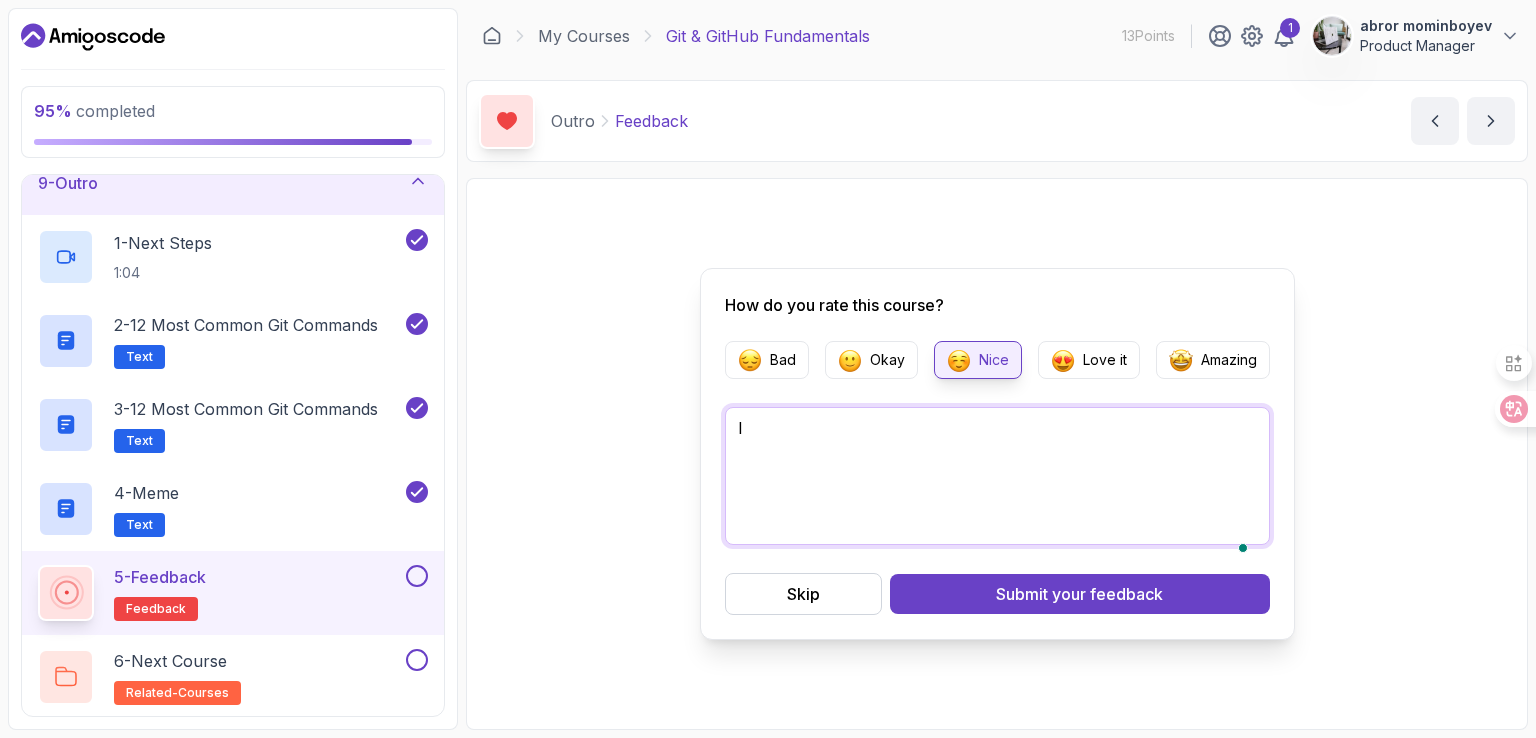 type on "I" 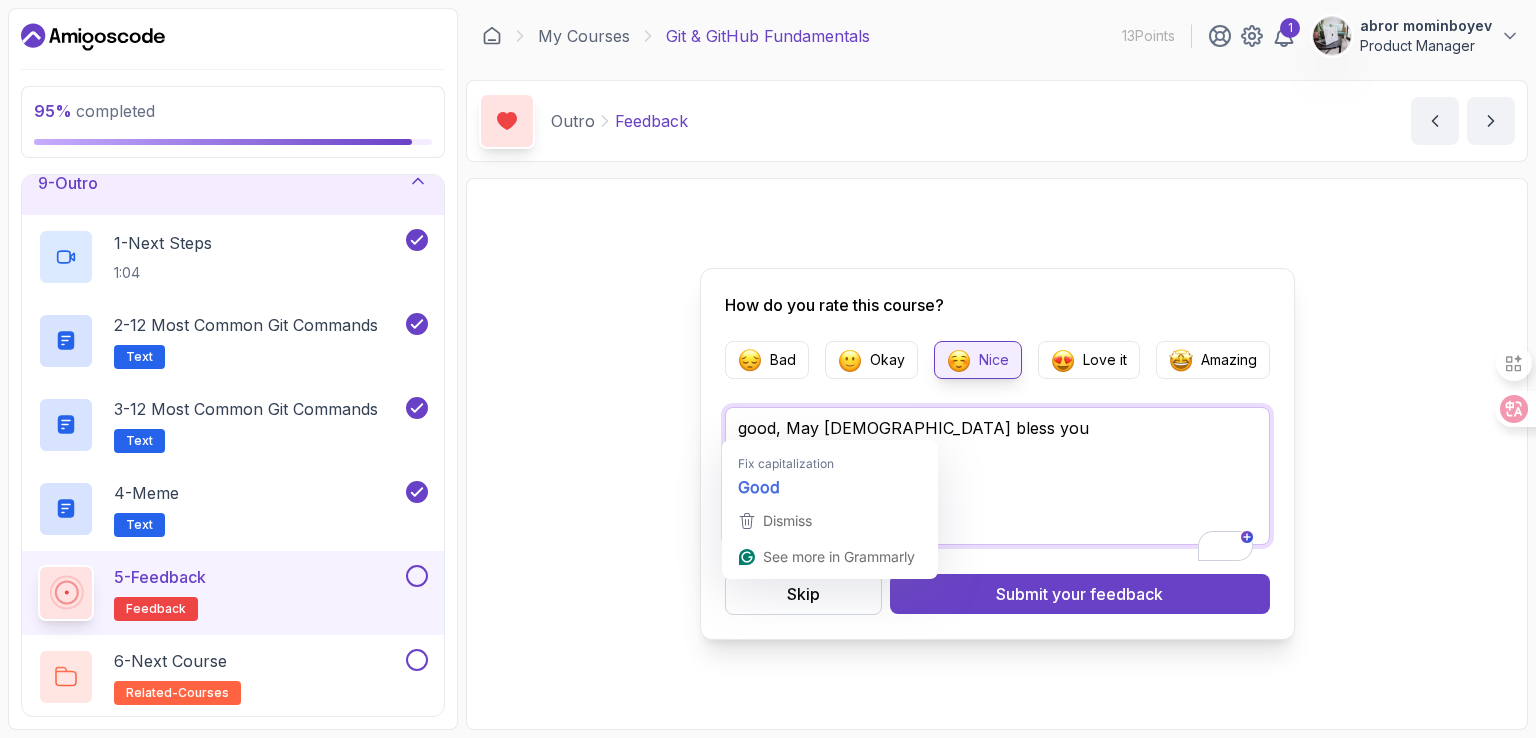 click on "good, May [DEMOGRAPHIC_DATA] bless you" at bounding box center (997, 476) 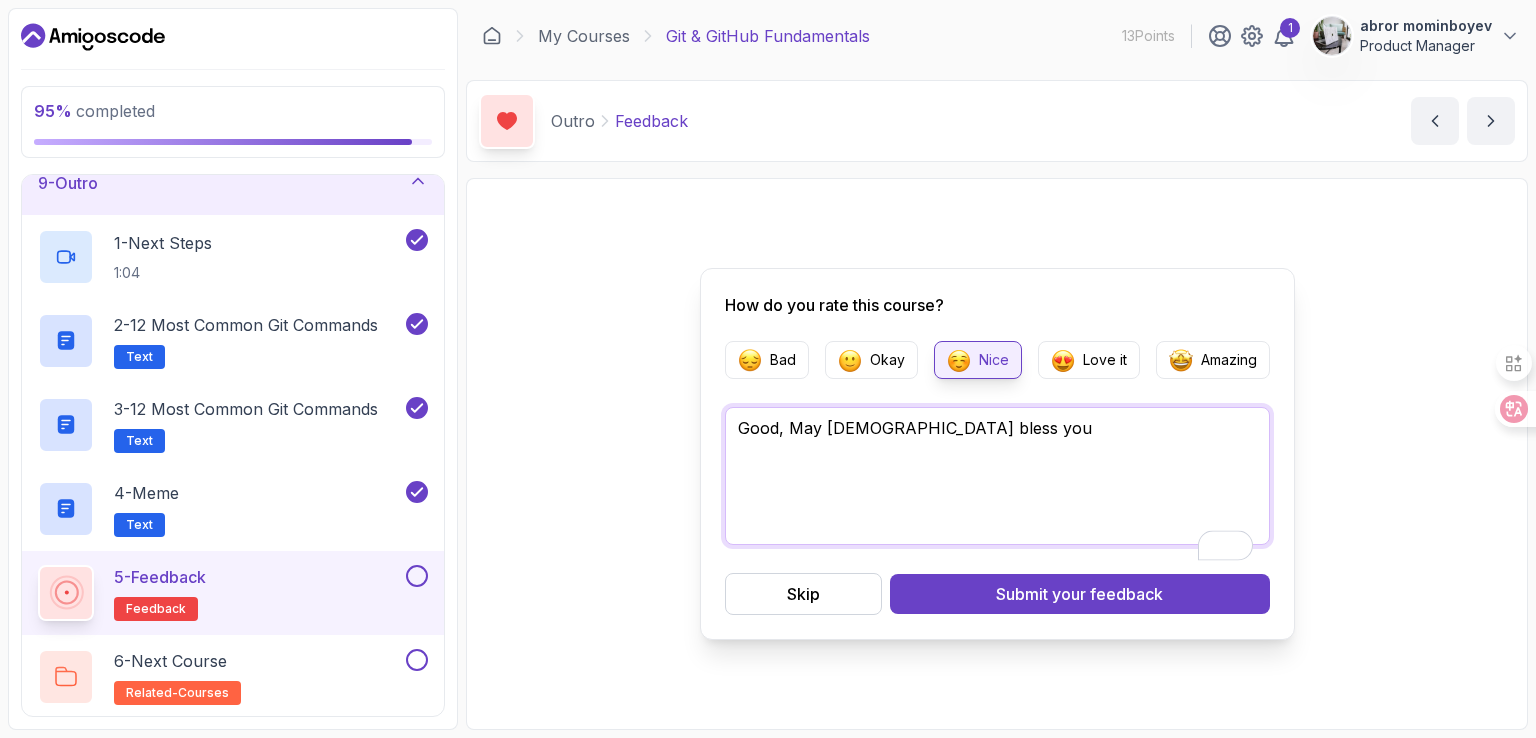 click on "Good, May [DEMOGRAPHIC_DATA] bless you" at bounding box center (997, 476) 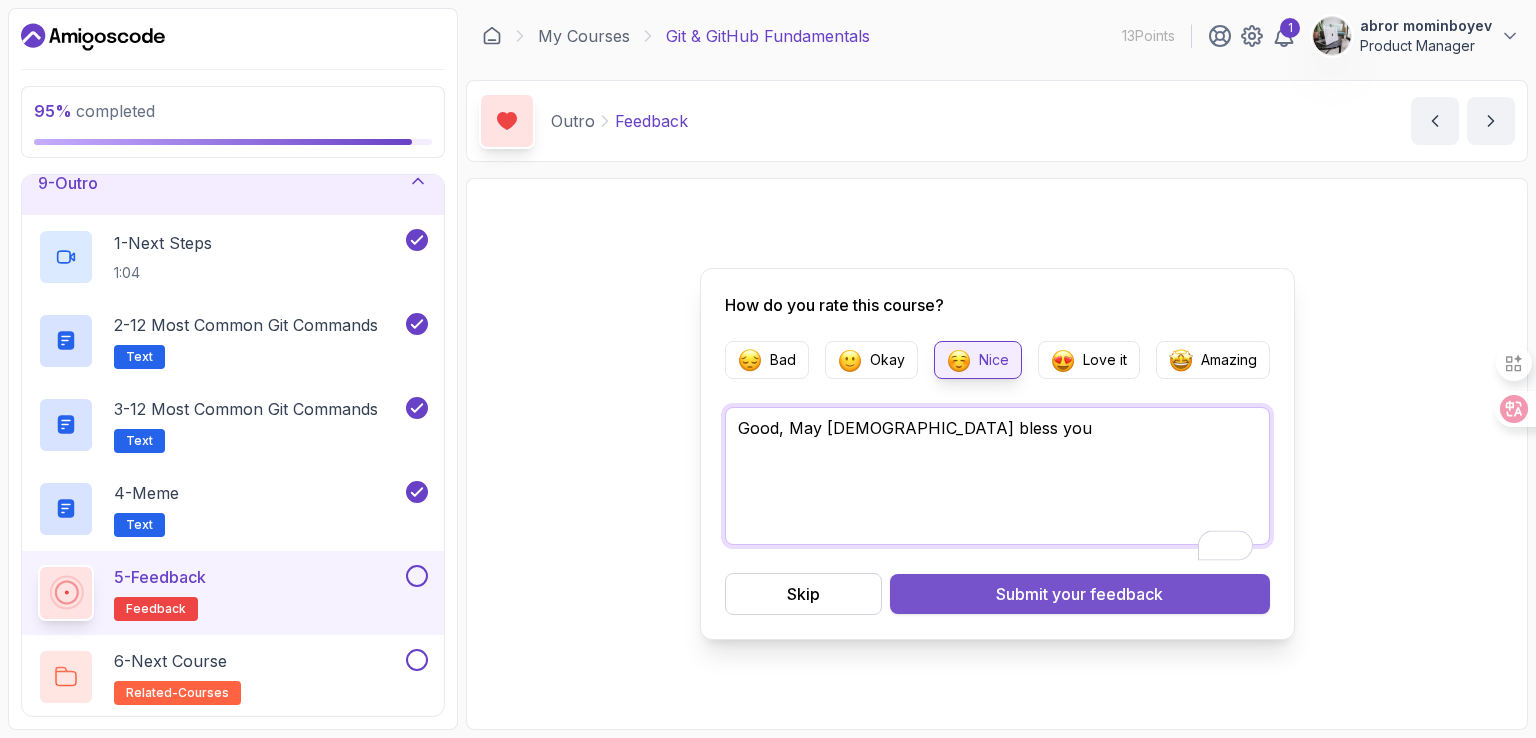 type on "Good, May [DEMOGRAPHIC_DATA] bless you" 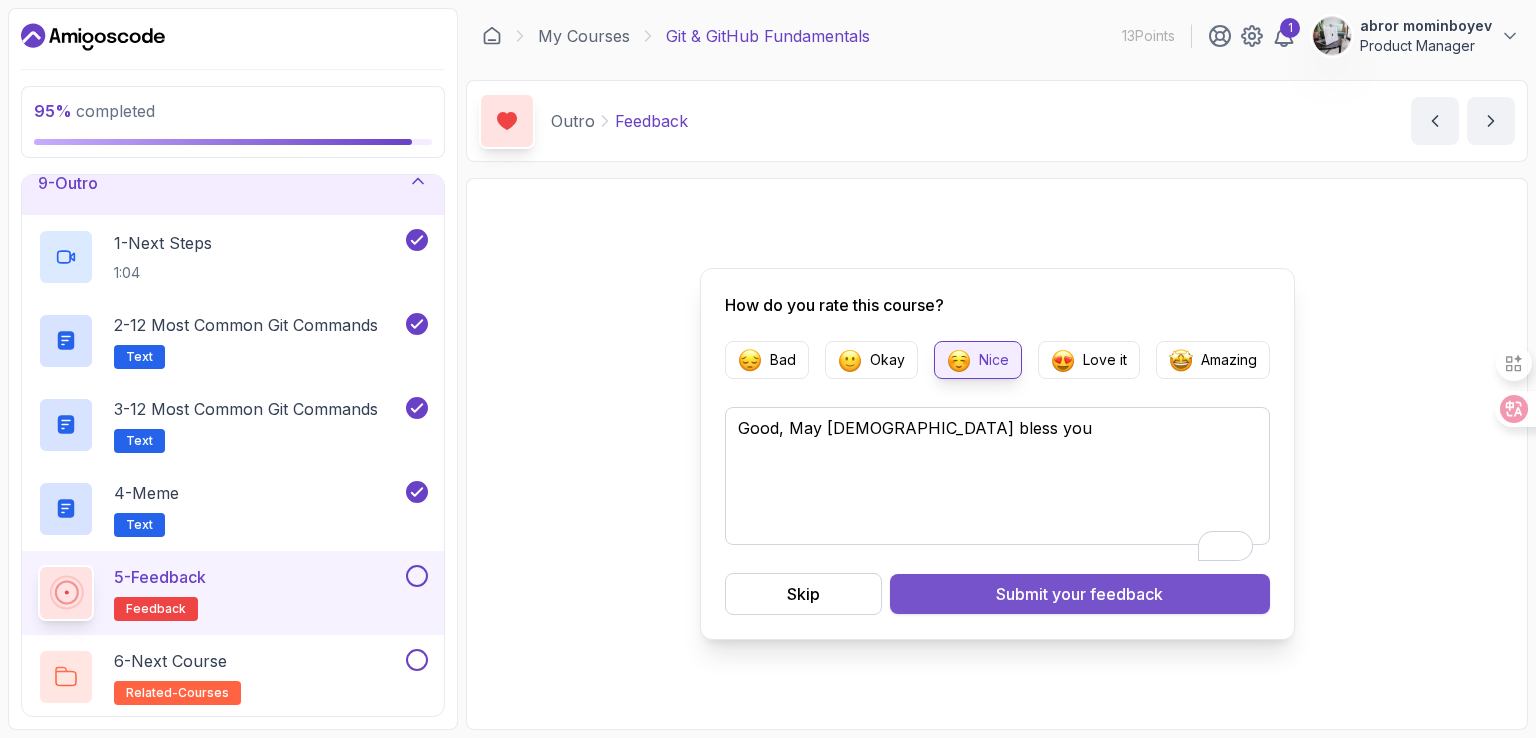 click on "Submit   your feedback" at bounding box center (1080, 594) 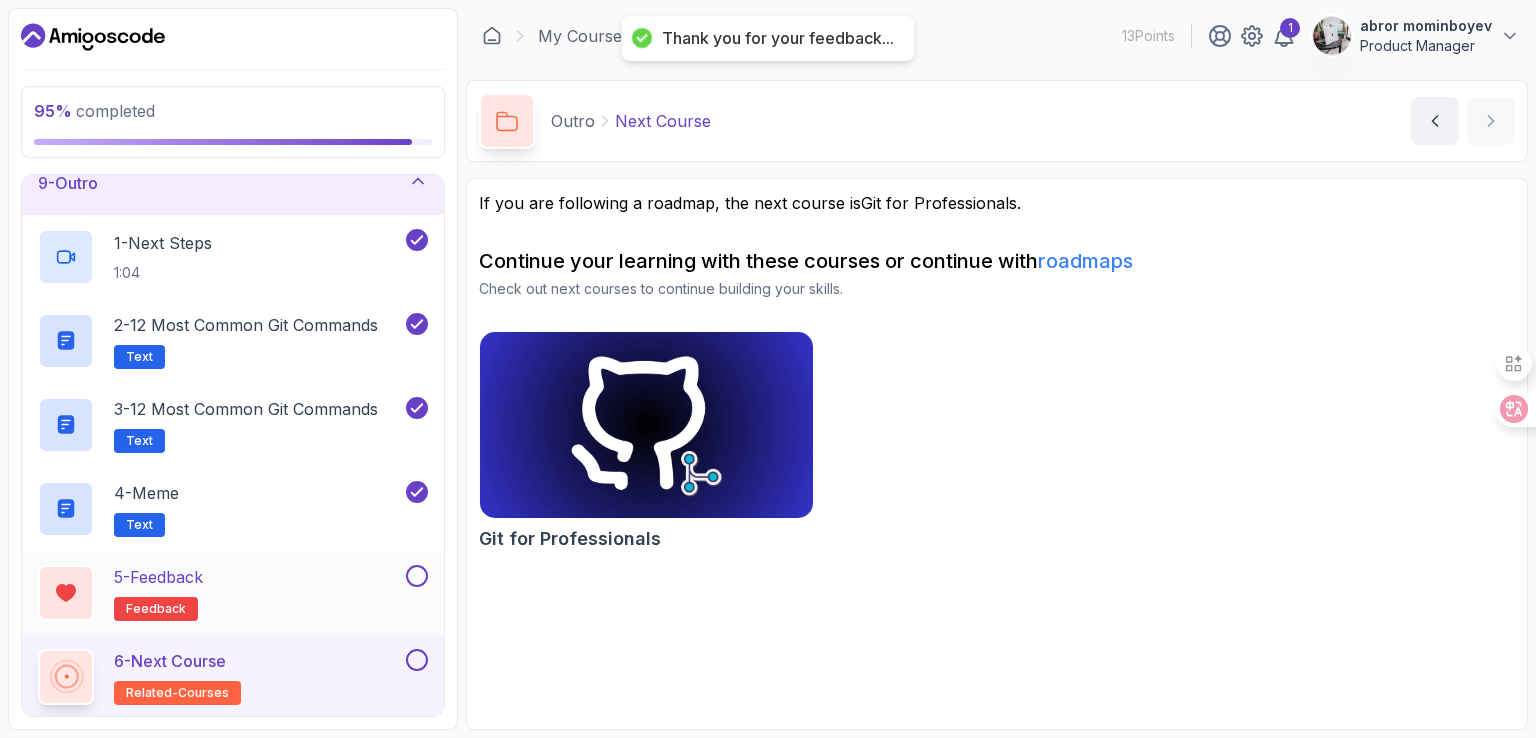 click at bounding box center (417, 576) 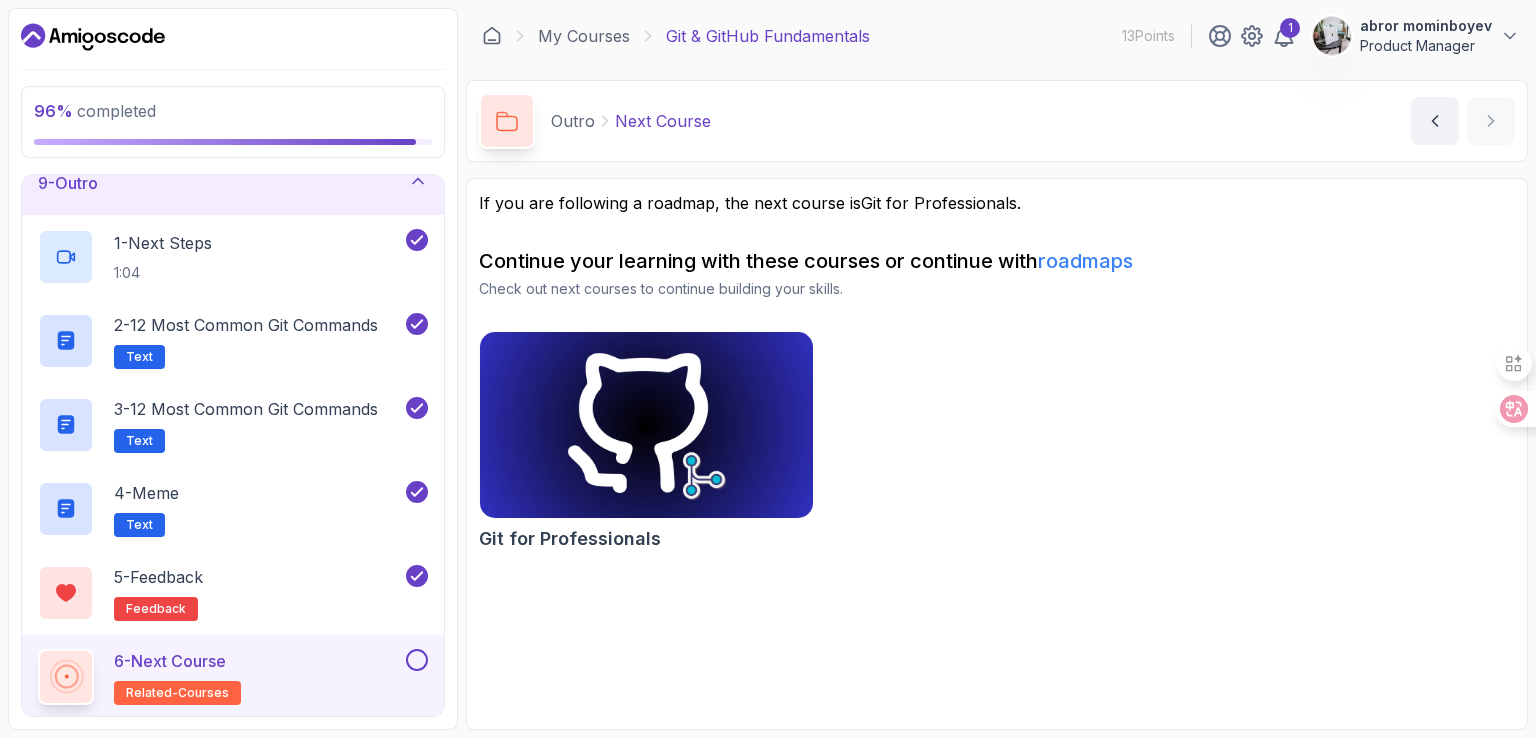 click at bounding box center (646, 425) 